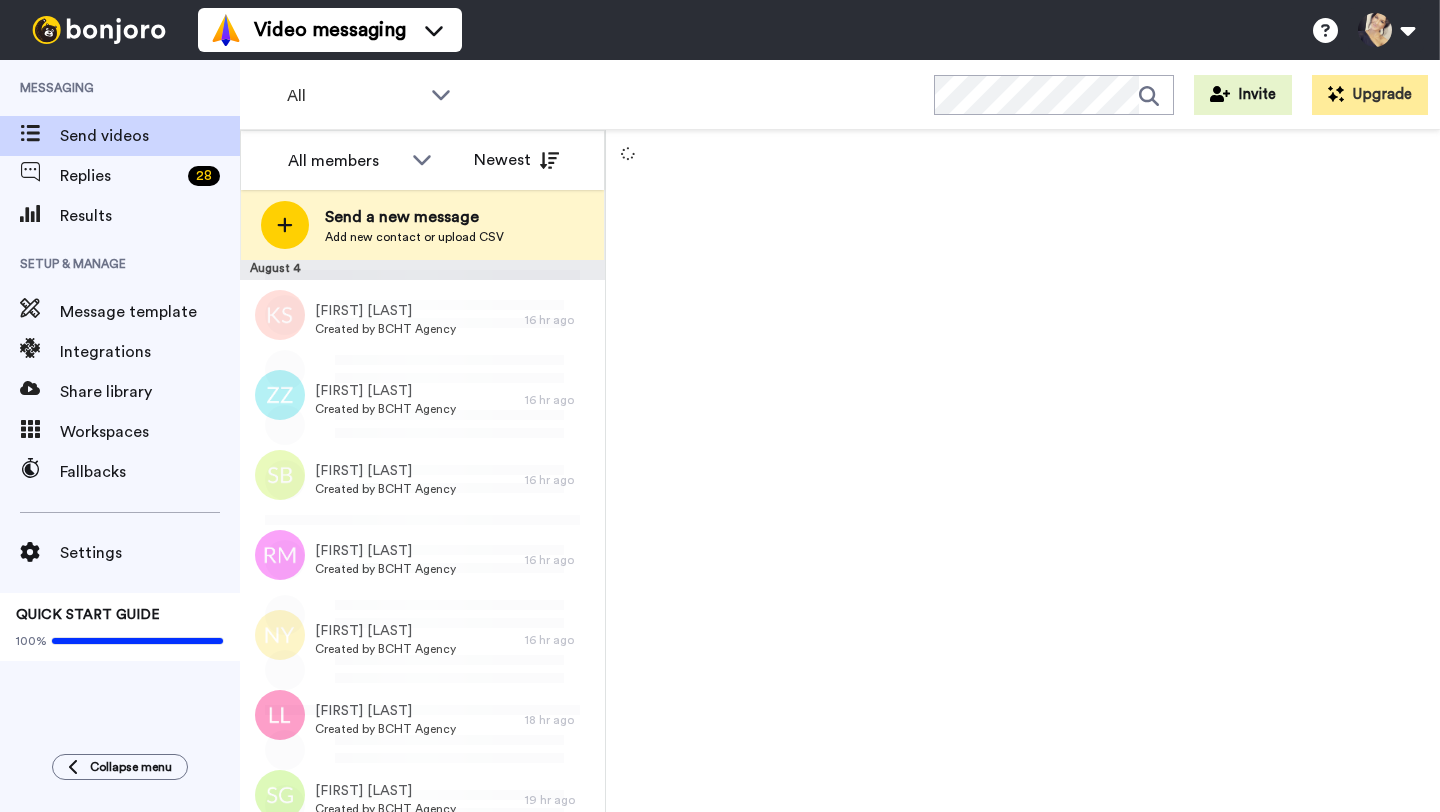 scroll, scrollTop: 0, scrollLeft: 0, axis: both 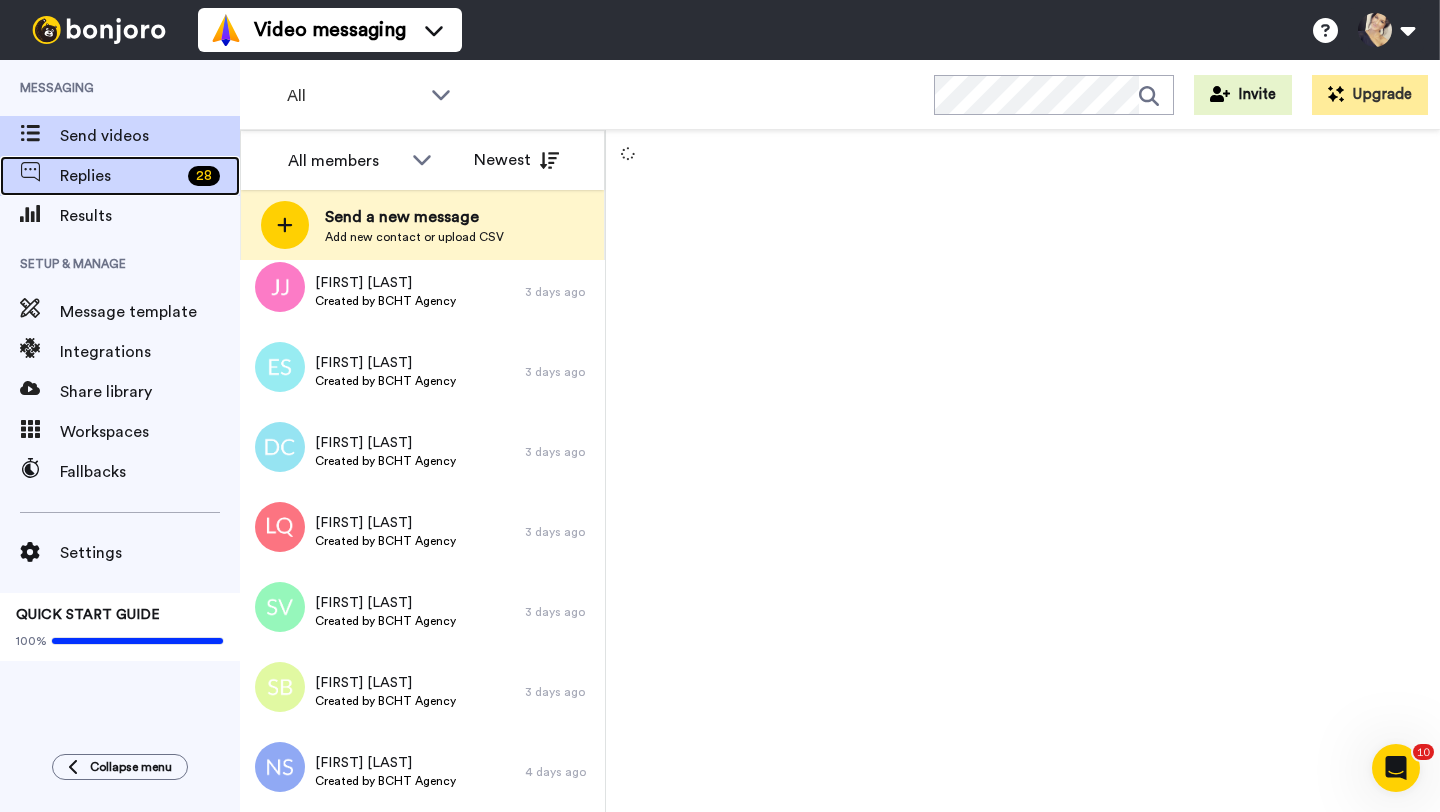 click on "Replies" at bounding box center [120, 176] 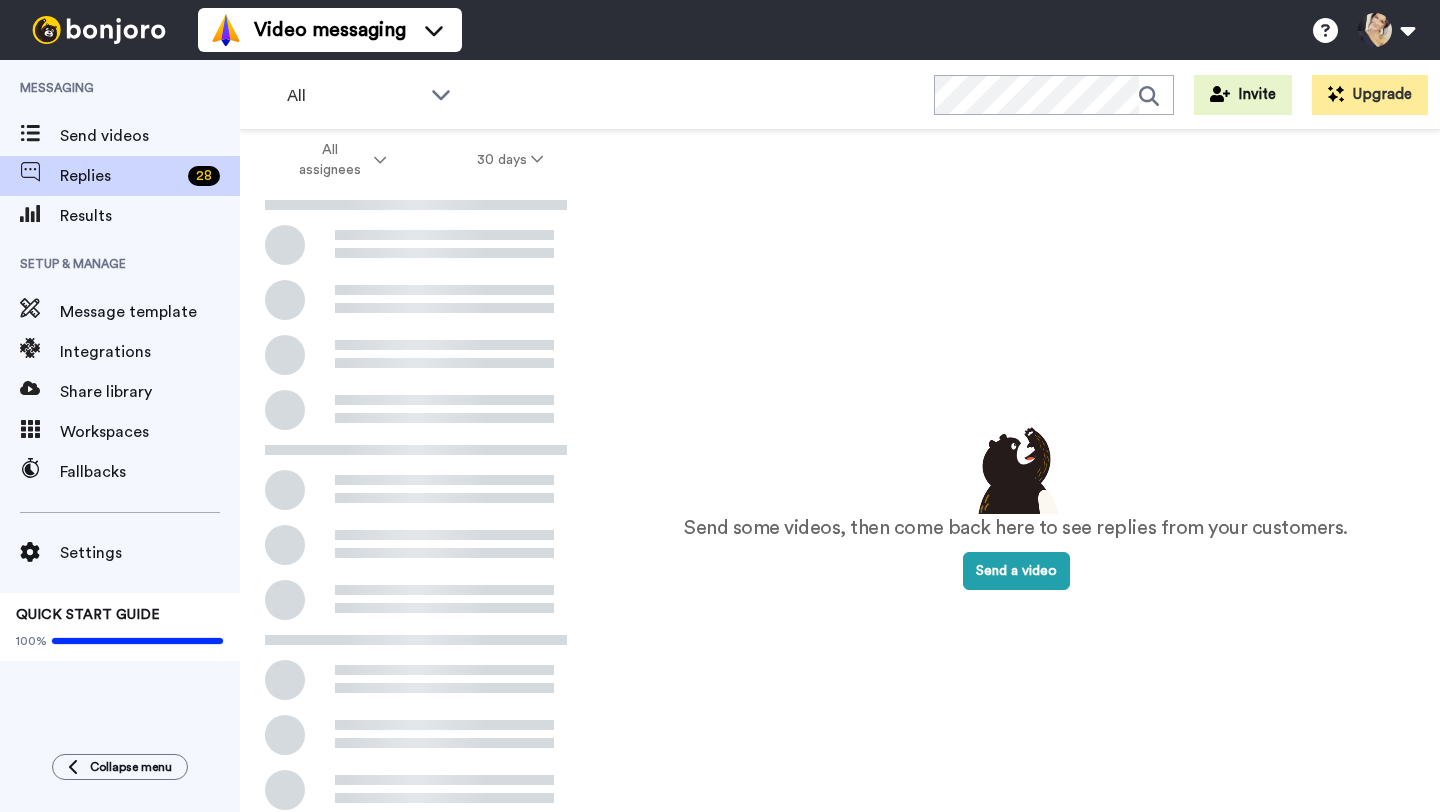 scroll, scrollTop: 0, scrollLeft: 0, axis: both 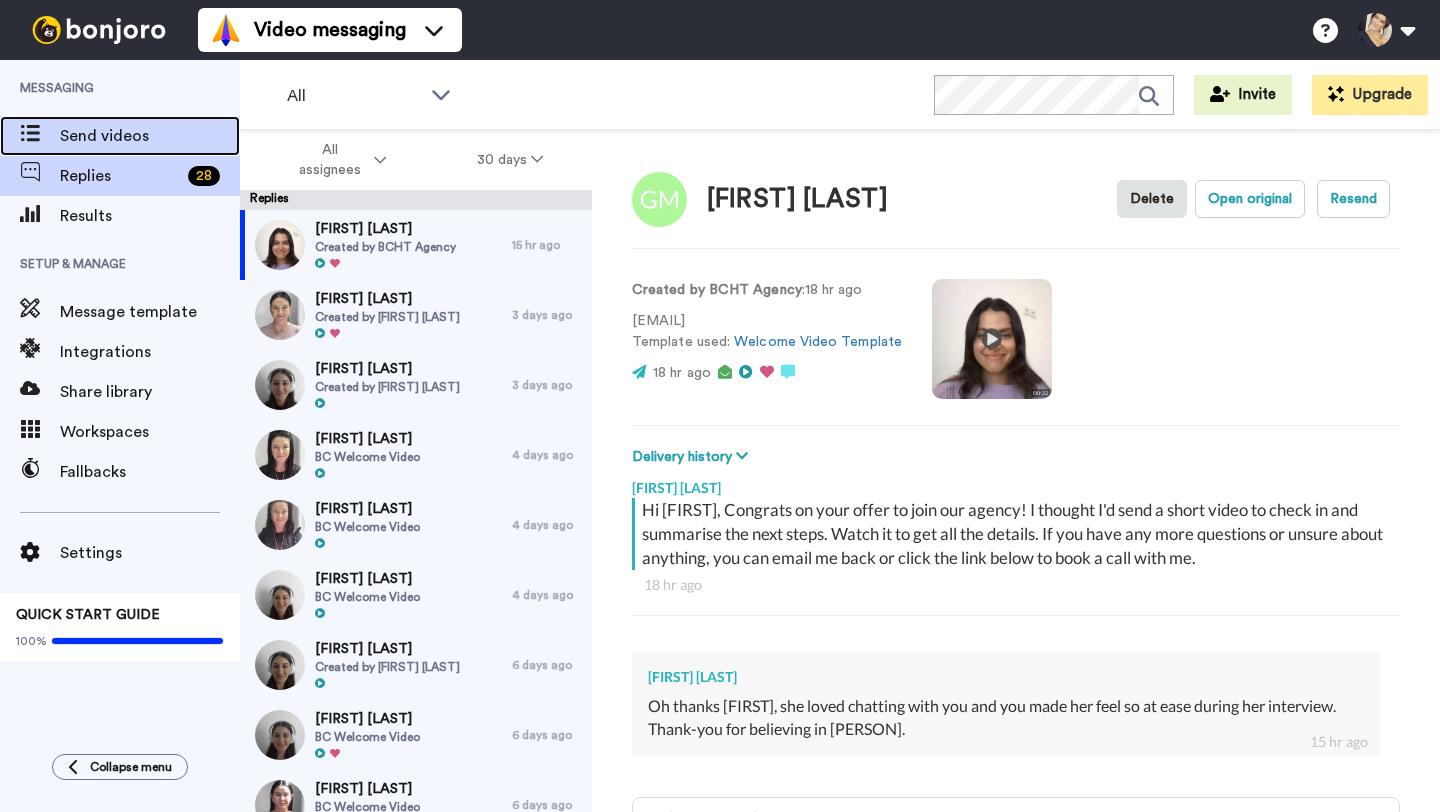 click on "Send videos" at bounding box center (150, 136) 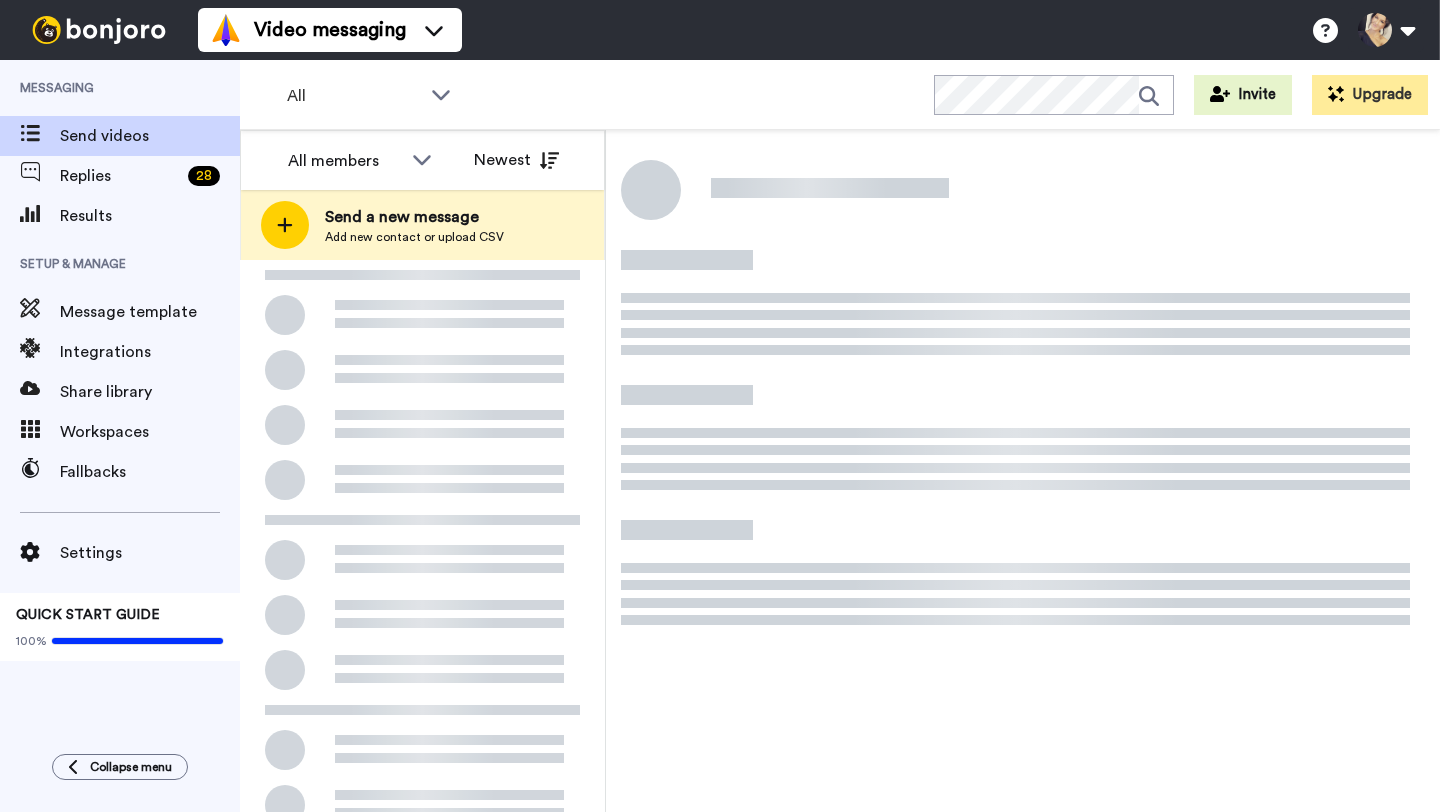 scroll, scrollTop: 0, scrollLeft: 0, axis: both 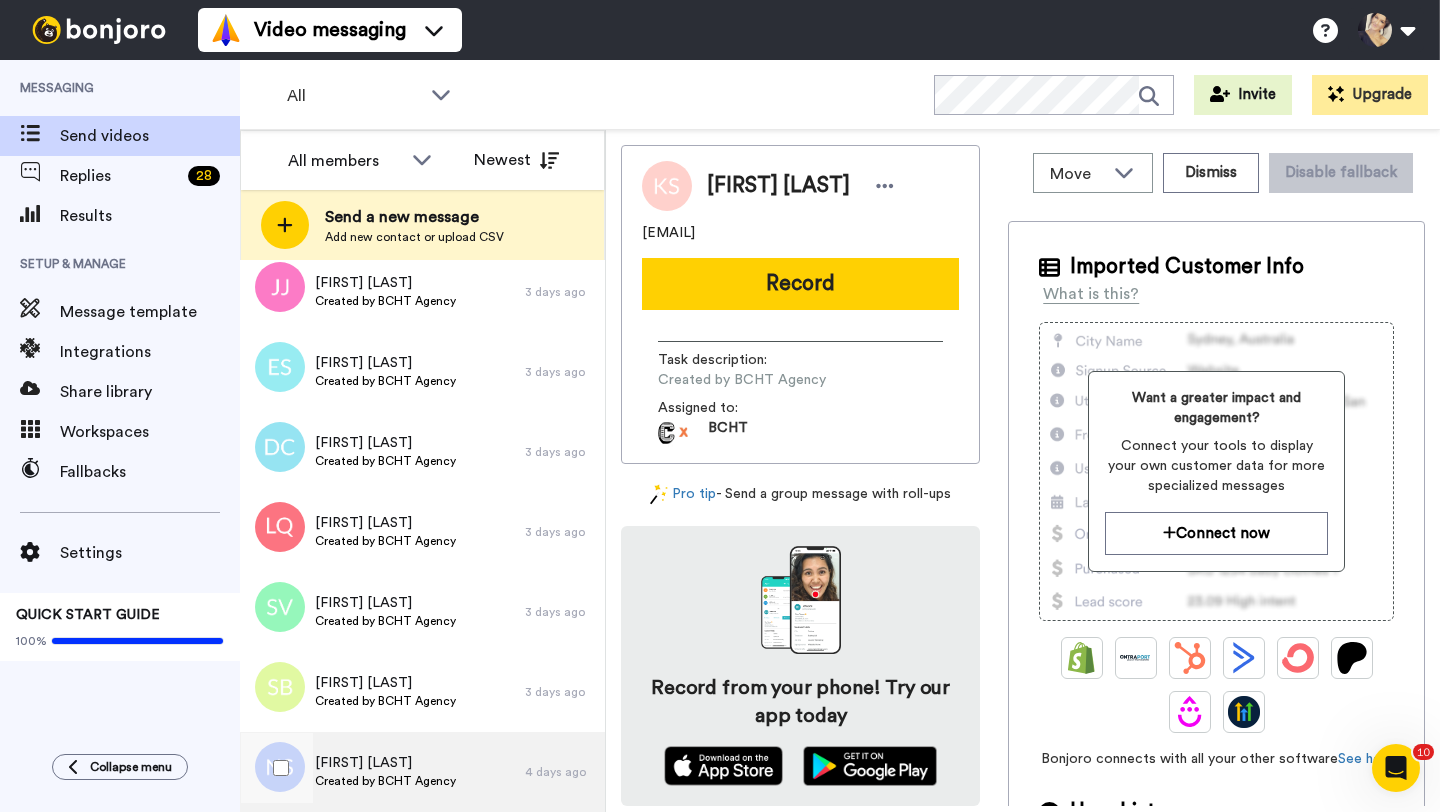 click on "[FIRST] [LAST]" at bounding box center (385, 763) 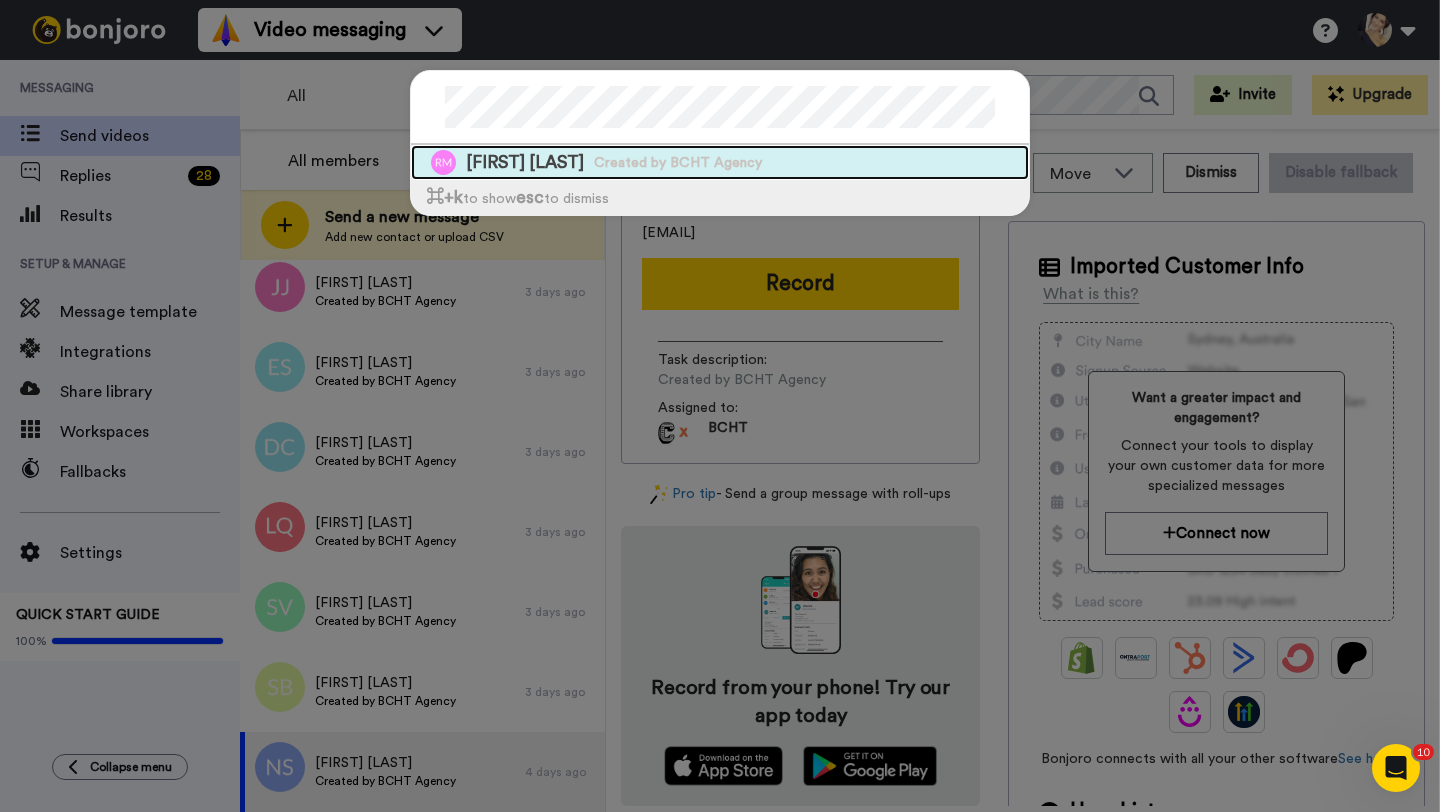click on "[FIRST] [LAST]" at bounding box center (525, 162) 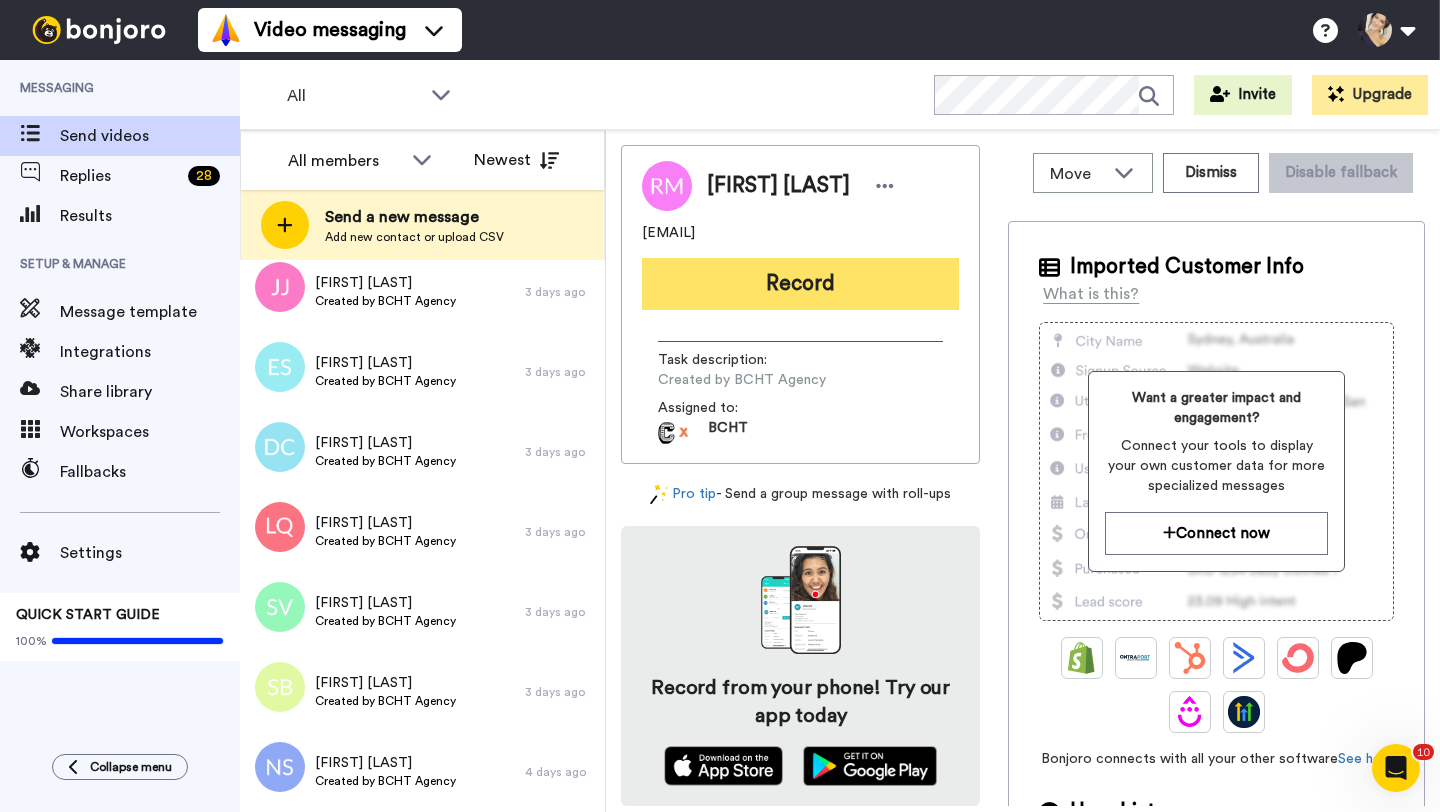 click on "Record" at bounding box center (800, 284) 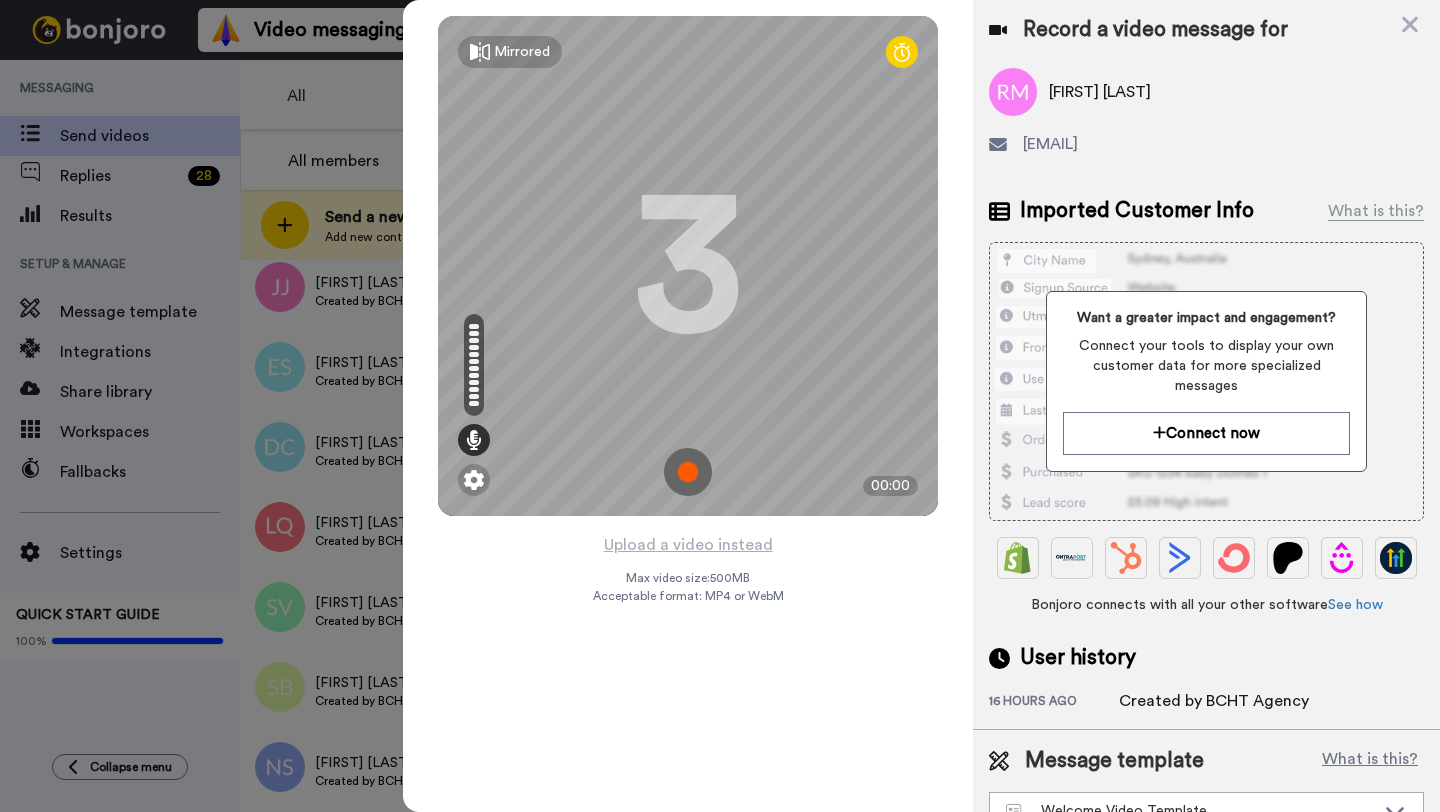 click at bounding box center (688, 472) 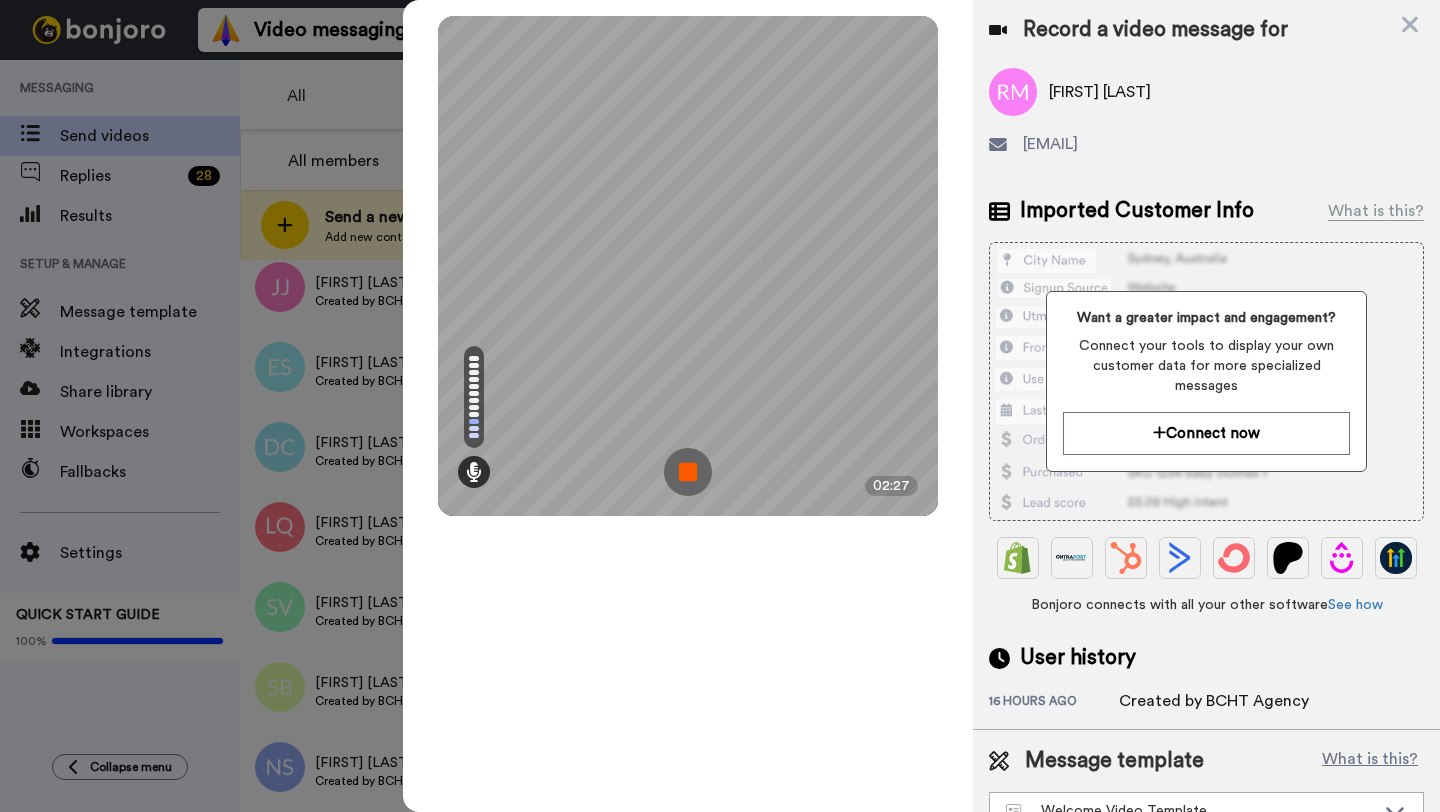 click at bounding box center (688, 472) 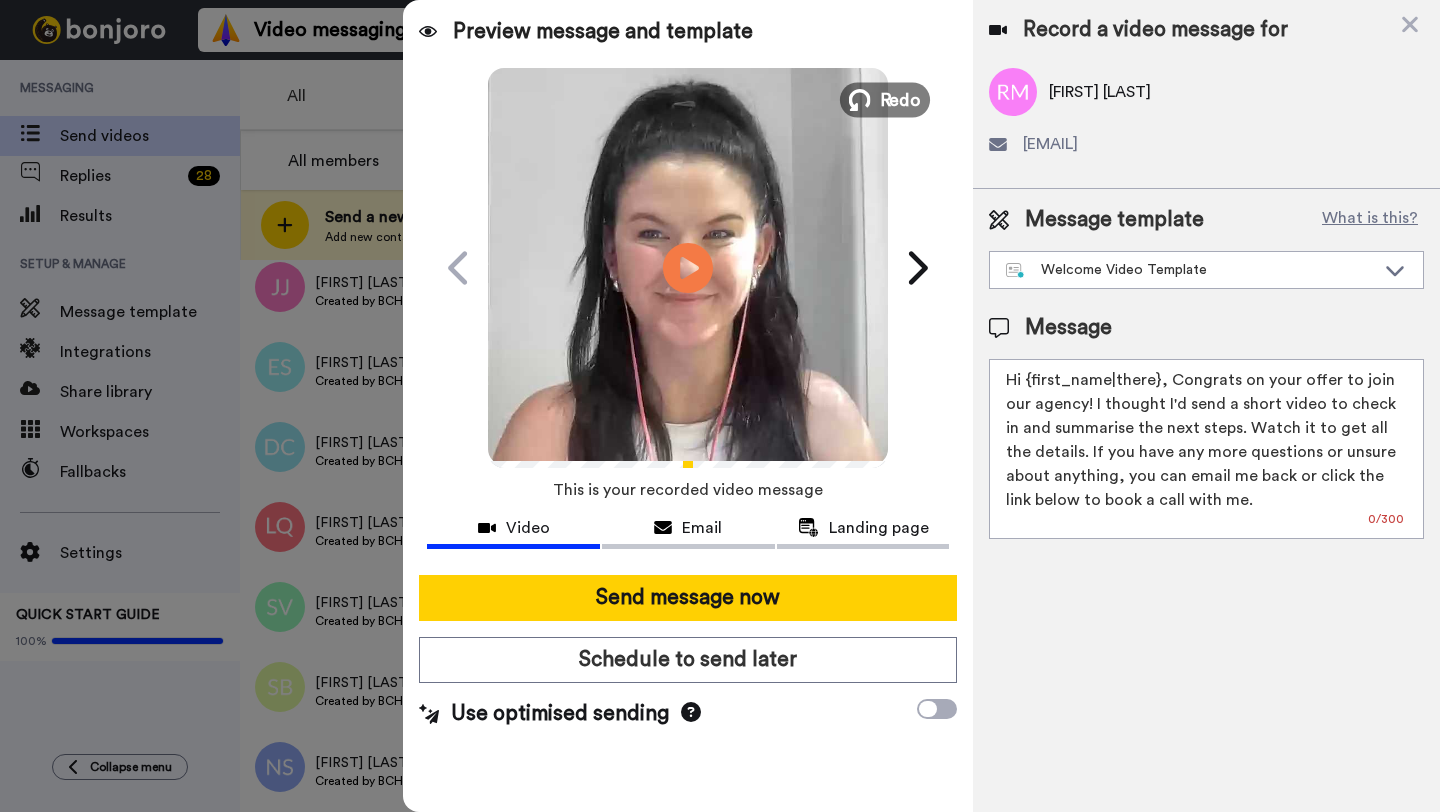 click on "Redo" at bounding box center [901, 99] 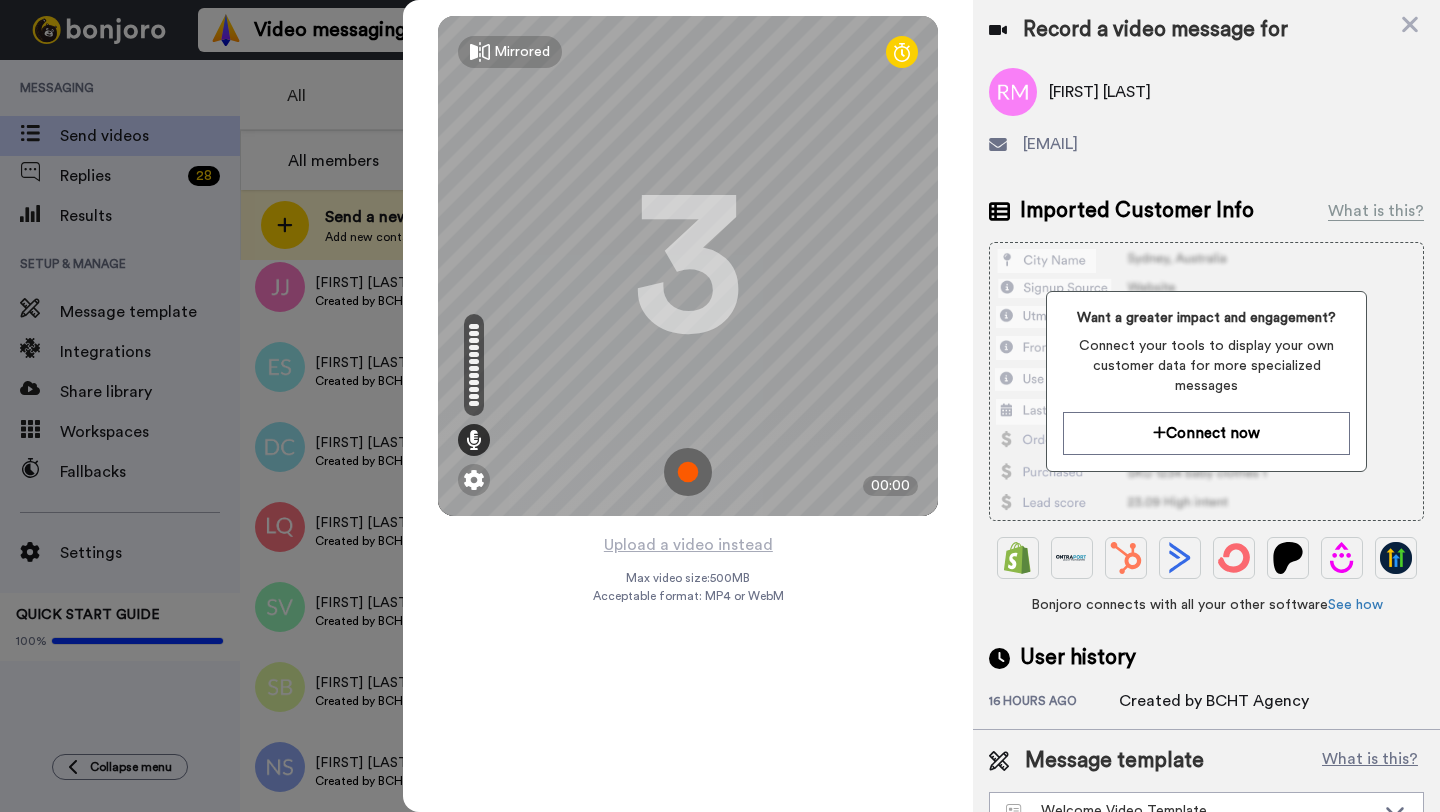 click at bounding box center [688, 472] 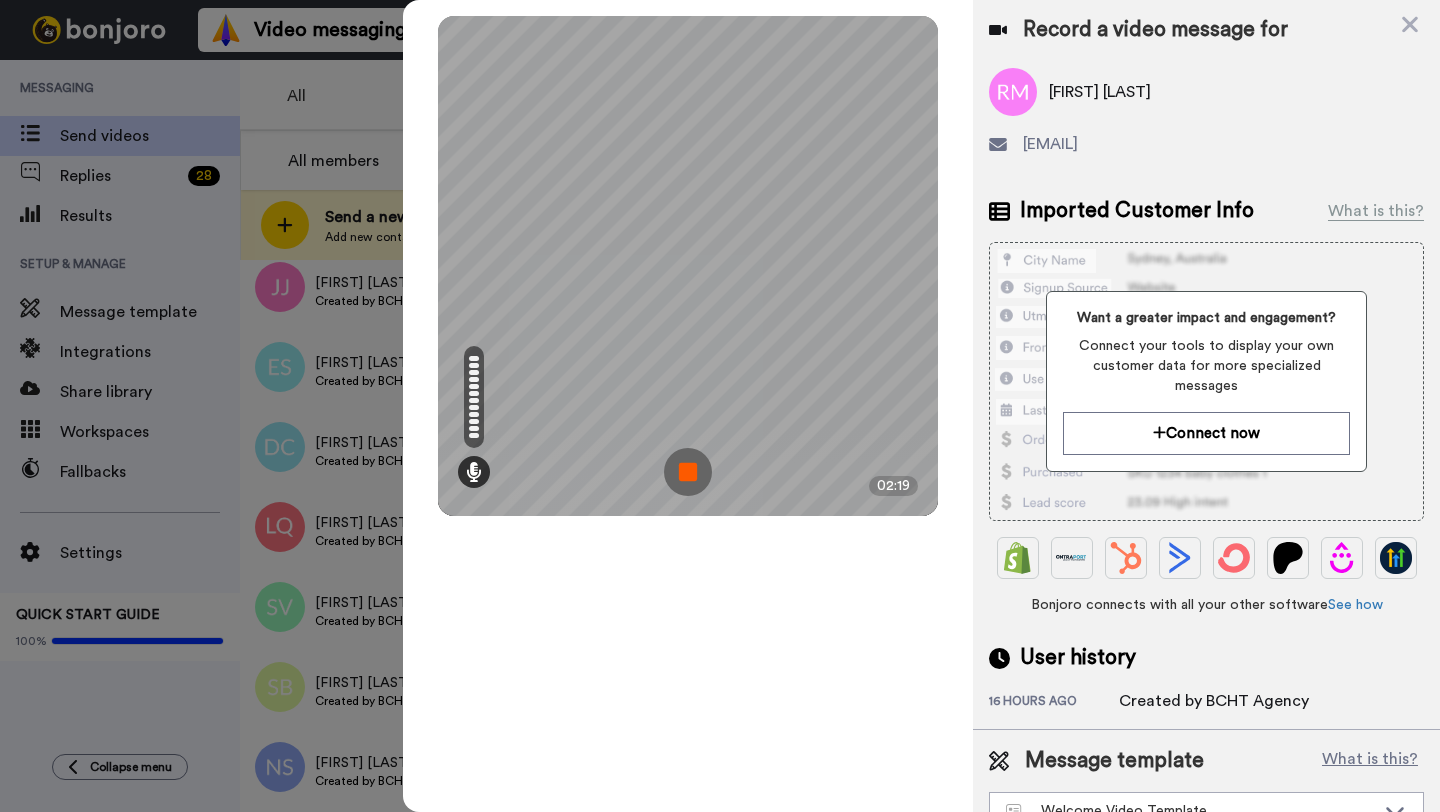 click at bounding box center (688, 472) 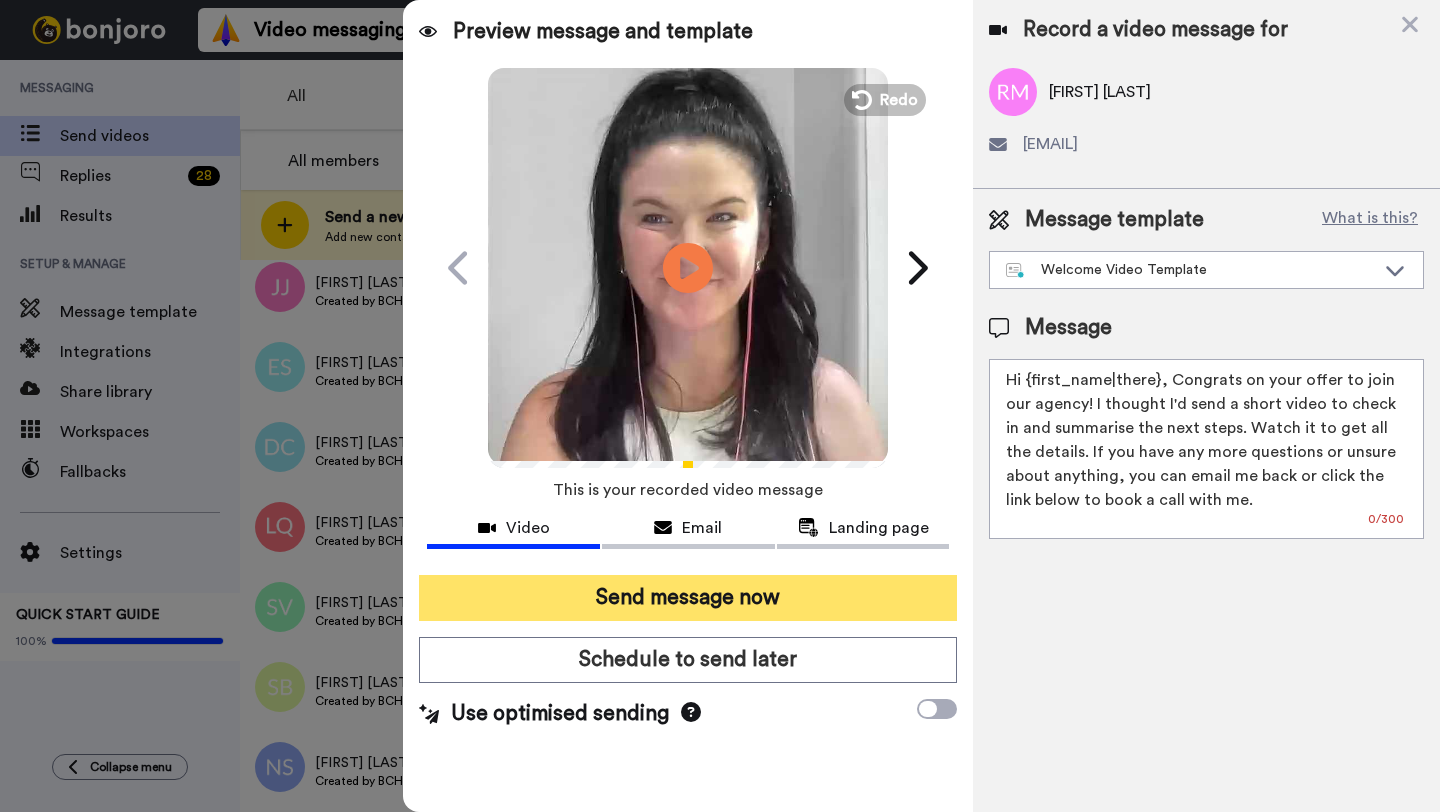 click on "Send message now" at bounding box center [688, 598] 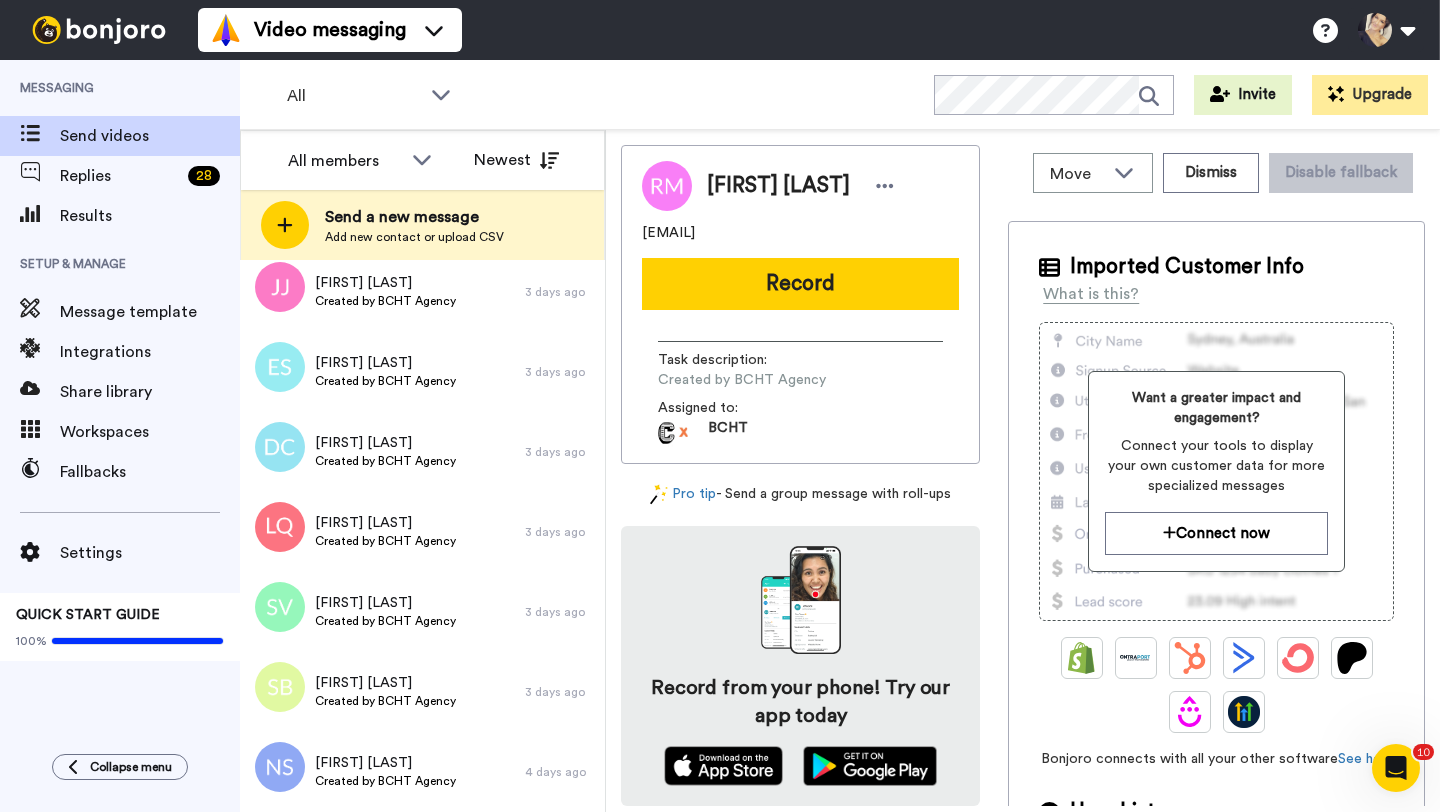 scroll, scrollTop: 0, scrollLeft: 0, axis: both 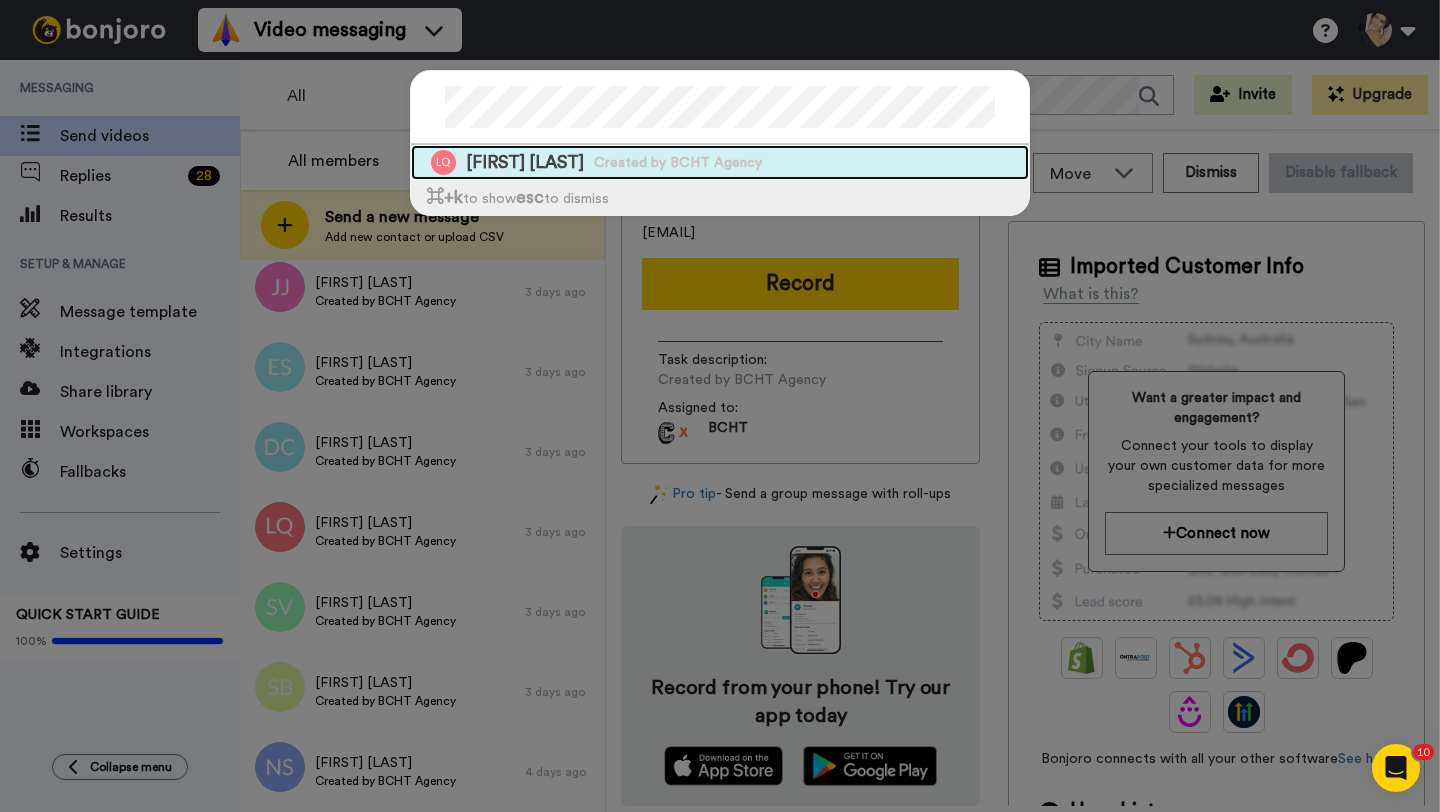 click on "Lisa Quek Created by BCHT Agency" at bounding box center [720, 162] 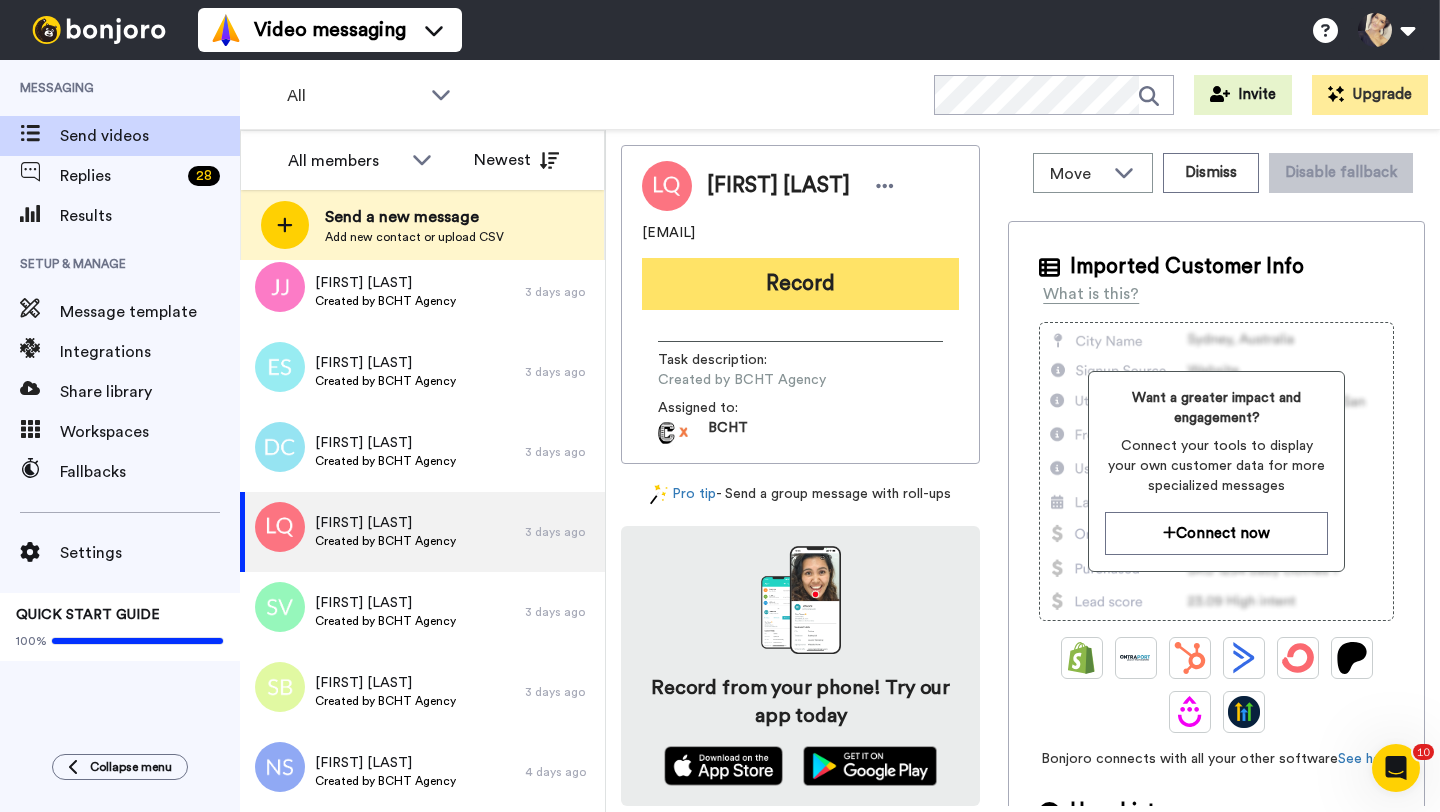 click on "Record" at bounding box center [800, 284] 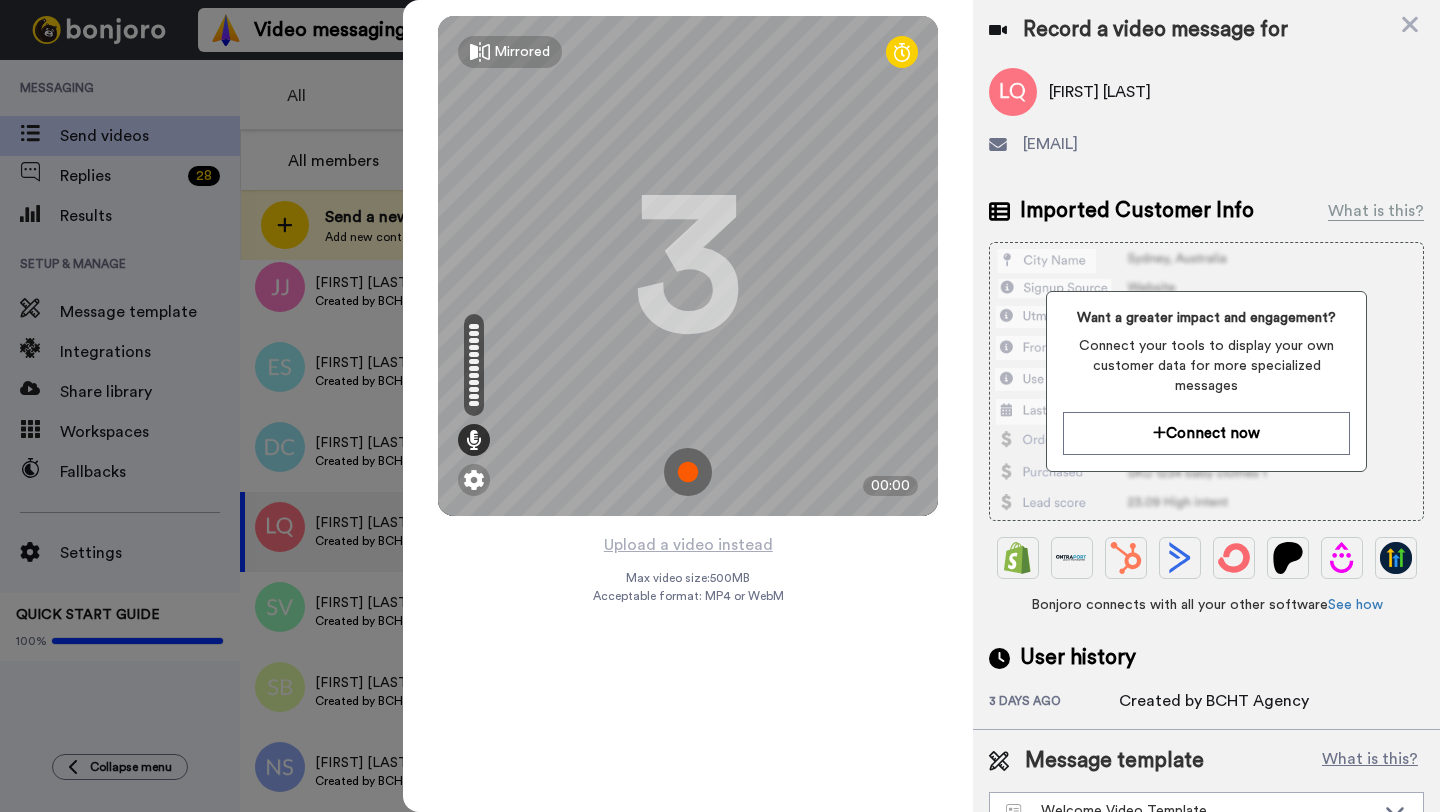 click at bounding box center [688, 472] 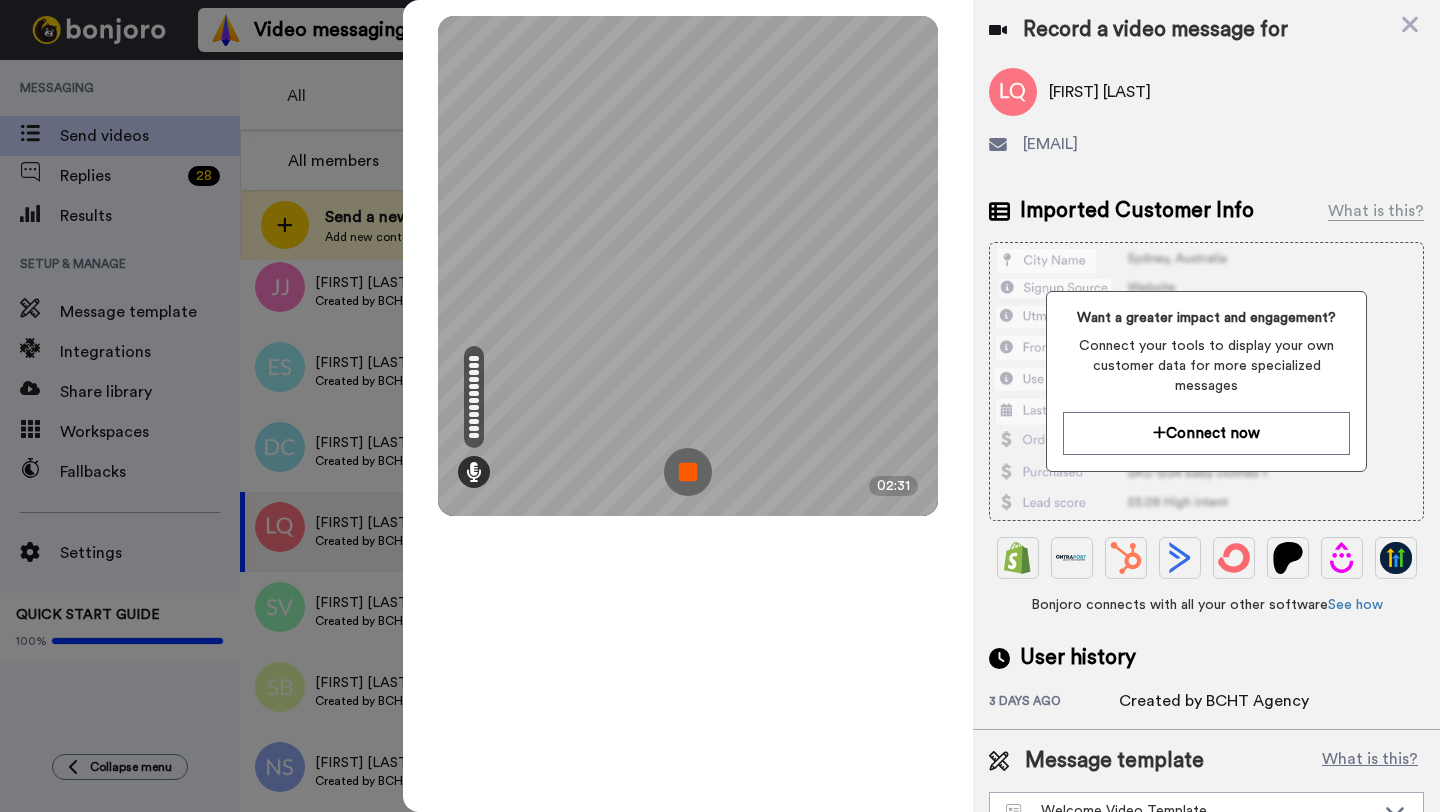 click at bounding box center [688, 472] 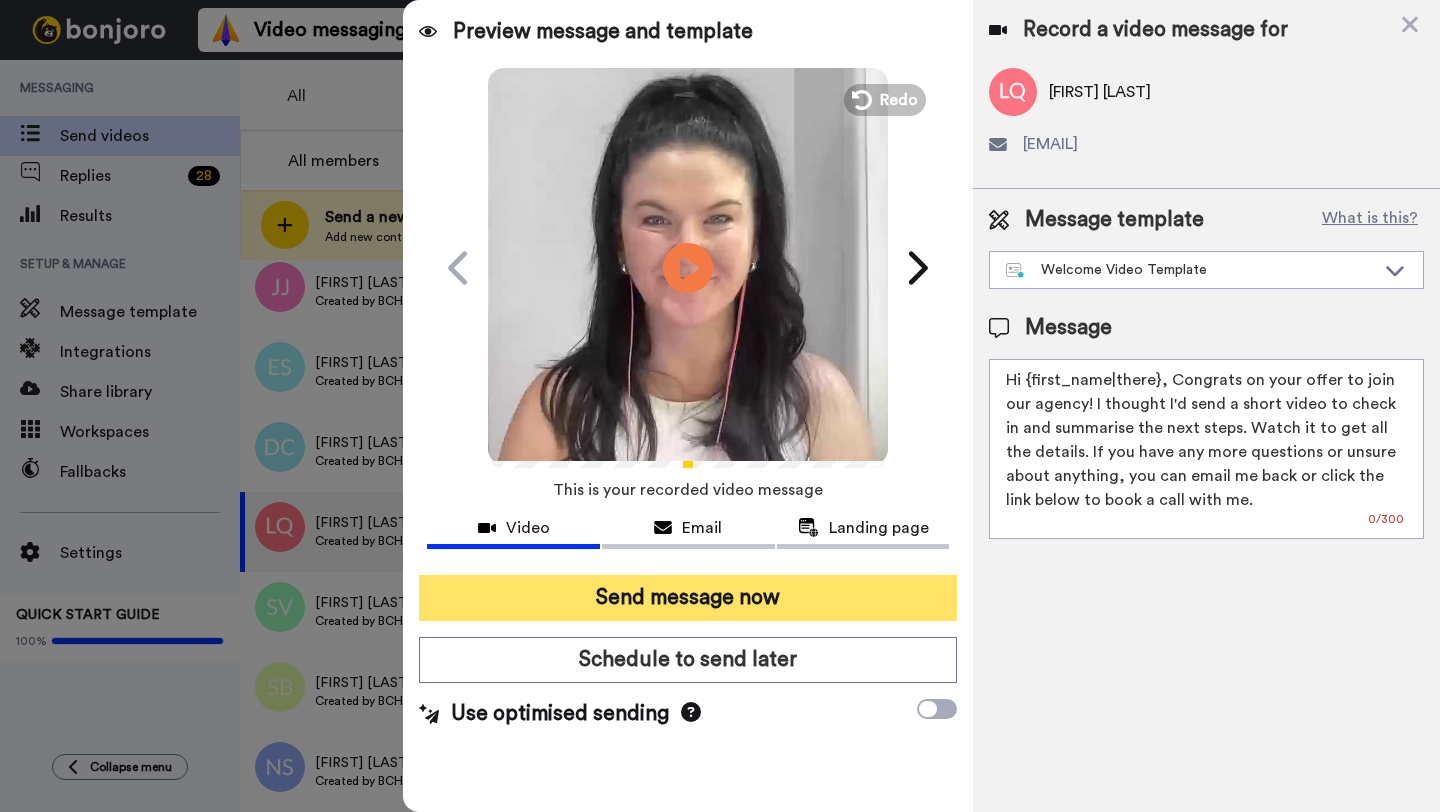 click on "Send message now" at bounding box center [688, 598] 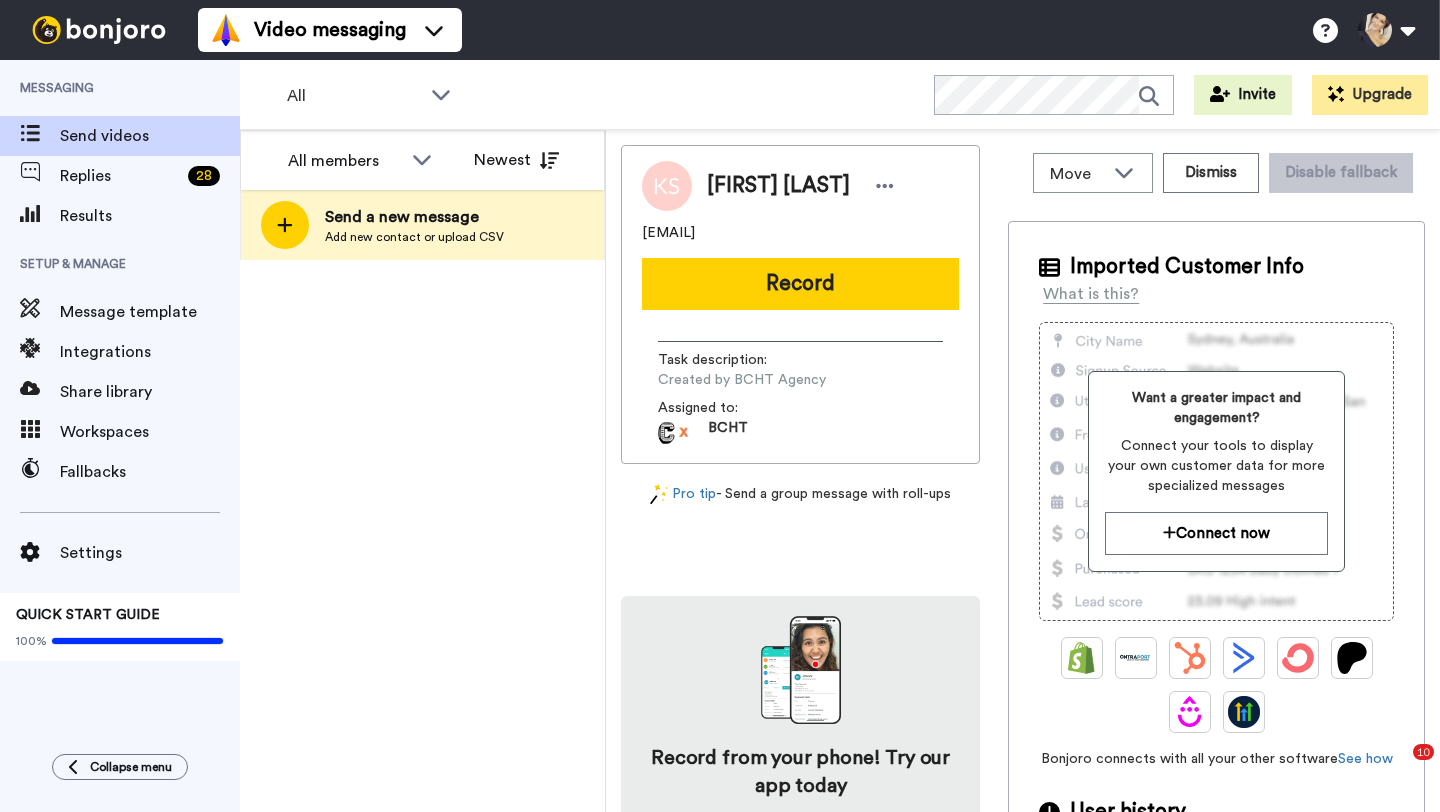 scroll, scrollTop: 0, scrollLeft: 0, axis: both 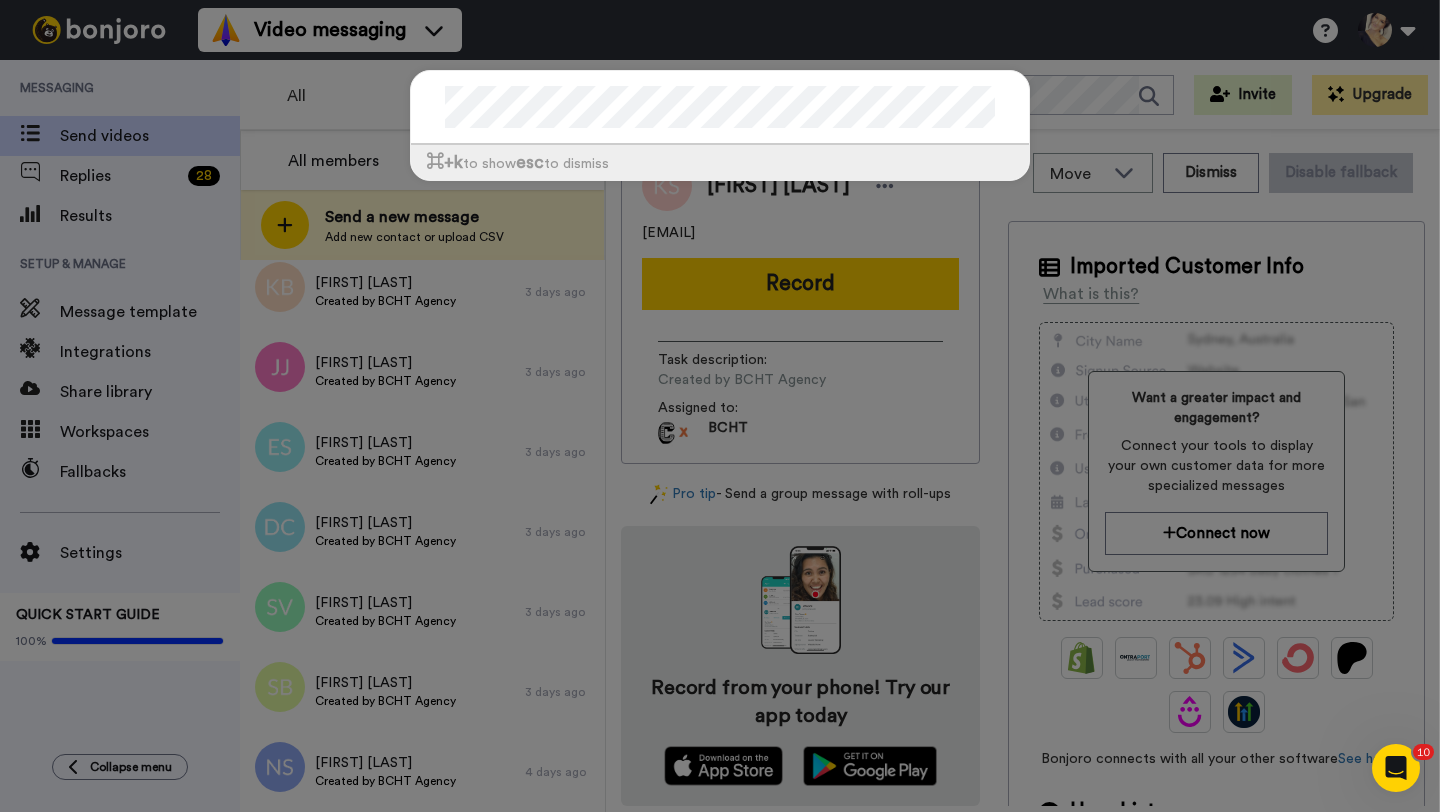 click on "⌘ +k  to show   esc  to dismiss" at bounding box center (720, 406) 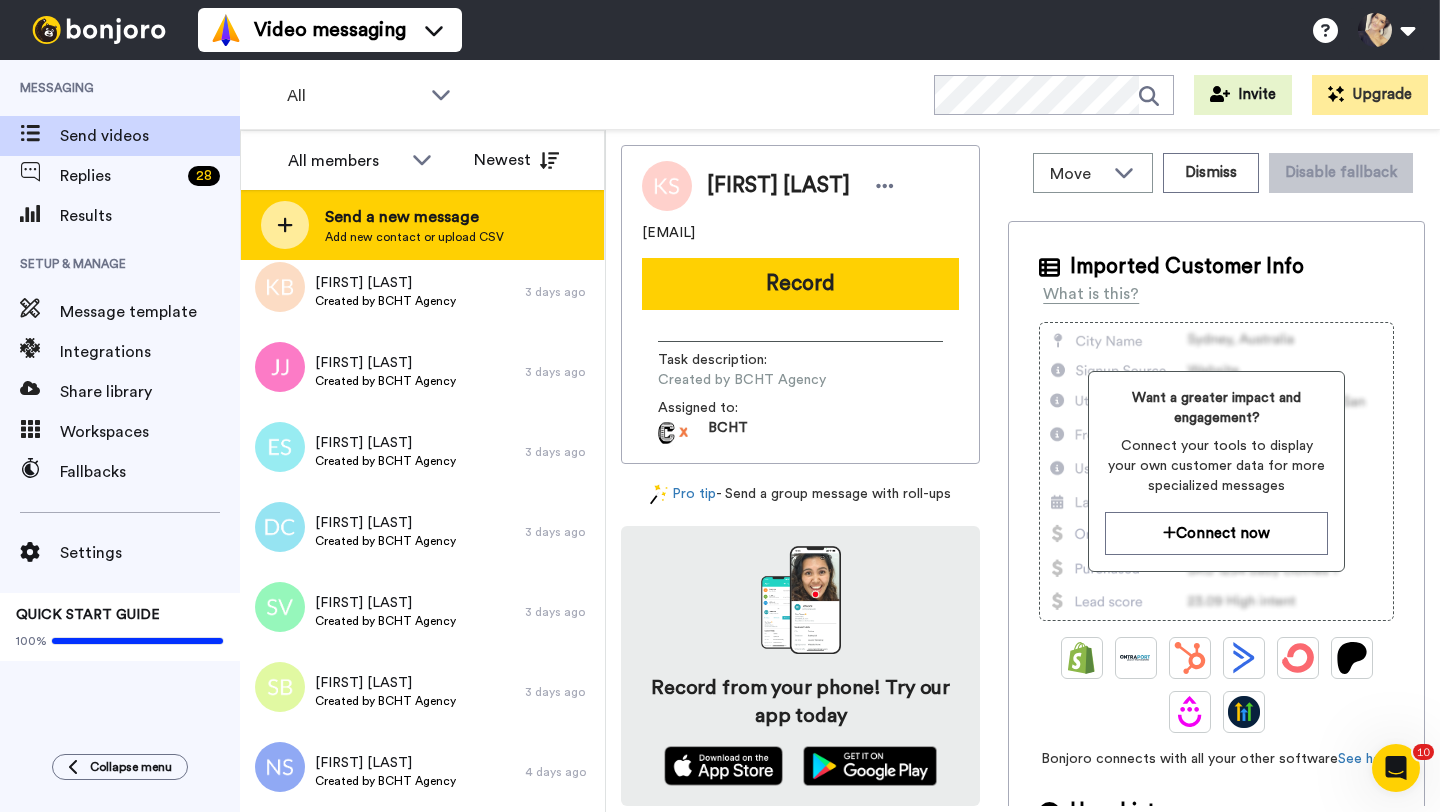 click on "Send a new message" at bounding box center (414, 217) 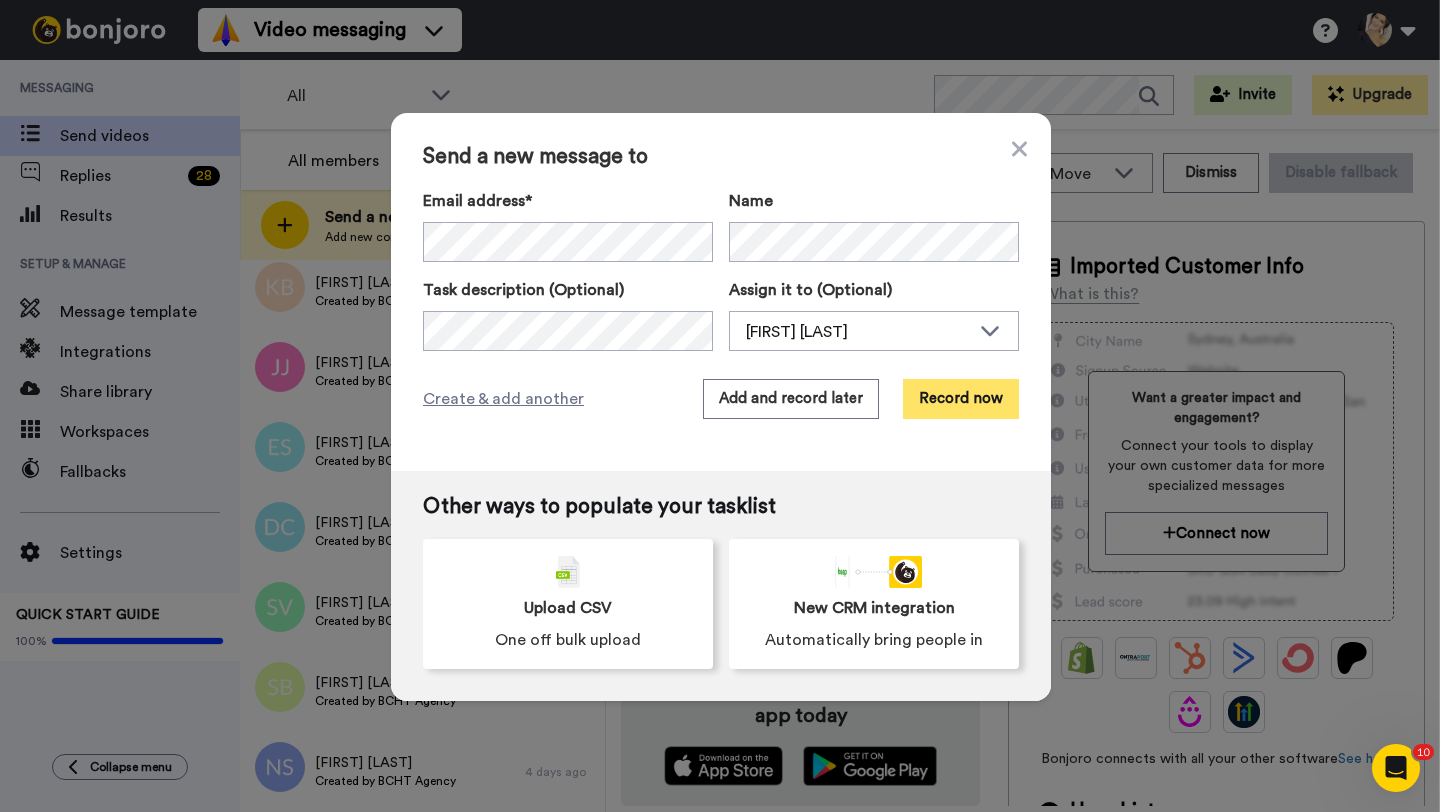 click on "Record now" at bounding box center [961, 399] 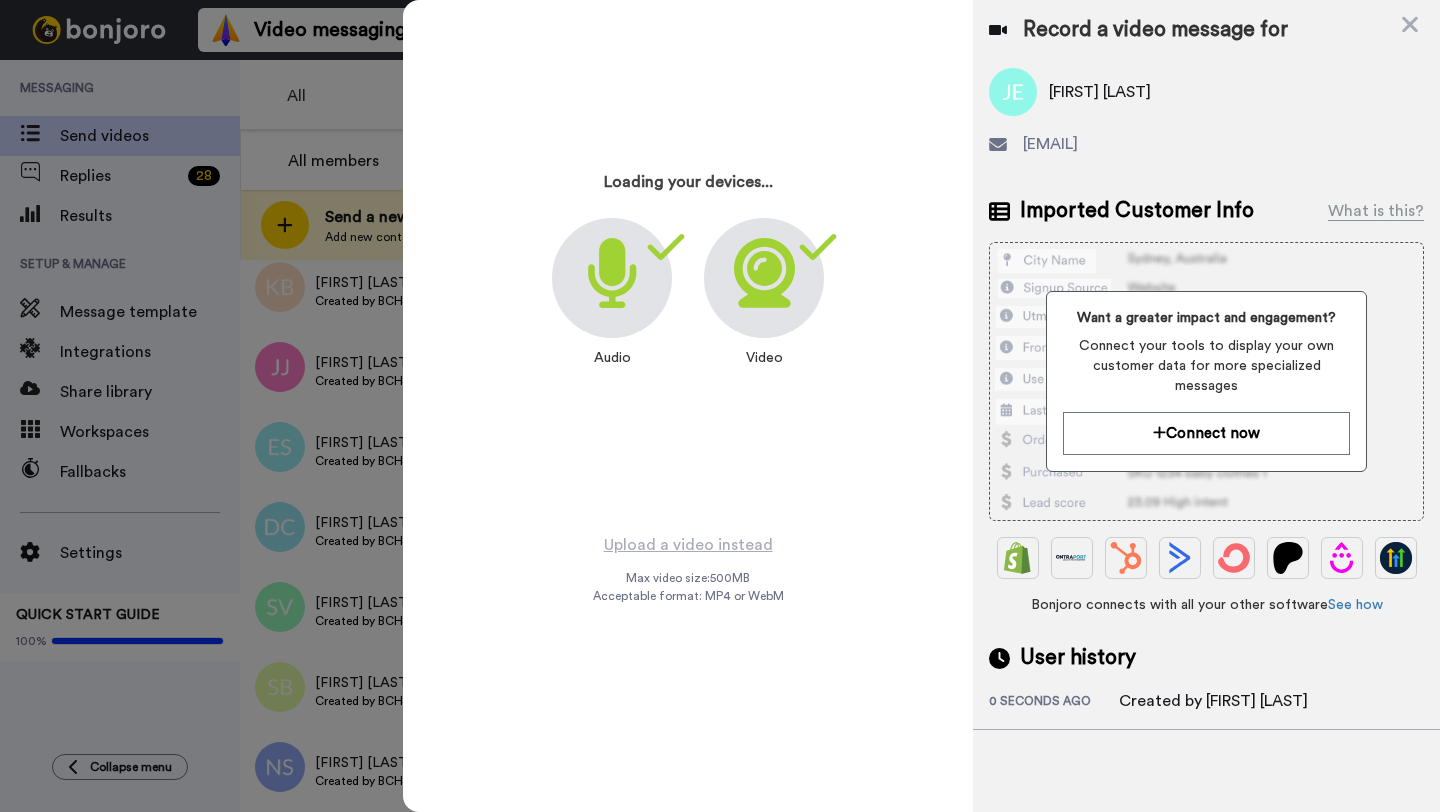 scroll, scrollTop: 1108, scrollLeft: 0, axis: vertical 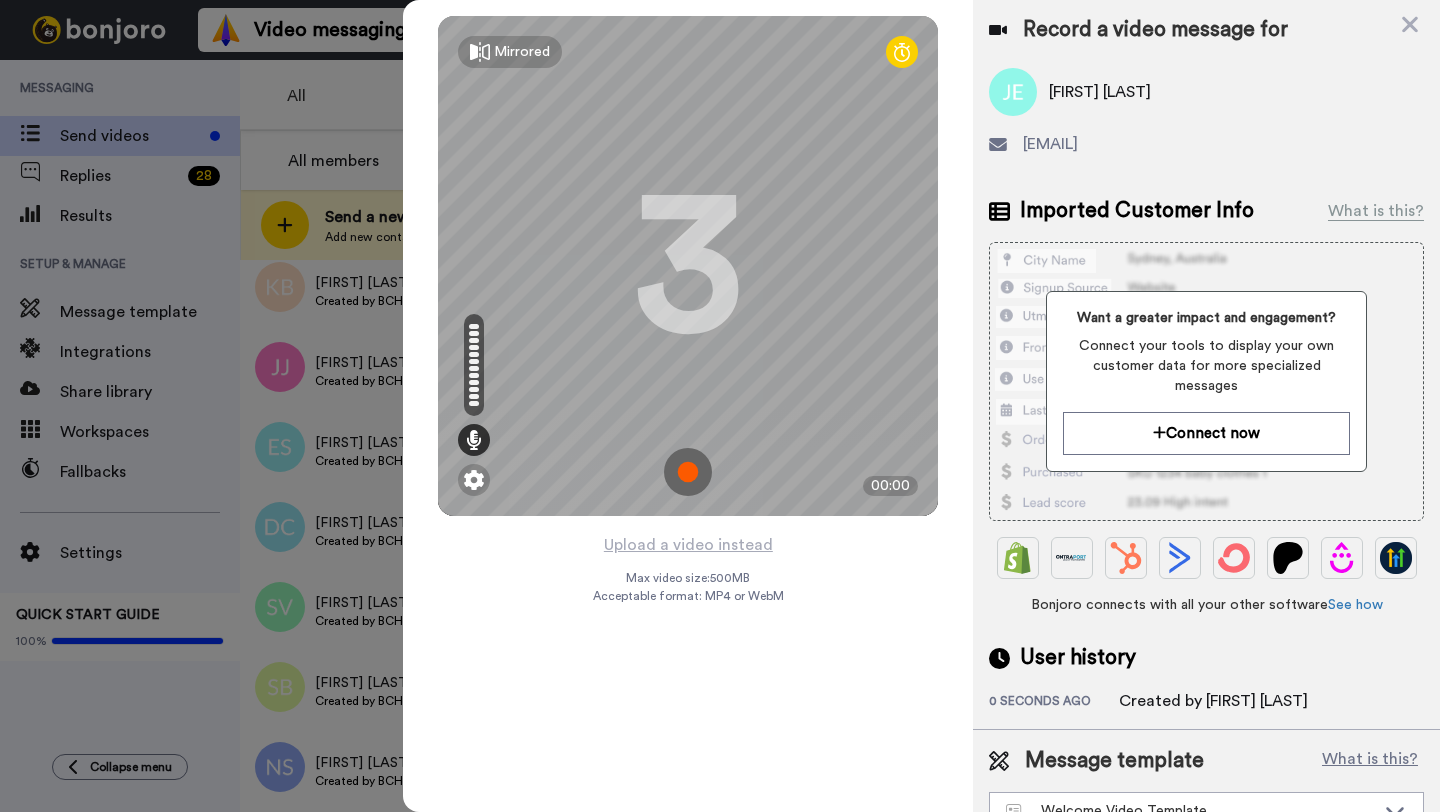 click at bounding box center [688, 472] 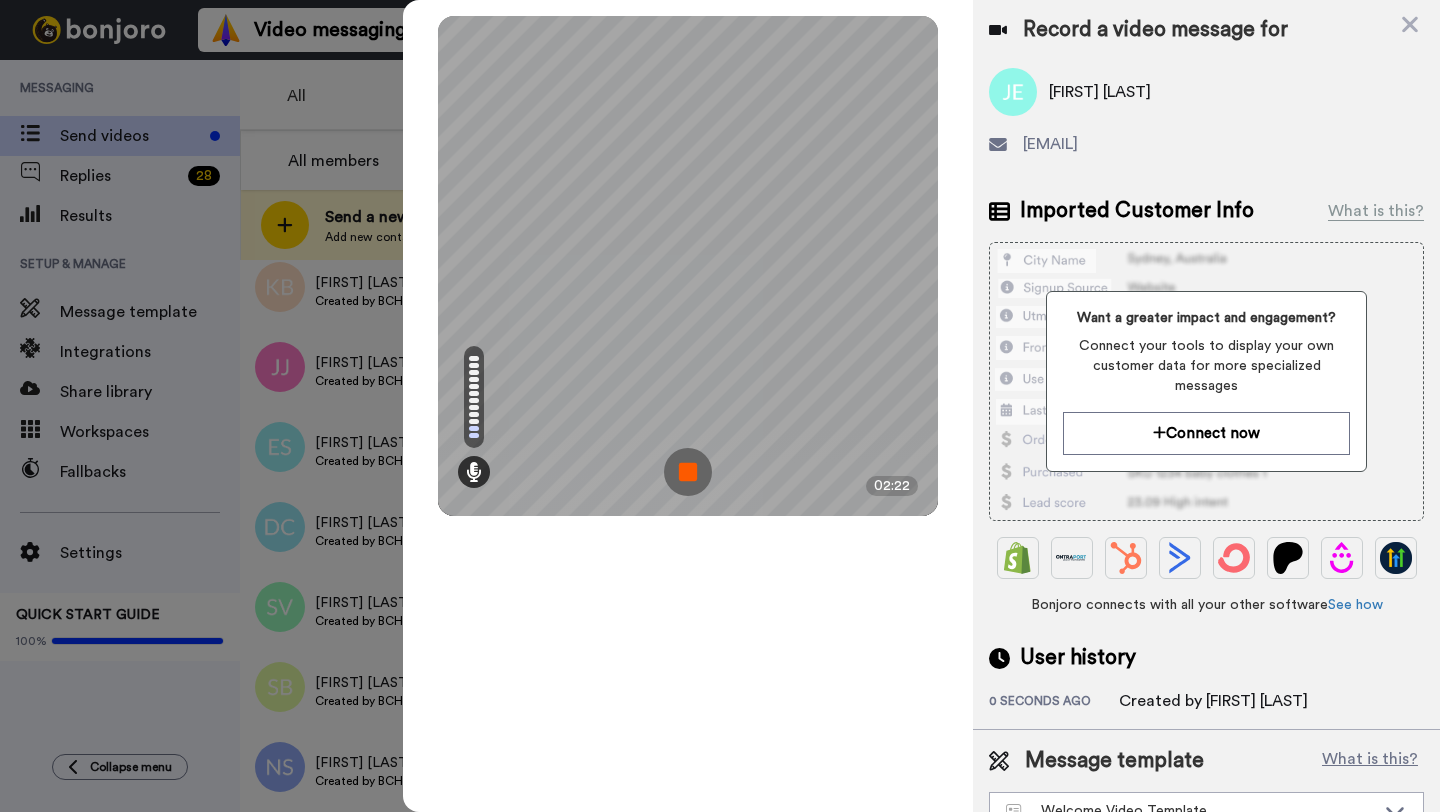 click at bounding box center (688, 472) 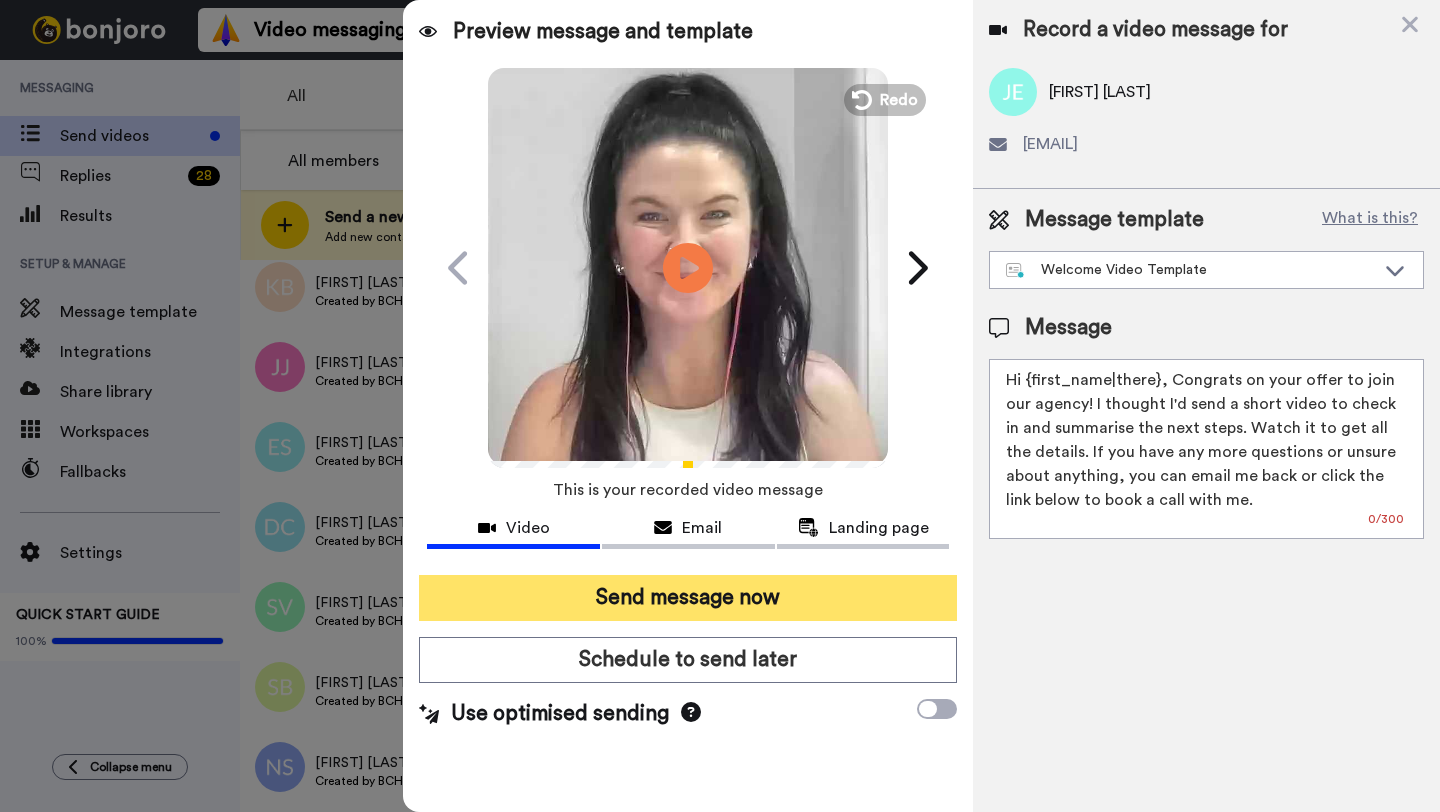 click on "Send message now" at bounding box center [688, 598] 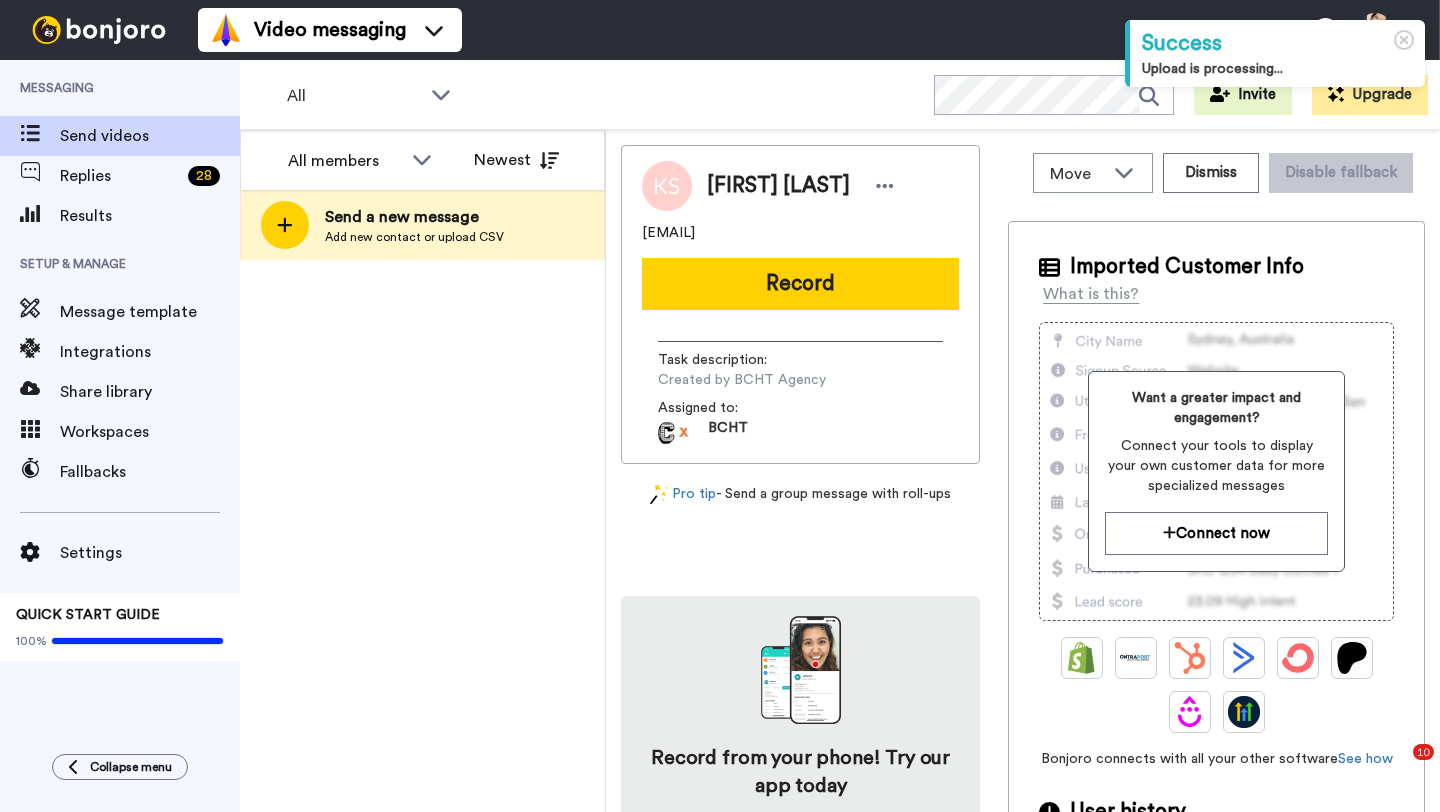 scroll, scrollTop: 0, scrollLeft: 0, axis: both 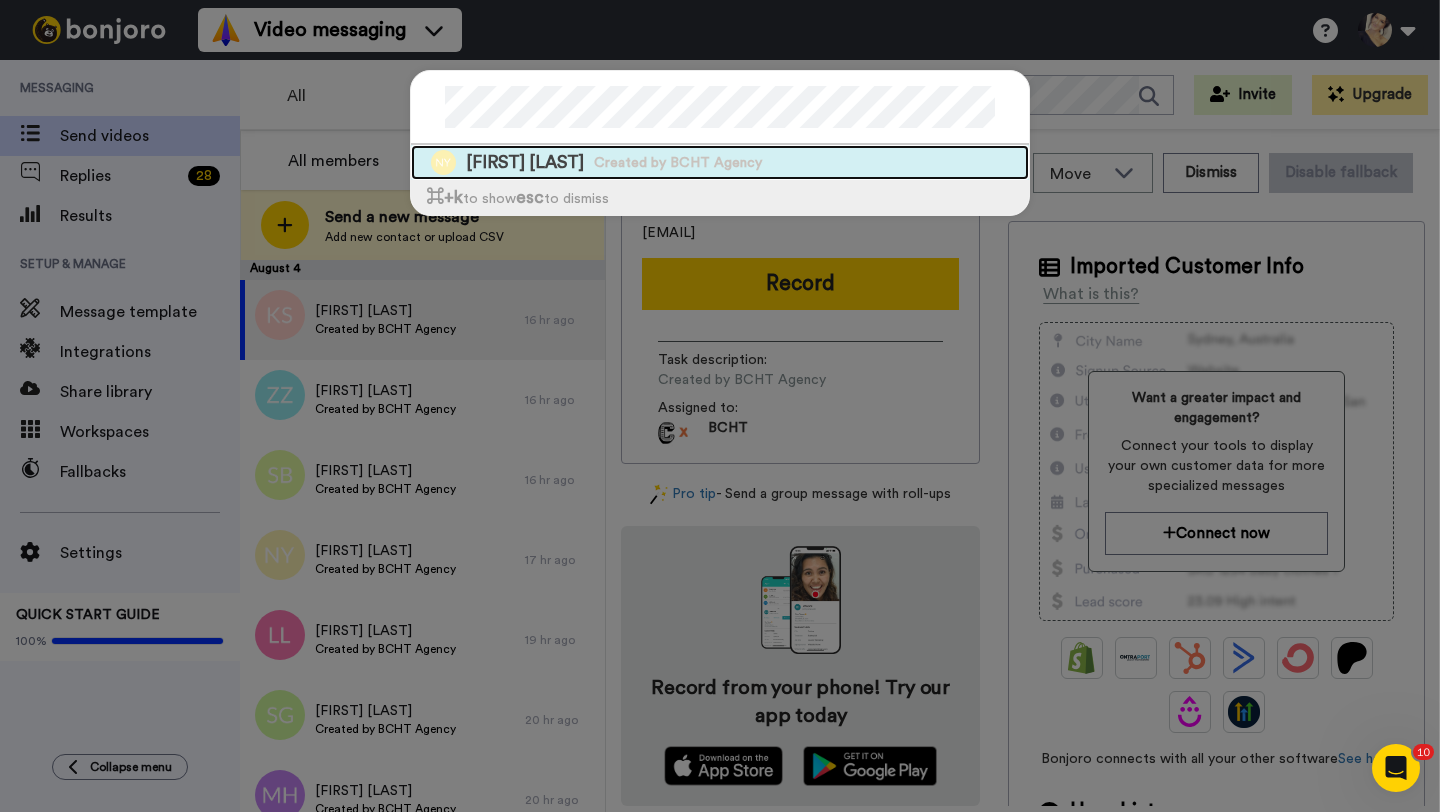 click on "Nadia Yip" at bounding box center (525, 162) 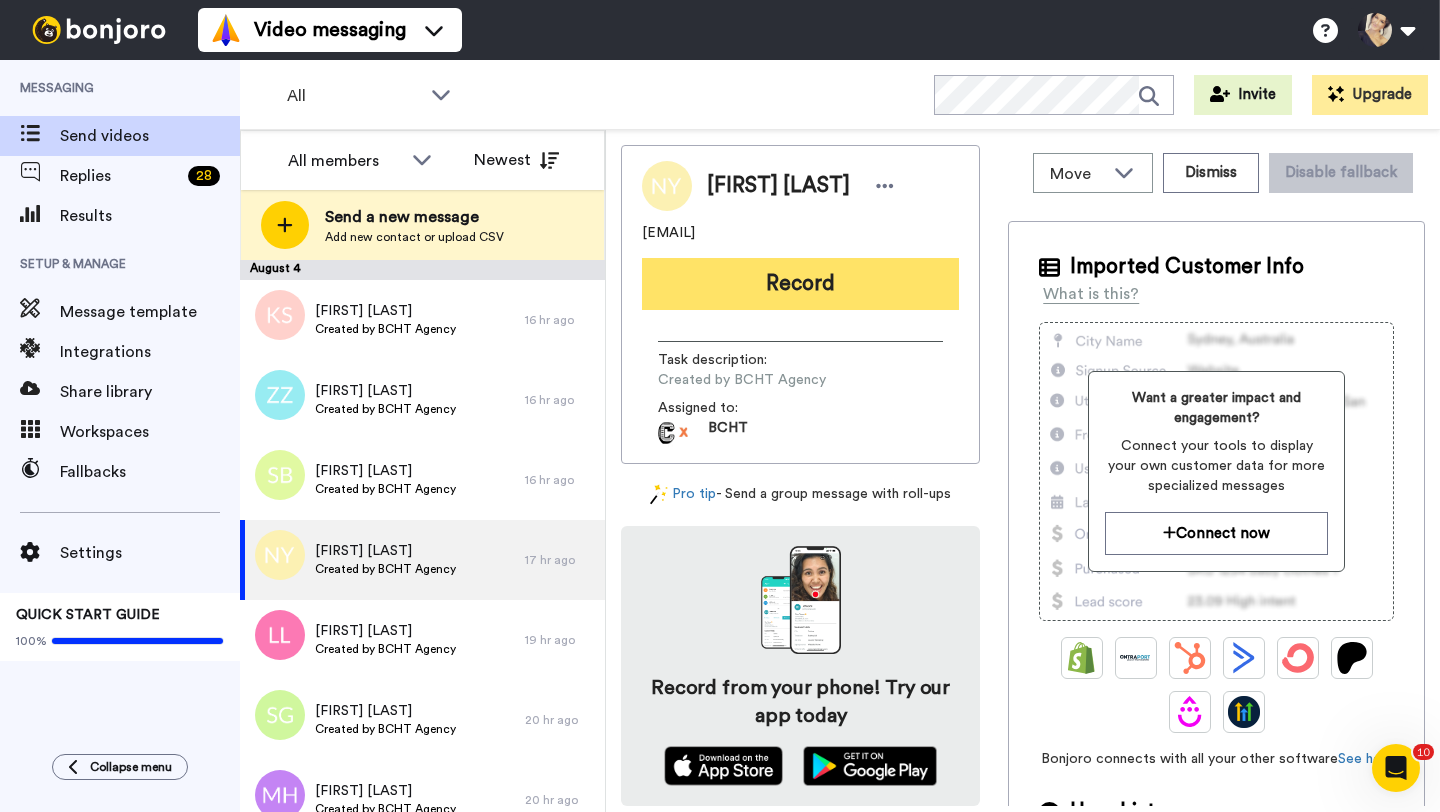 click on "Record" at bounding box center (800, 284) 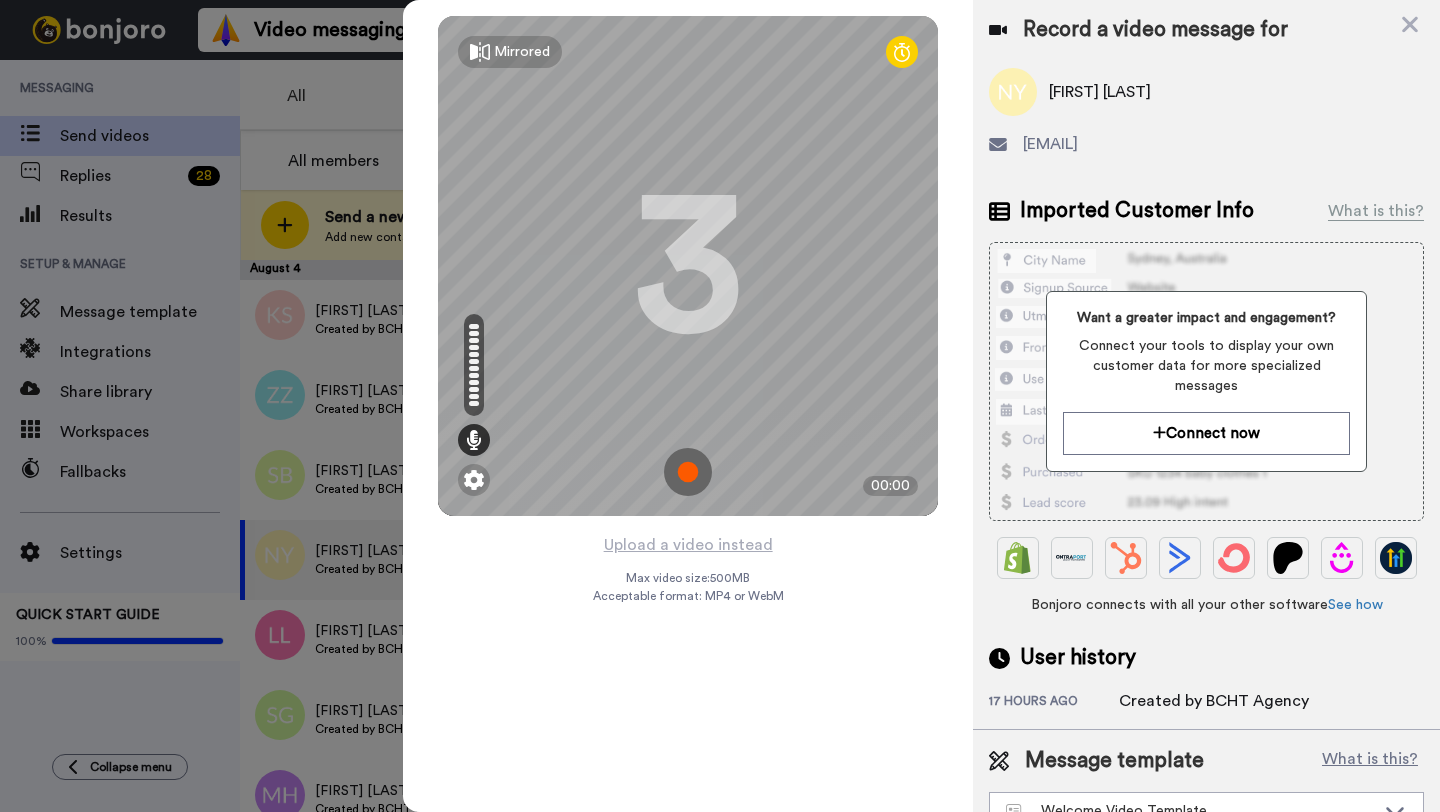 click at bounding box center (688, 472) 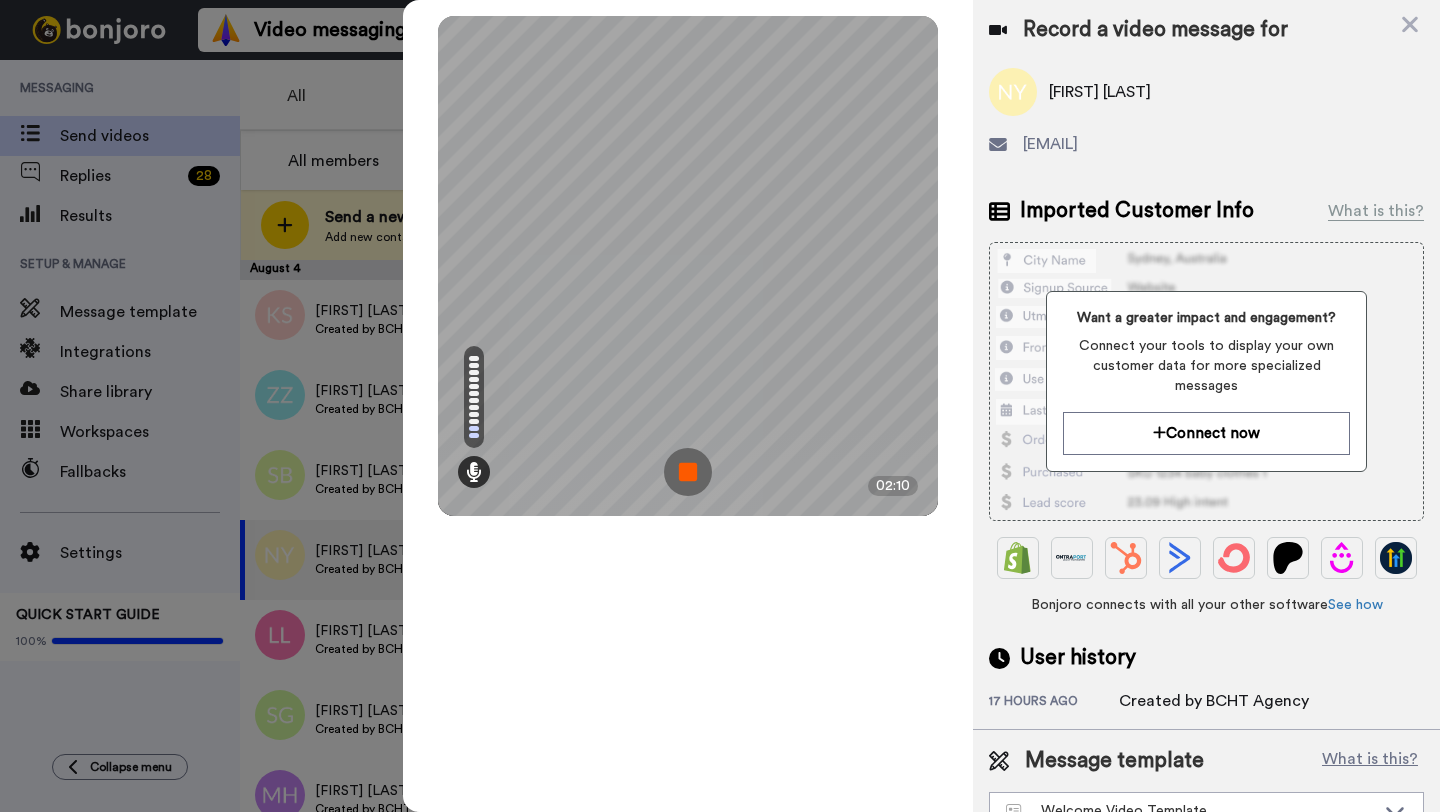 click at bounding box center [688, 472] 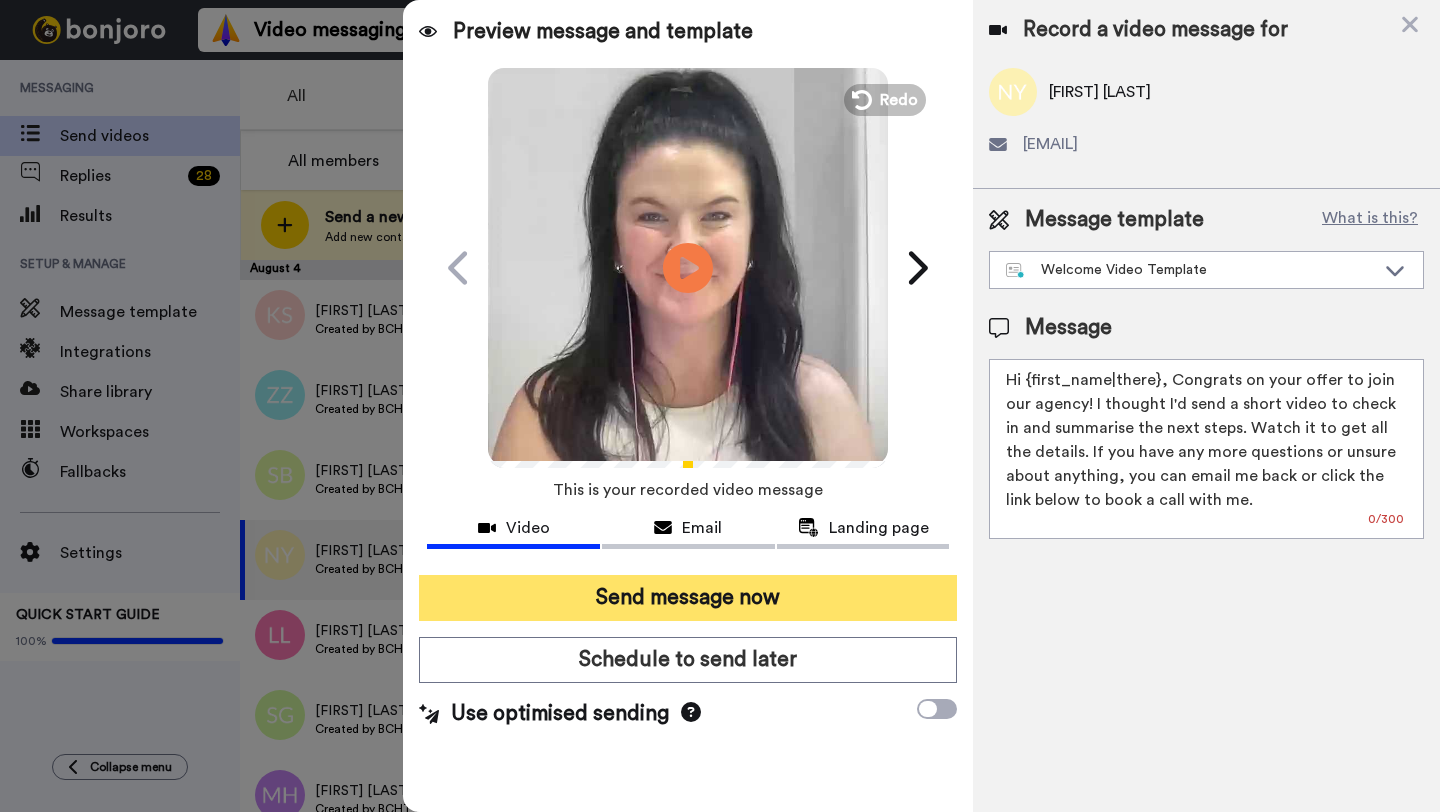 click on "Send message now" at bounding box center [688, 598] 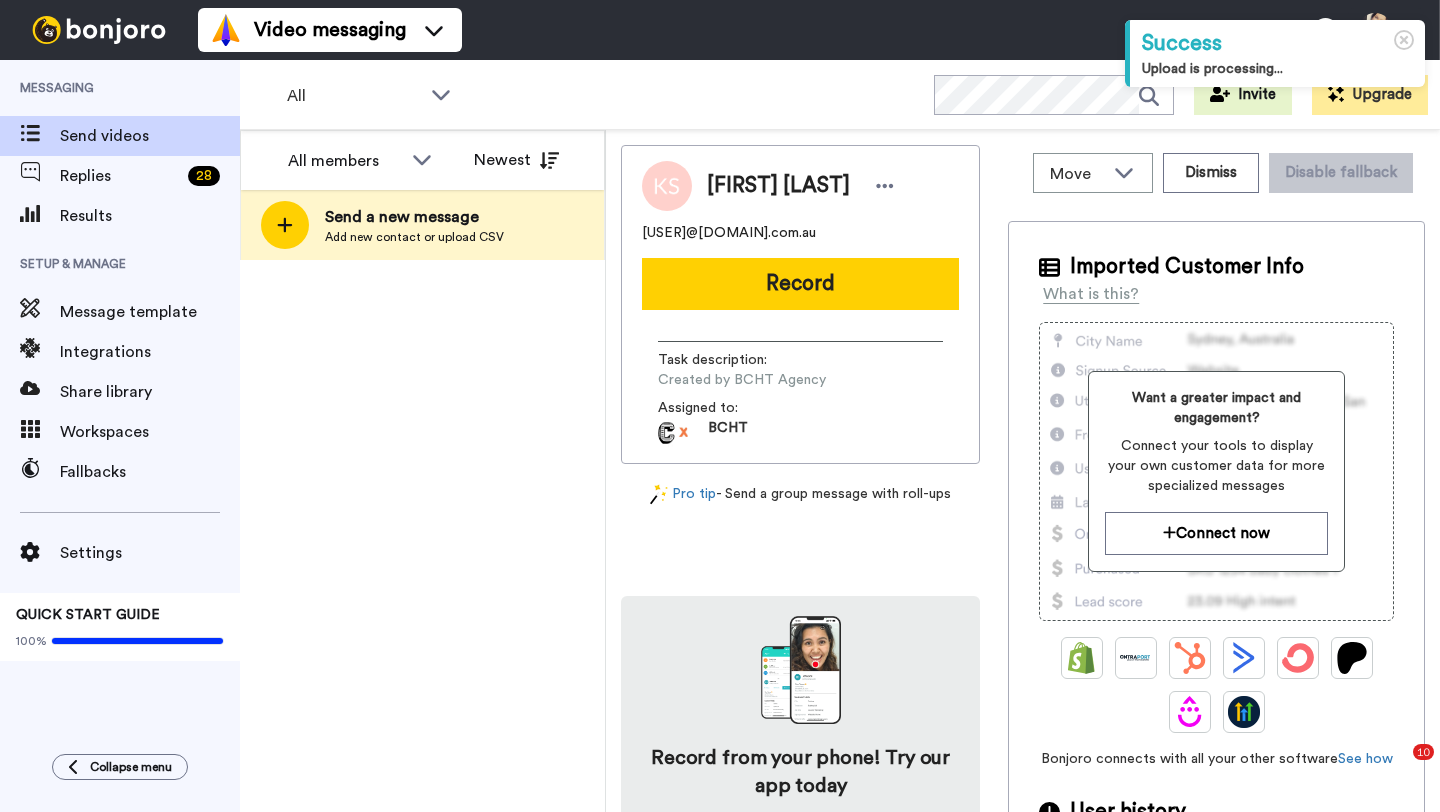 scroll, scrollTop: 0, scrollLeft: 0, axis: both 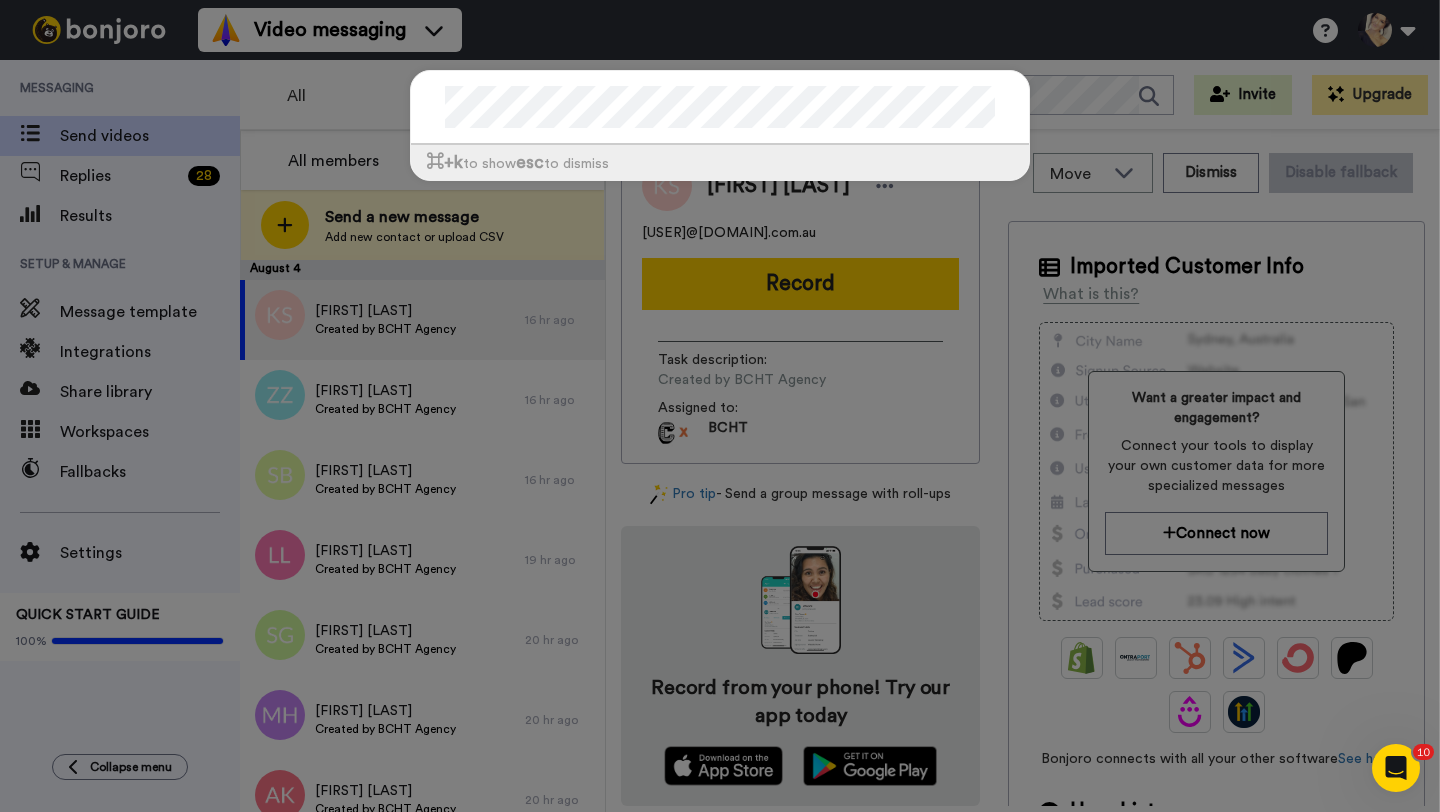 click on "⌘ +k  to show   esc  to dismiss" at bounding box center (720, 406) 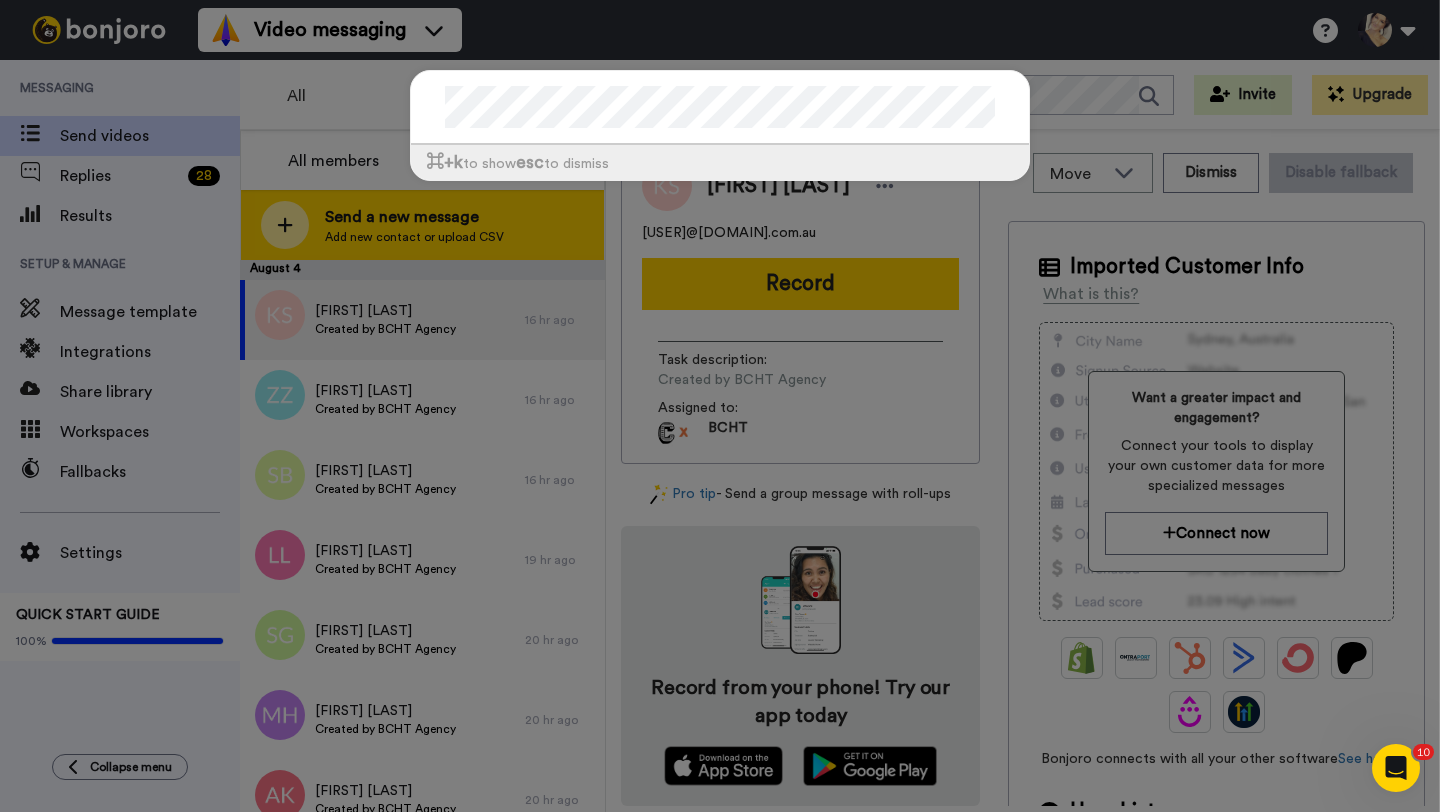 drag, startPoint x: 506, startPoint y: 250, endPoint x: 462, endPoint y: 246, distance: 44.181442 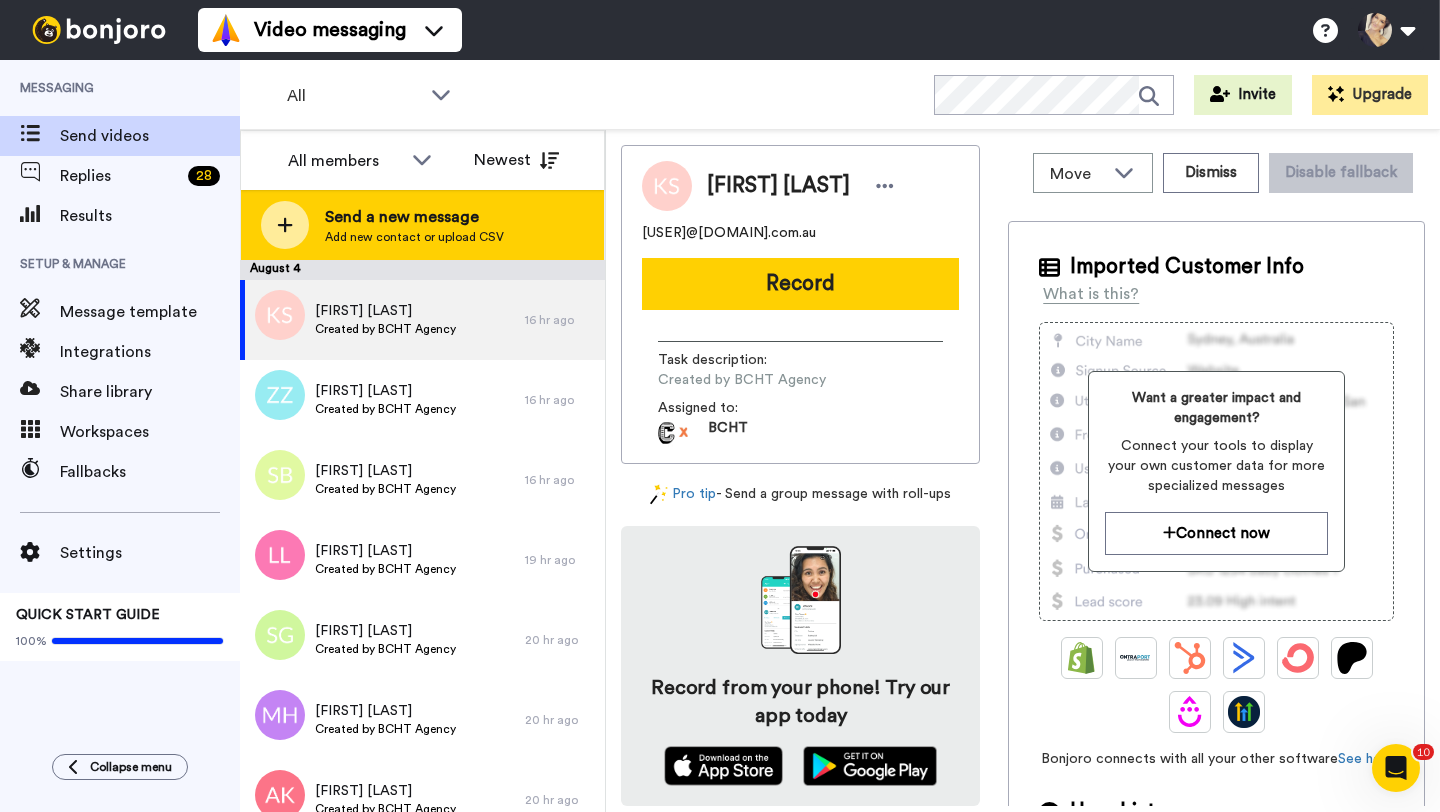 click on "Add new contact or upload CSV" at bounding box center (414, 237) 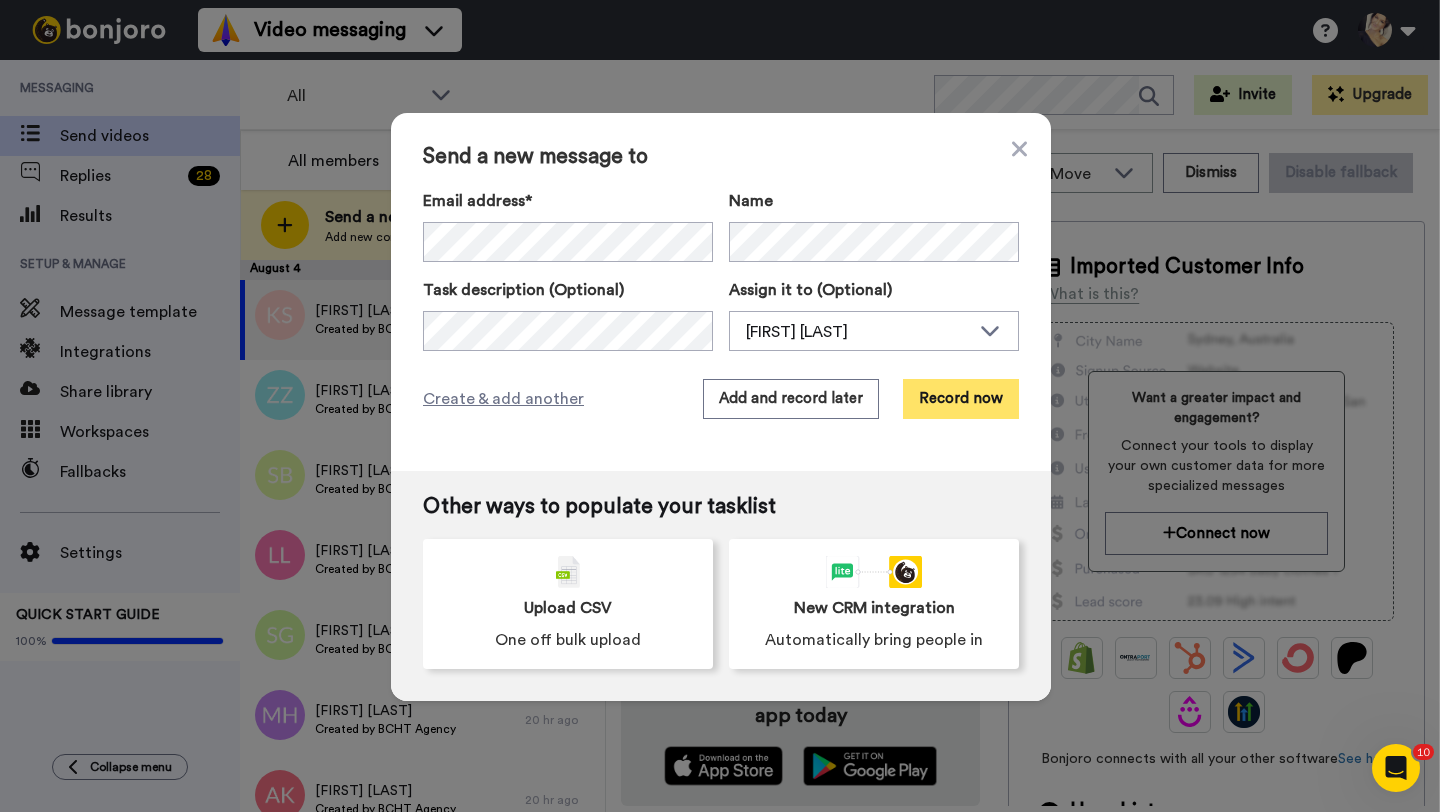 click on "Record now" at bounding box center [961, 399] 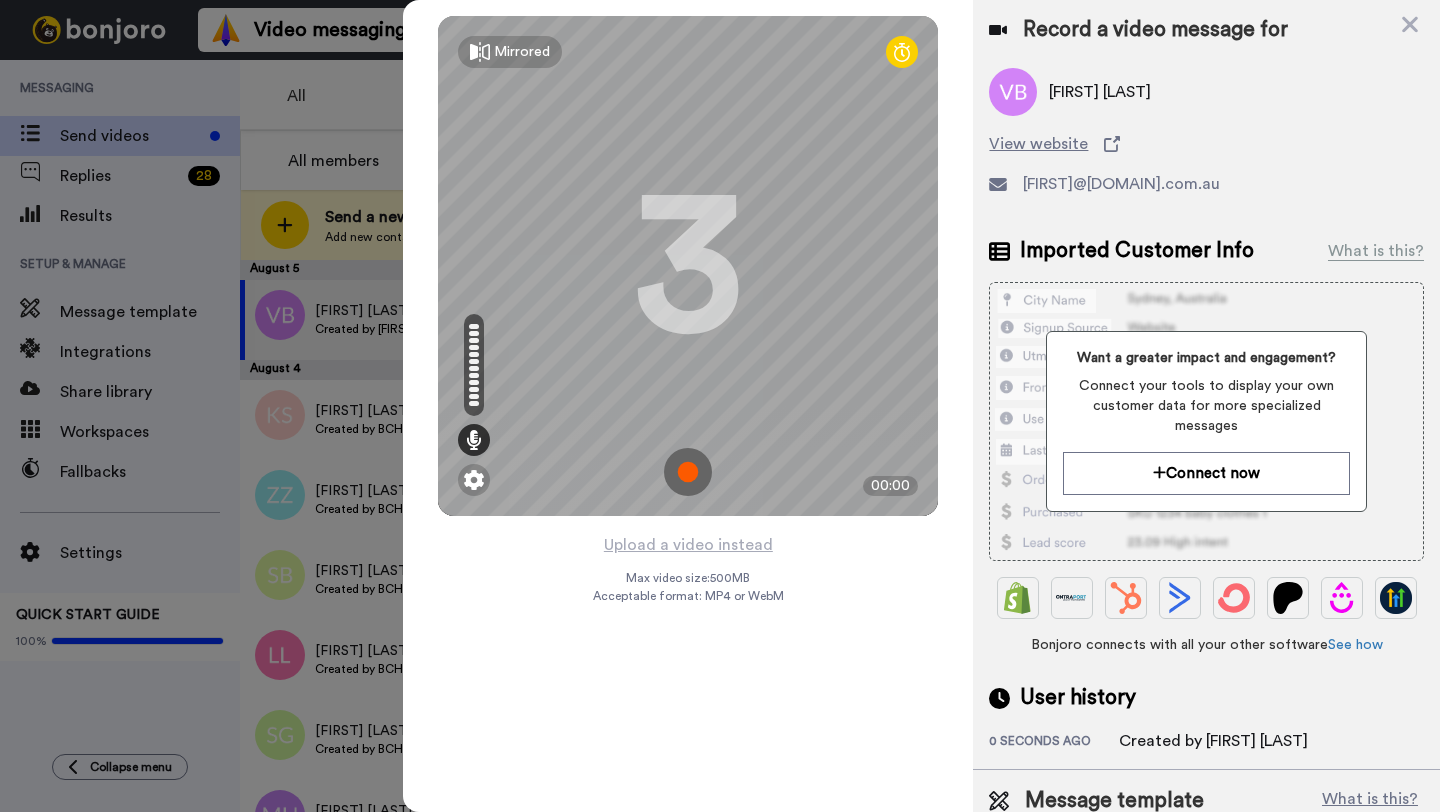 click at bounding box center (688, 472) 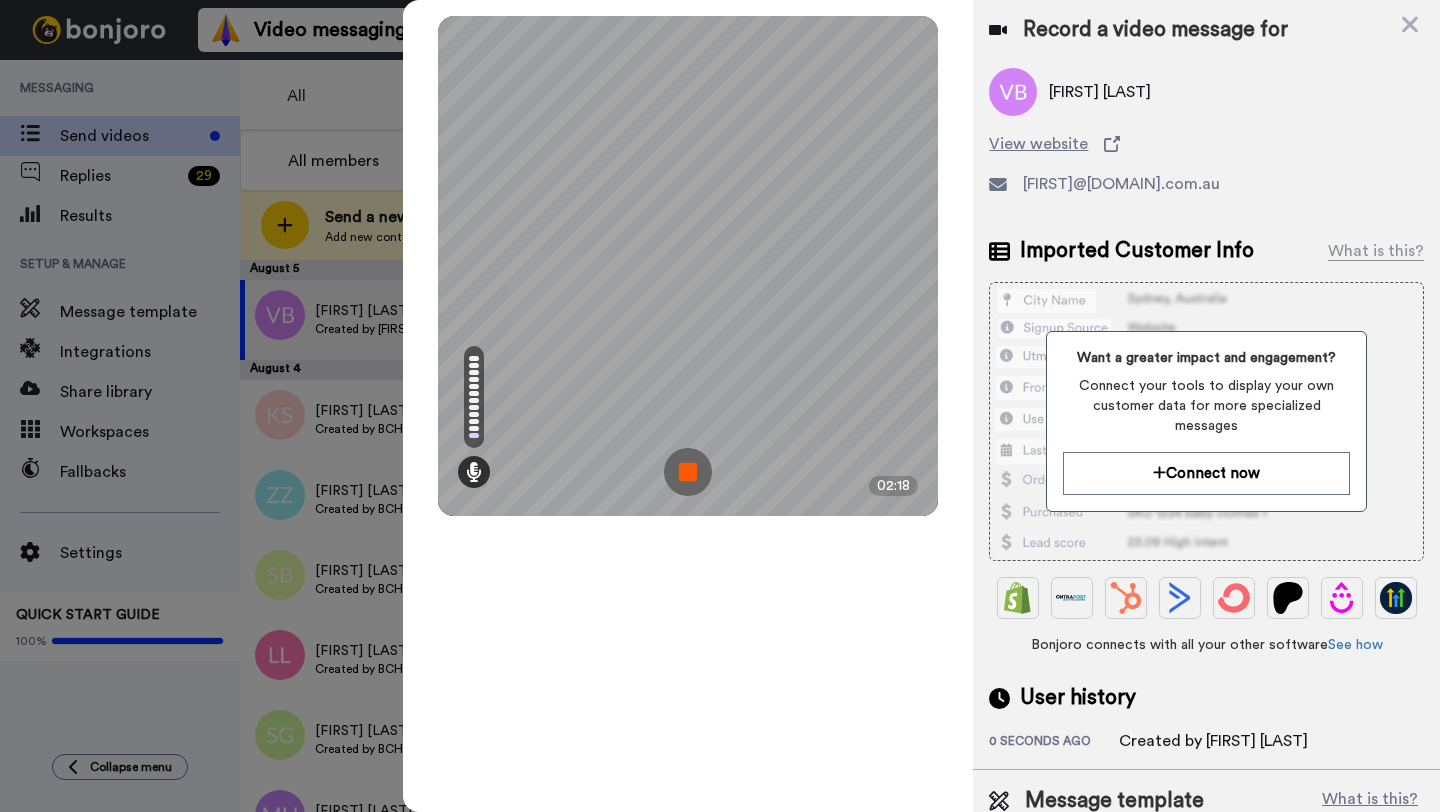 click at bounding box center (688, 472) 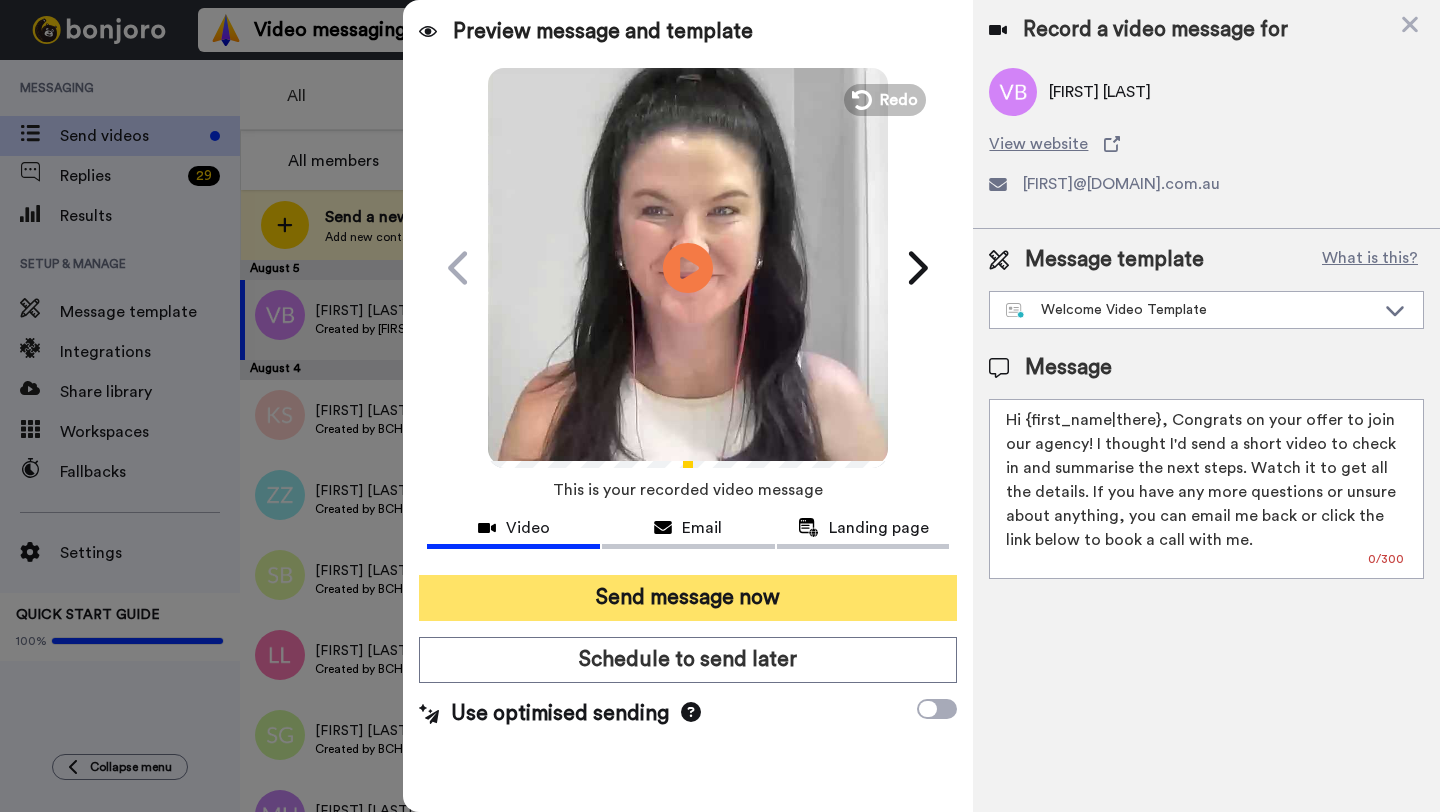 click on "Send message now" at bounding box center [688, 598] 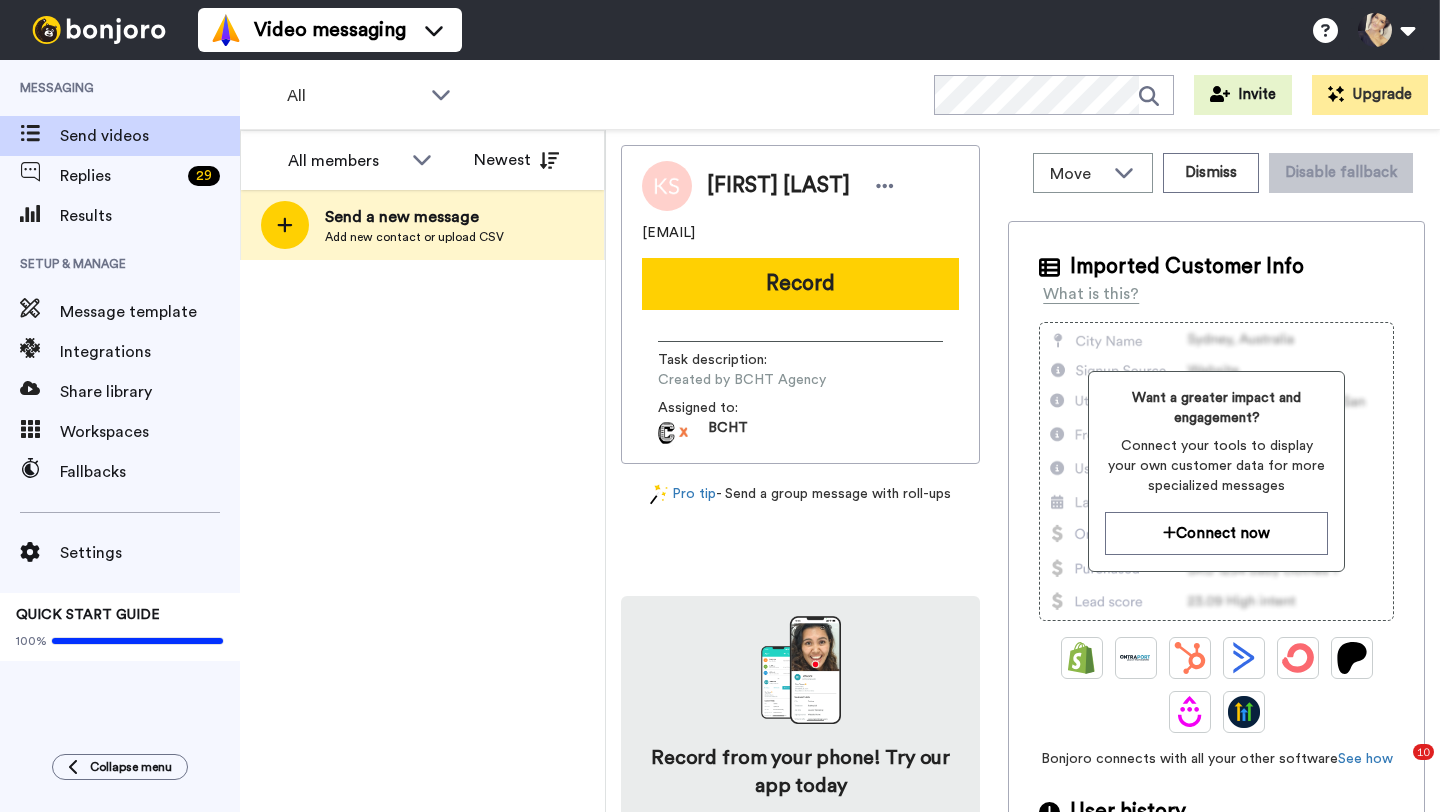 scroll, scrollTop: 0, scrollLeft: 0, axis: both 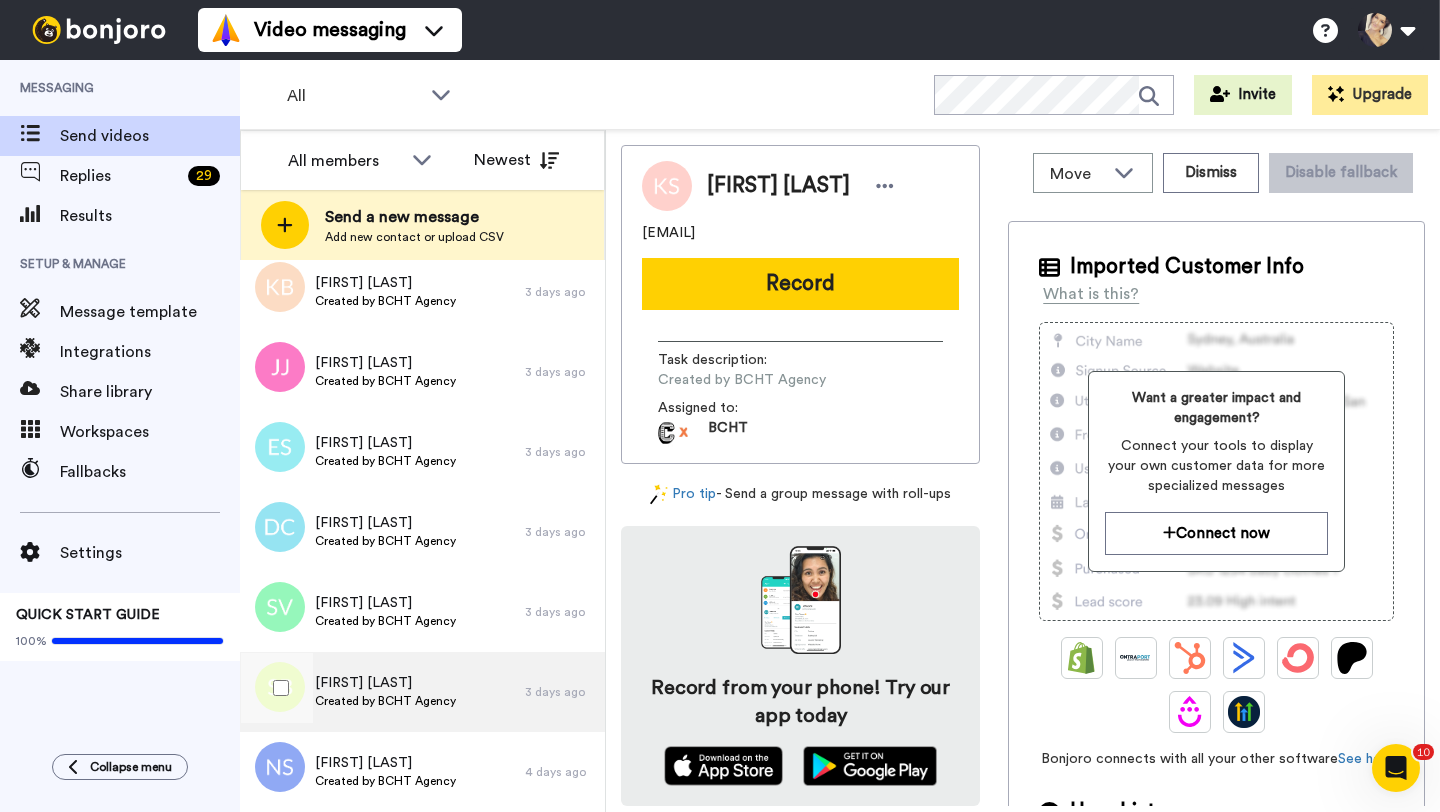 click on "Created by BCHT Agency" at bounding box center (385, 701) 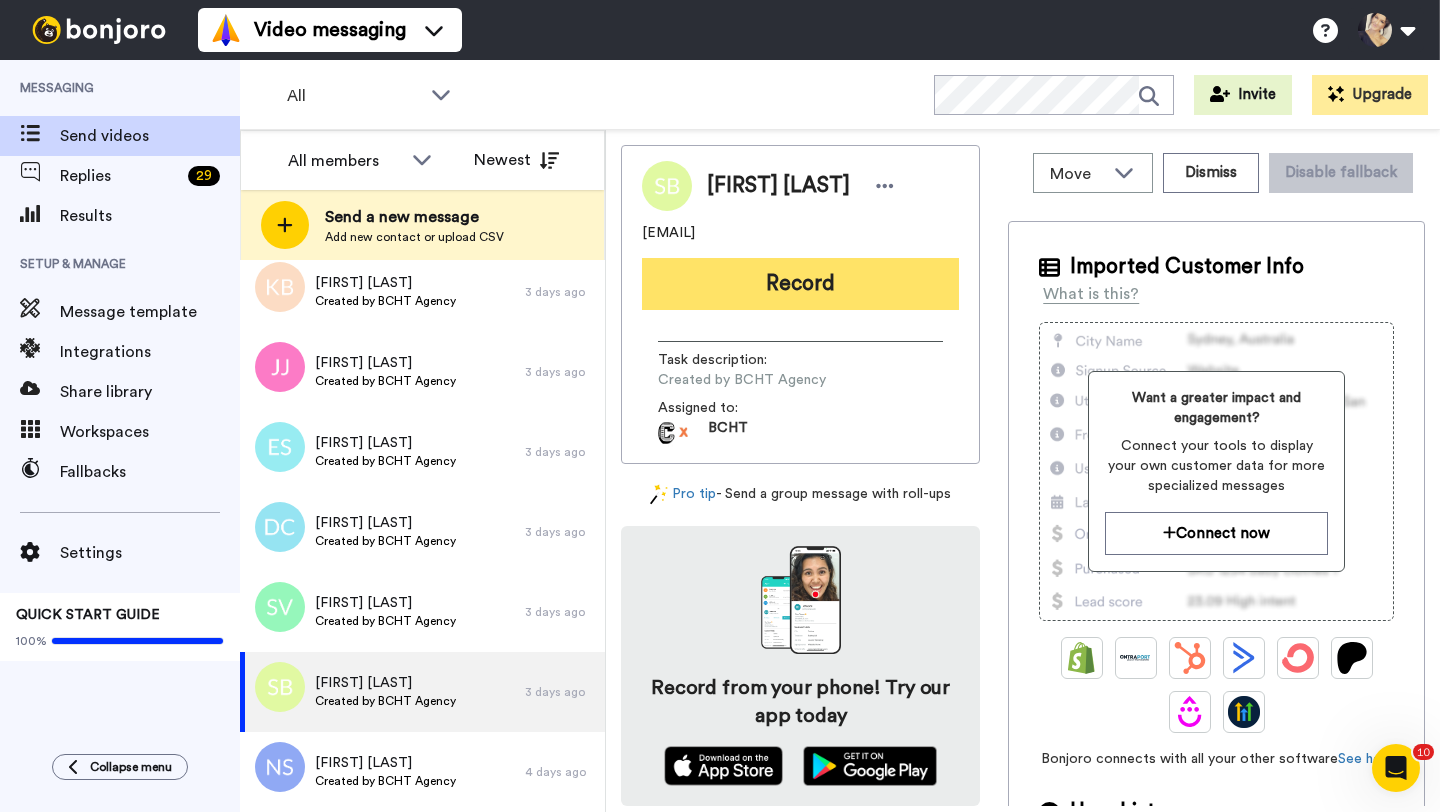 click on "Record" at bounding box center [800, 284] 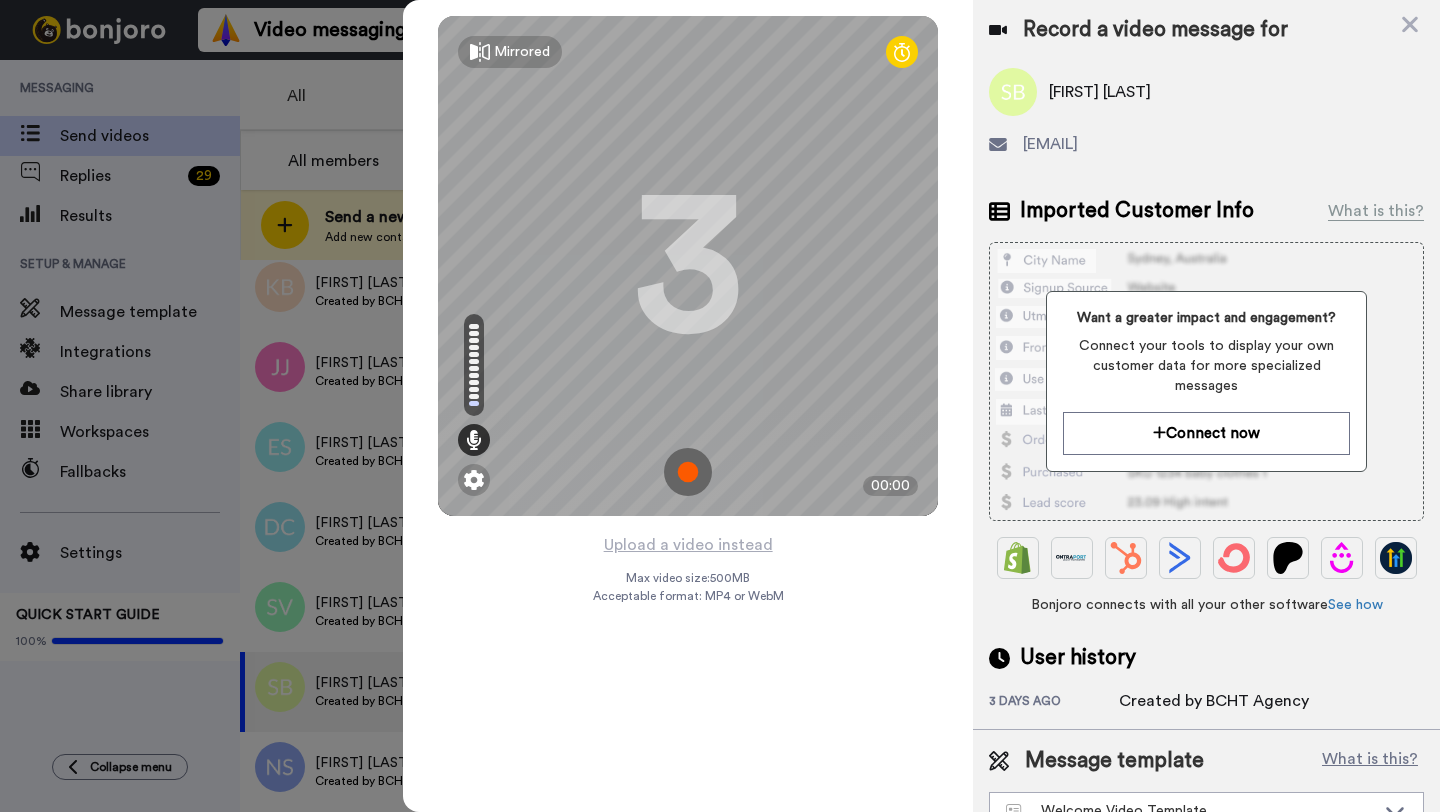 click at bounding box center [688, 472] 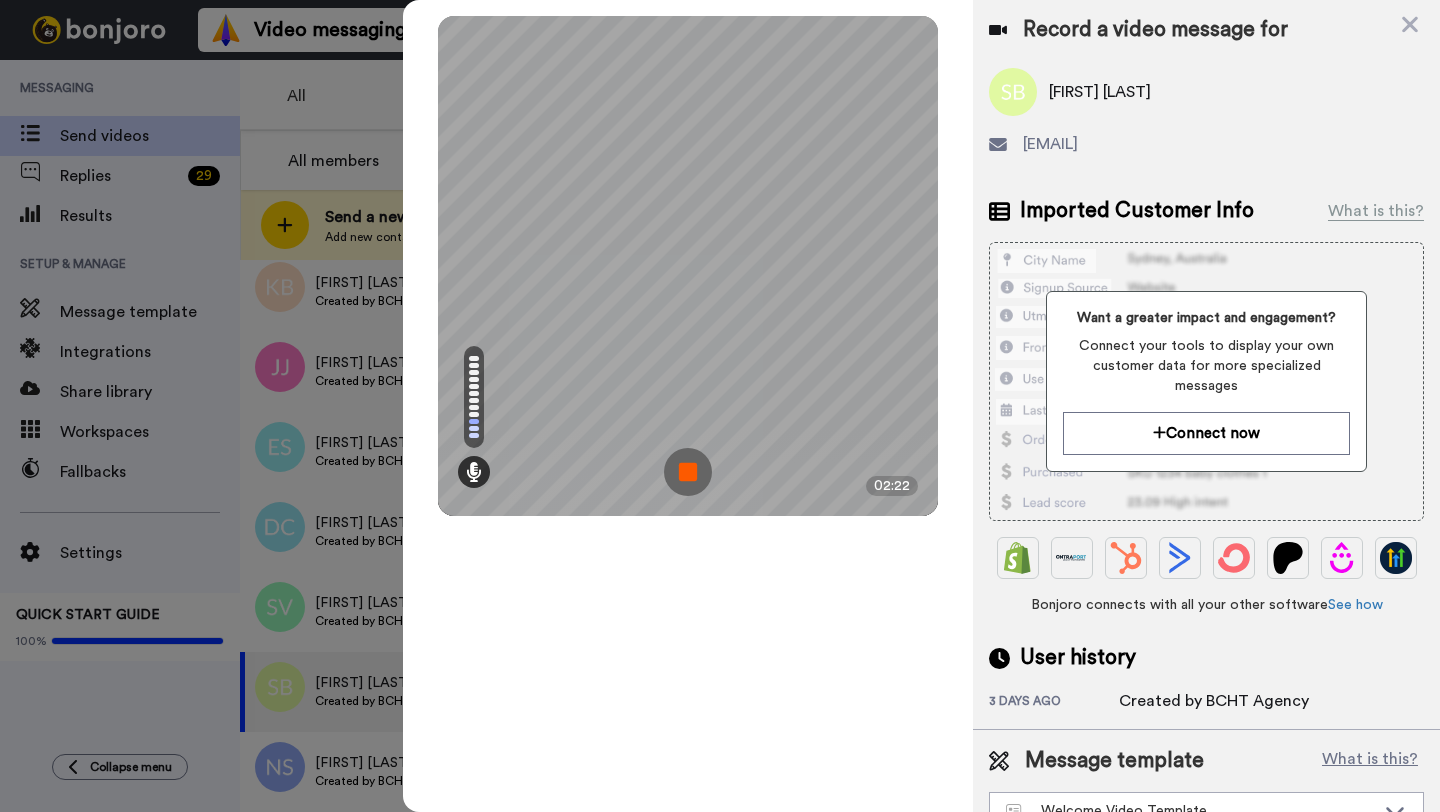 click at bounding box center [688, 472] 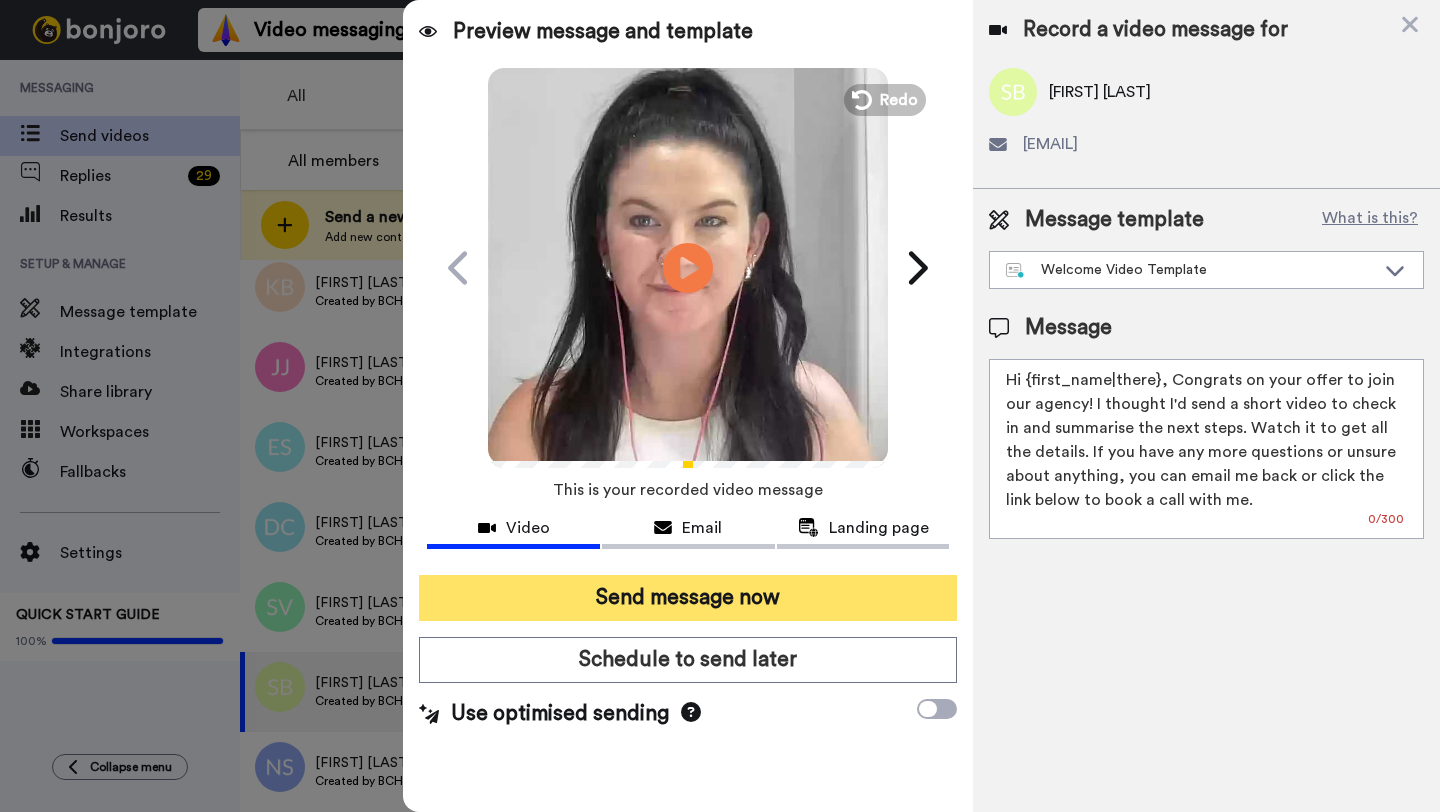 click on "Send message now" at bounding box center [688, 598] 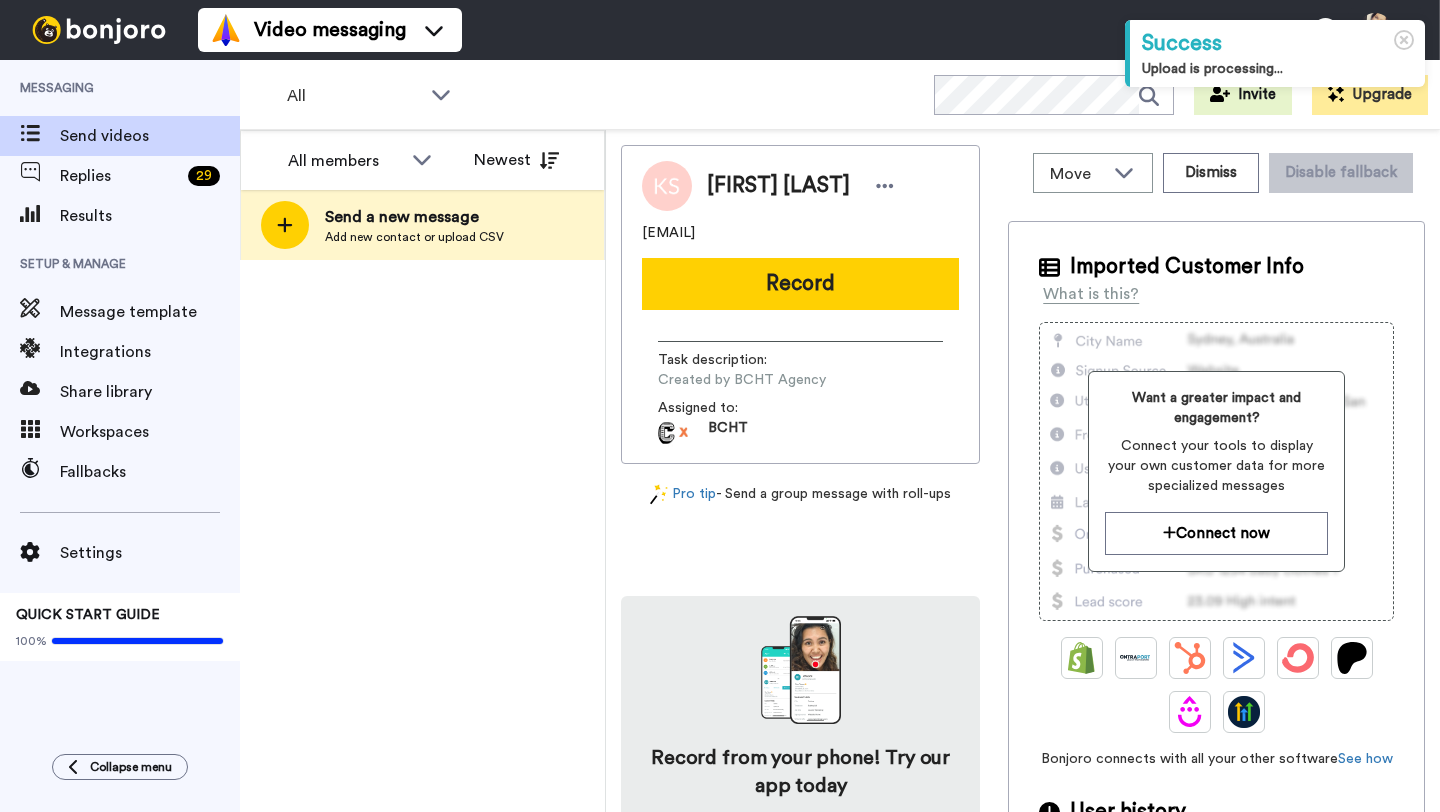 scroll, scrollTop: 0, scrollLeft: 0, axis: both 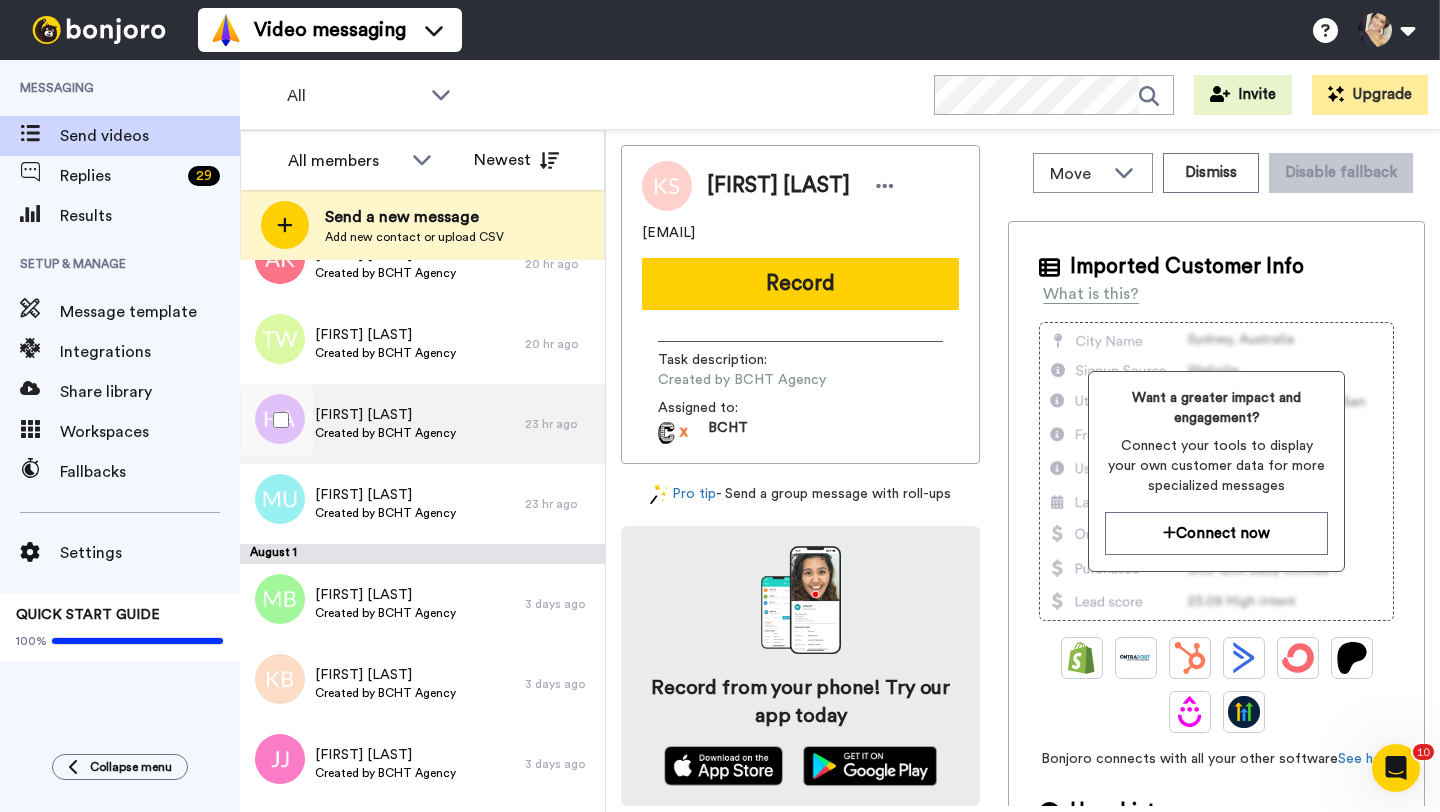 click on "Hala Al-Attab Created by BCHT Agency" at bounding box center (382, 424) 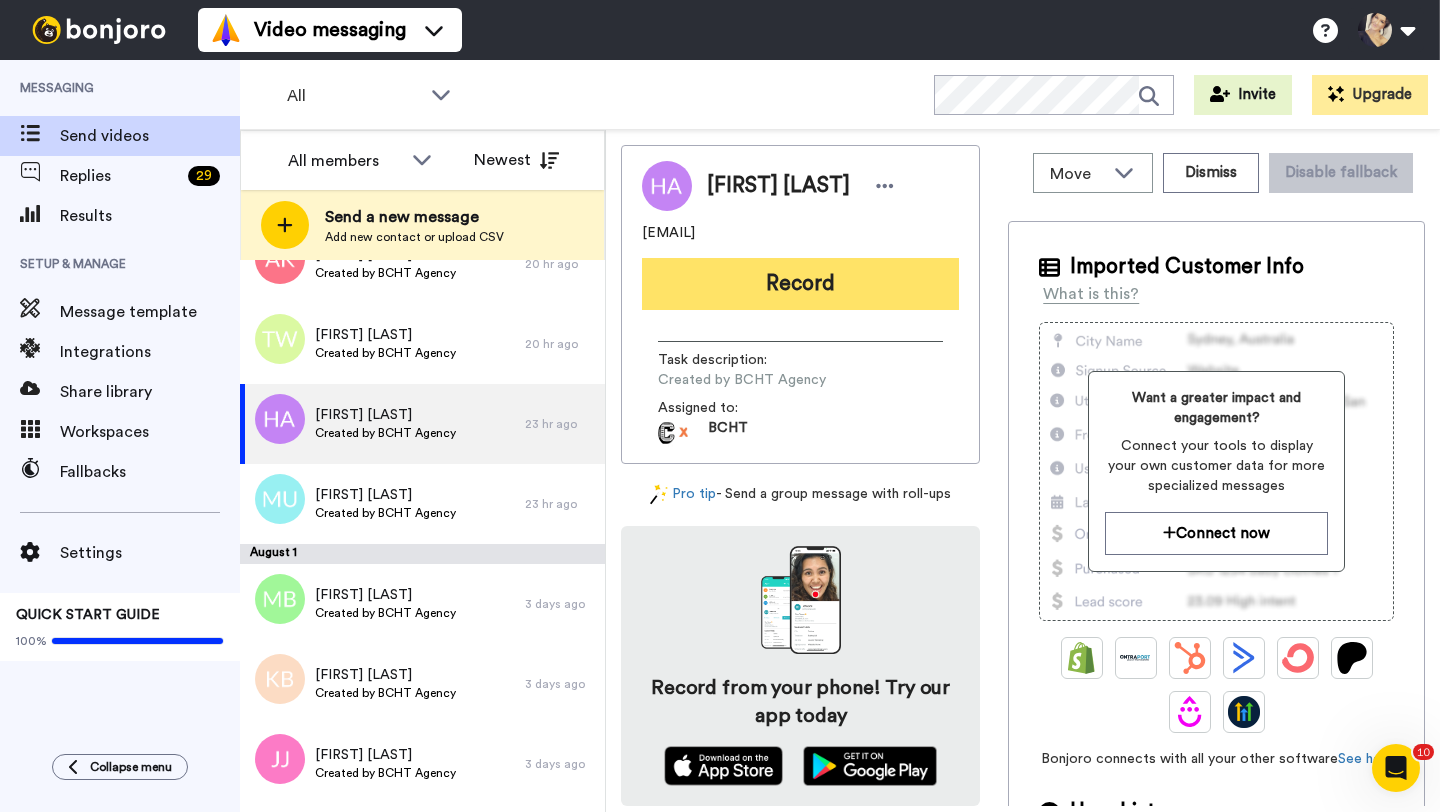 click on "Record" at bounding box center (800, 284) 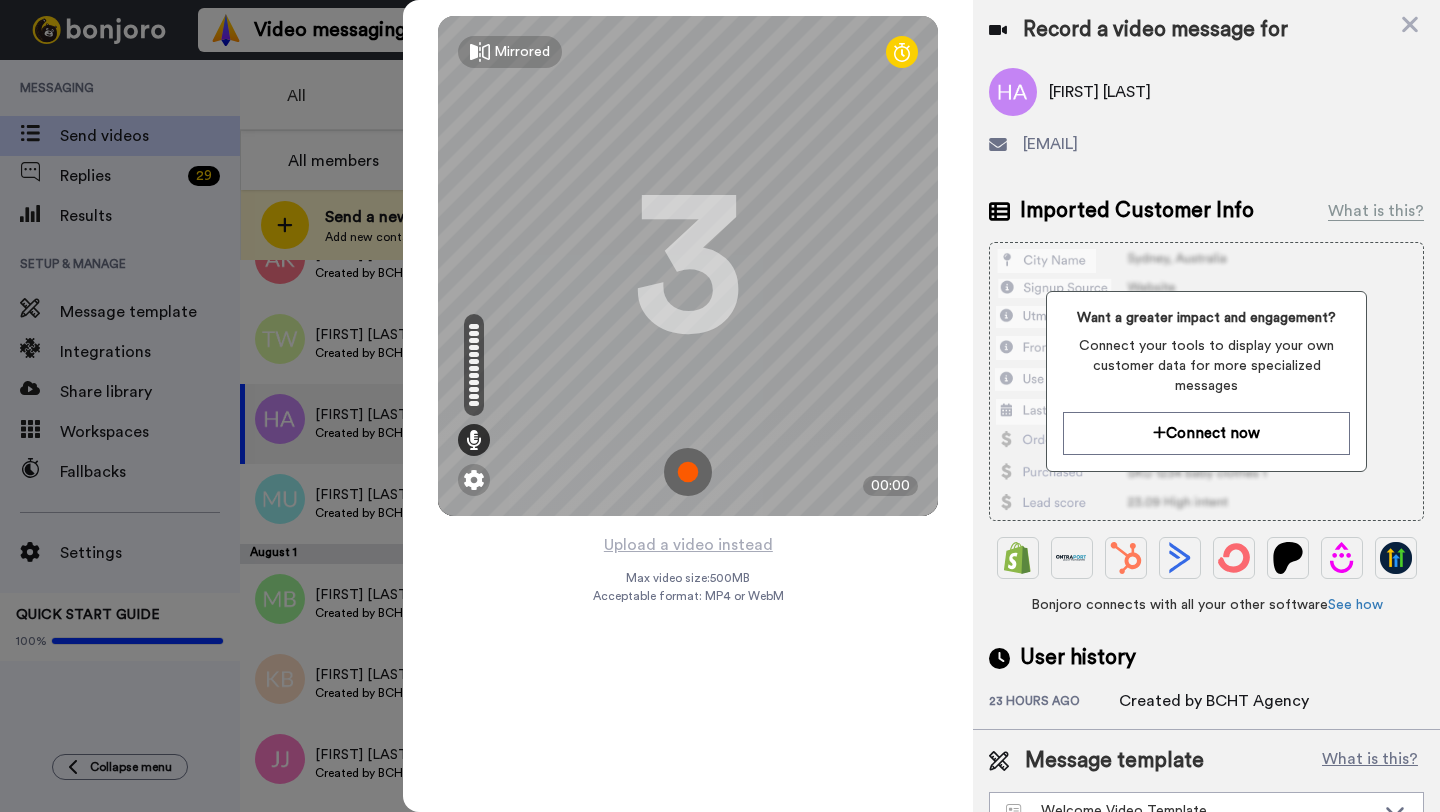 click at bounding box center [688, 472] 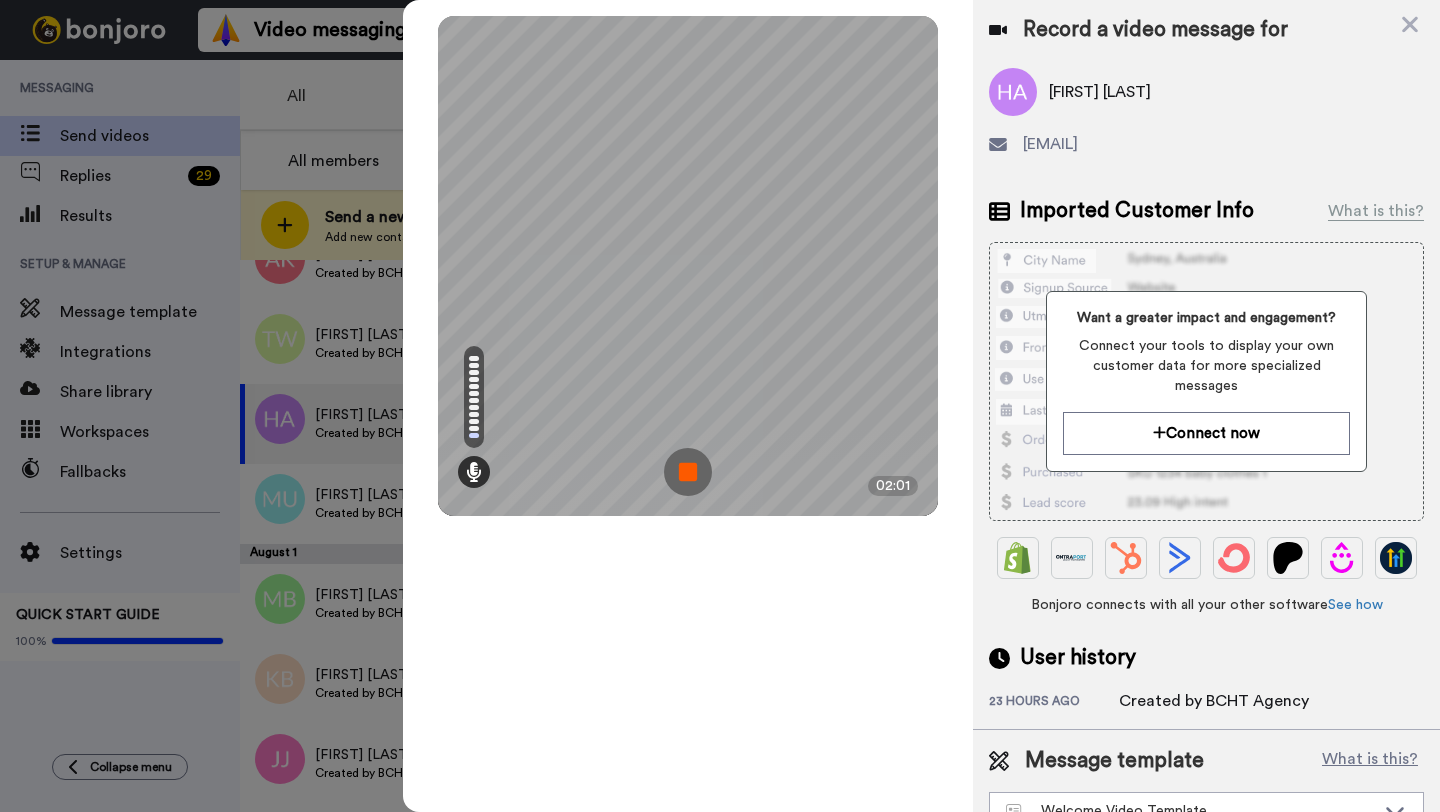 click at bounding box center (688, 472) 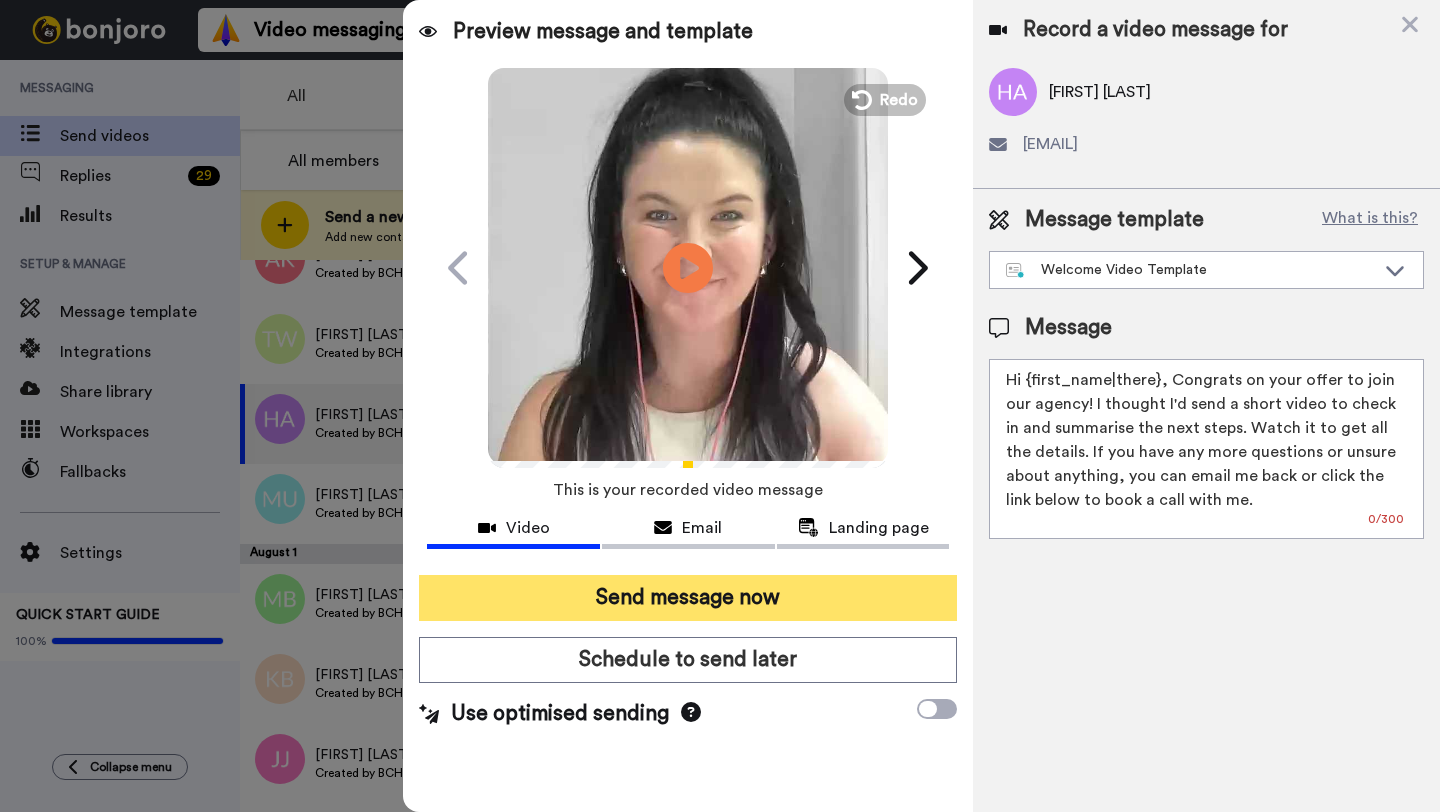 click on "Send message now" at bounding box center (688, 598) 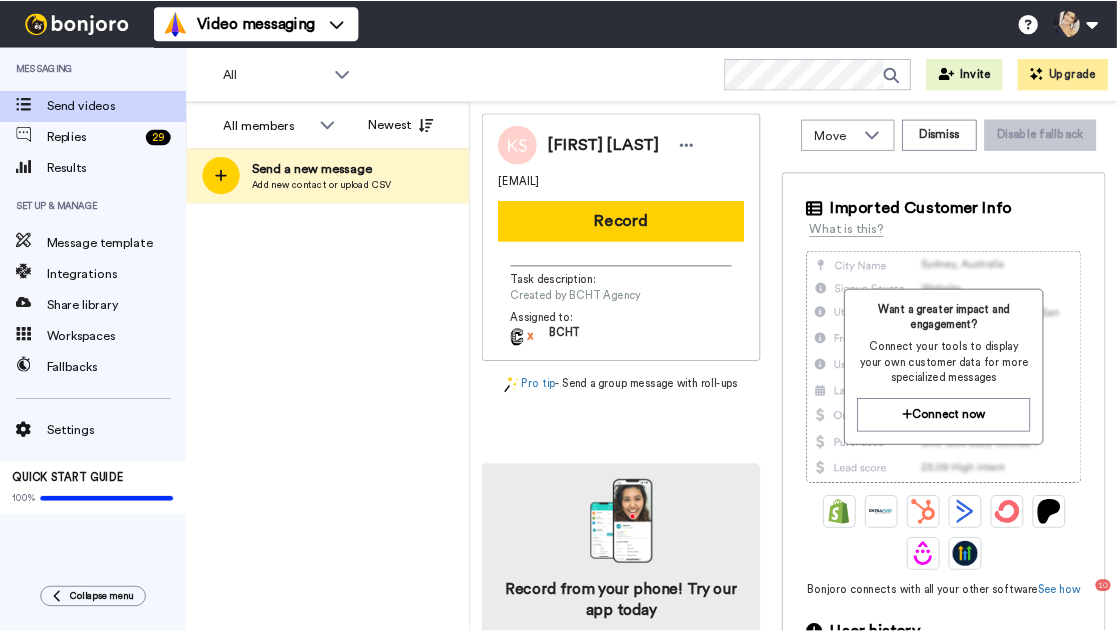scroll, scrollTop: 0, scrollLeft: 0, axis: both 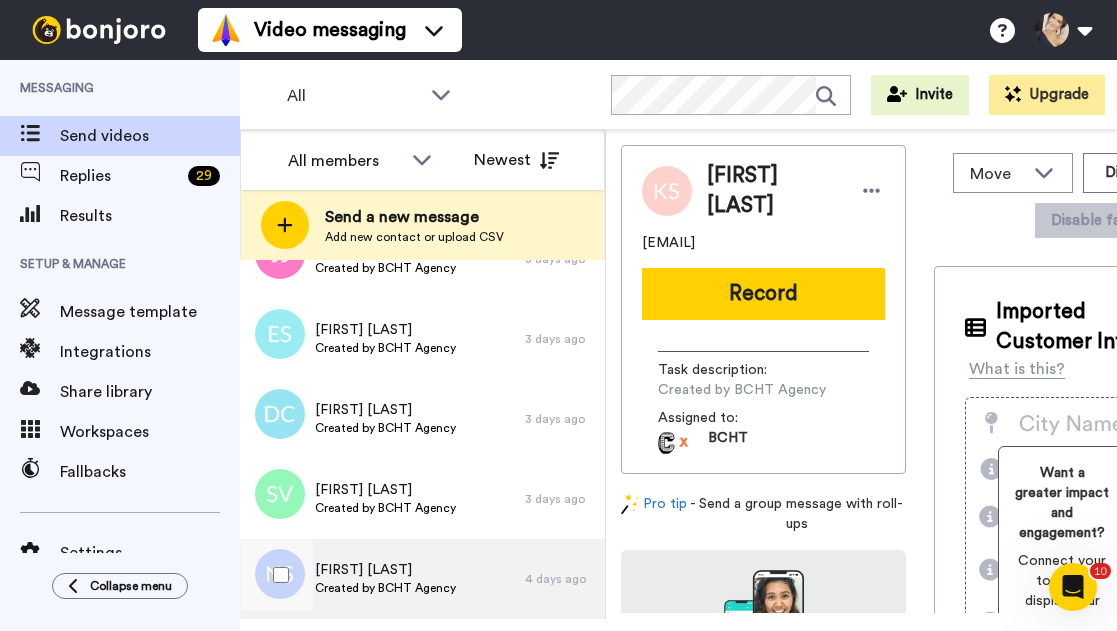 click on "Natasha Sampson" at bounding box center (385, 570) 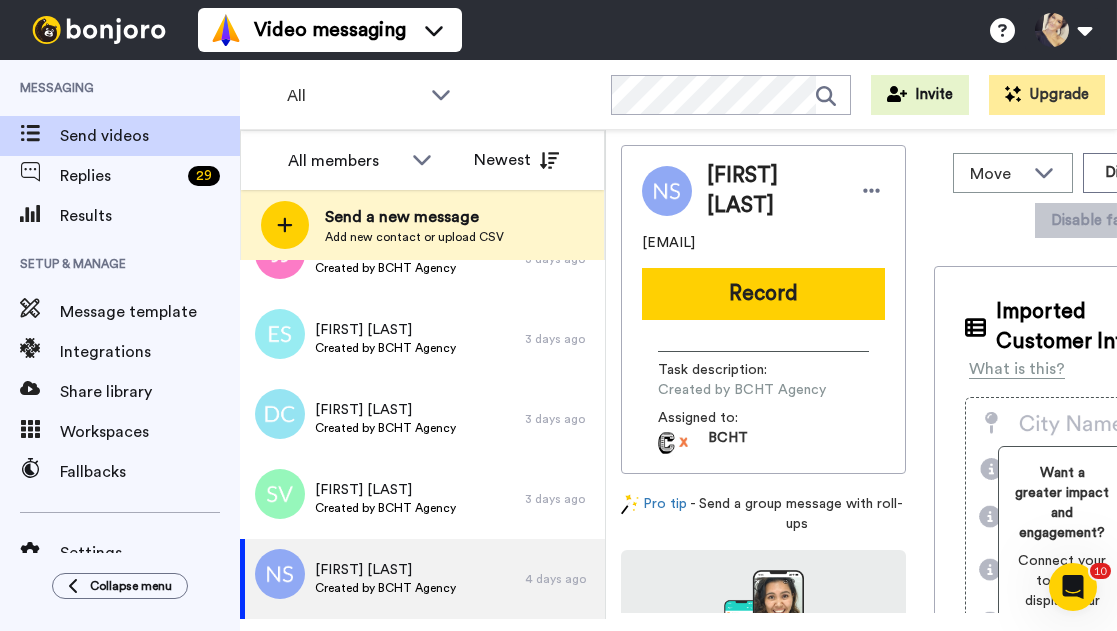 drag, startPoint x: 641, startPoint y: 241, endPoint x: 821, endPoint y: 237, distance: 180.04443 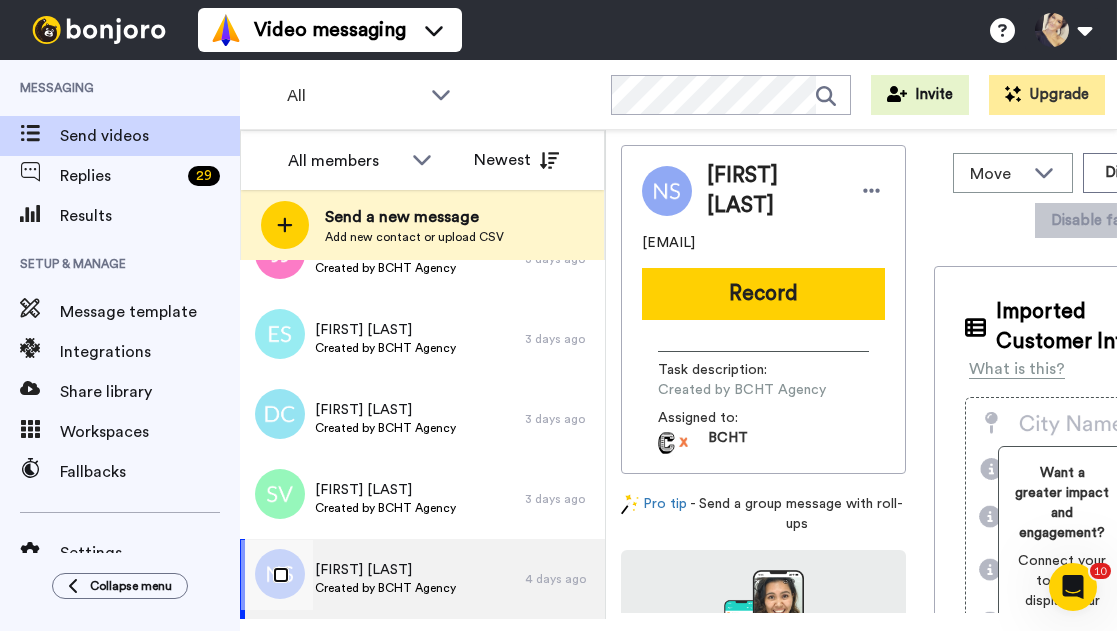 scroll, scrollTop: 891, scrollLeft: 0, axis: vertical 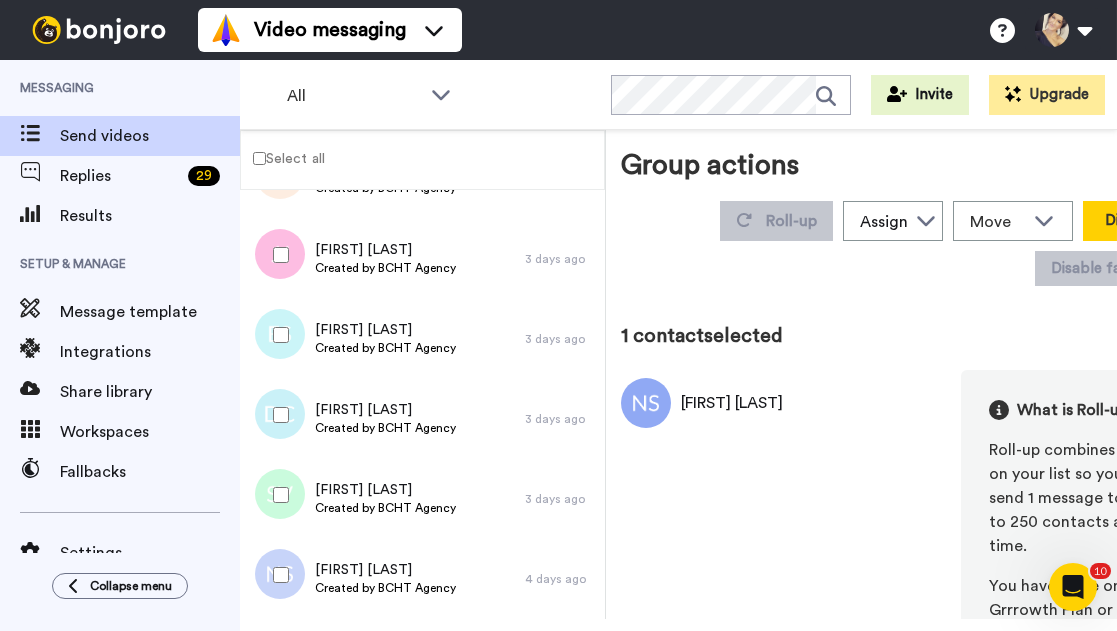 click on "Dismiss" at bounding box center (1131, 221) 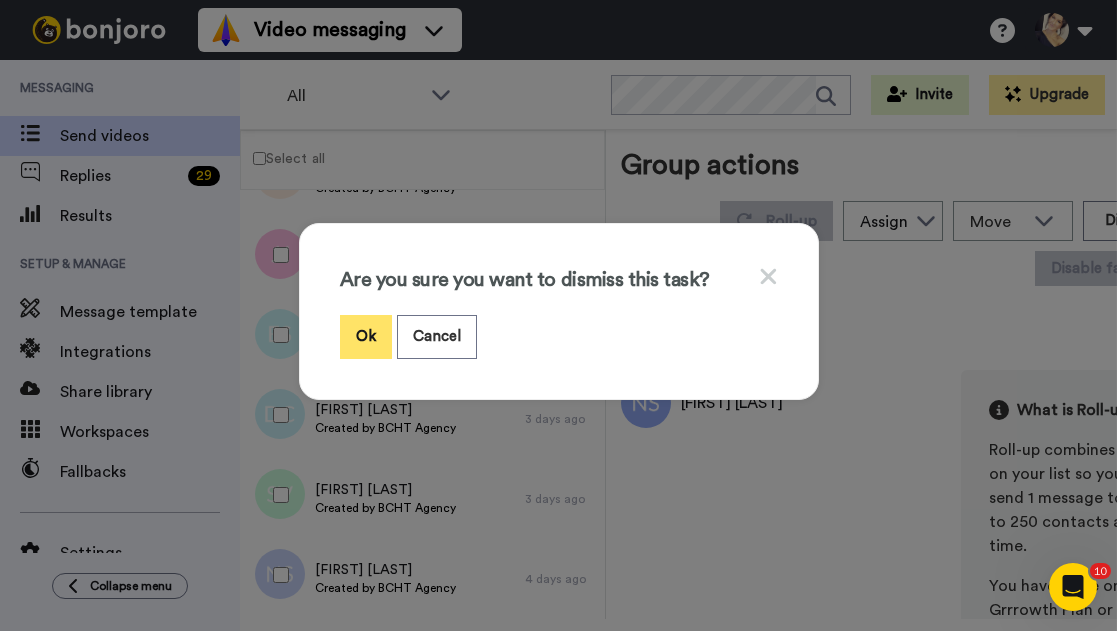 click on "Ok" at bounding box center [366, 336] 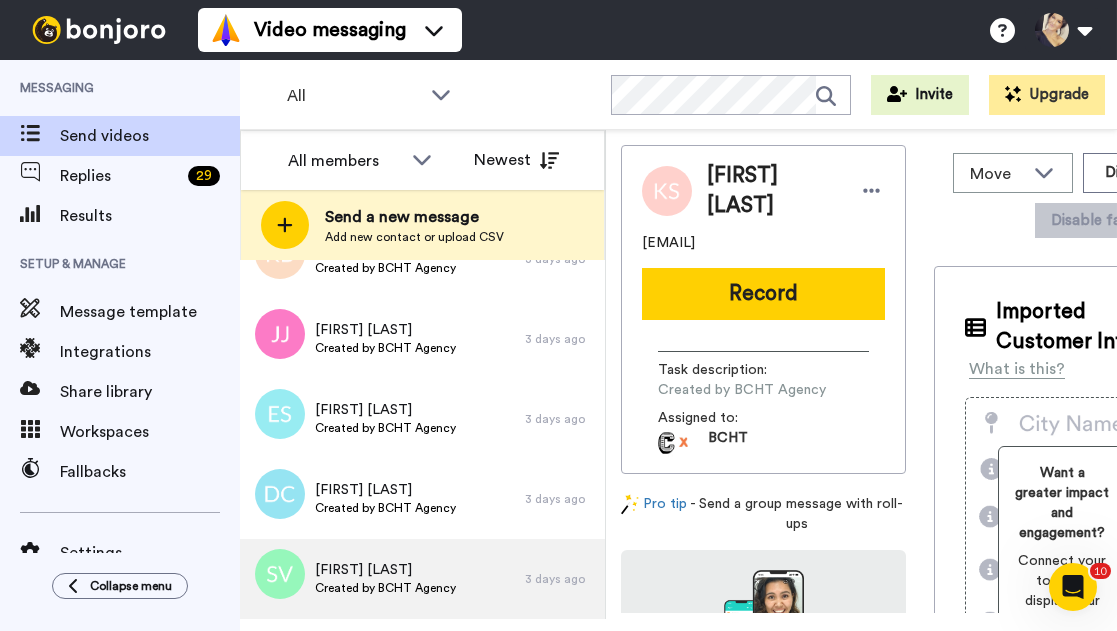 scroll, scrollTop: 881, scrollLeft: 0, axis: vertical 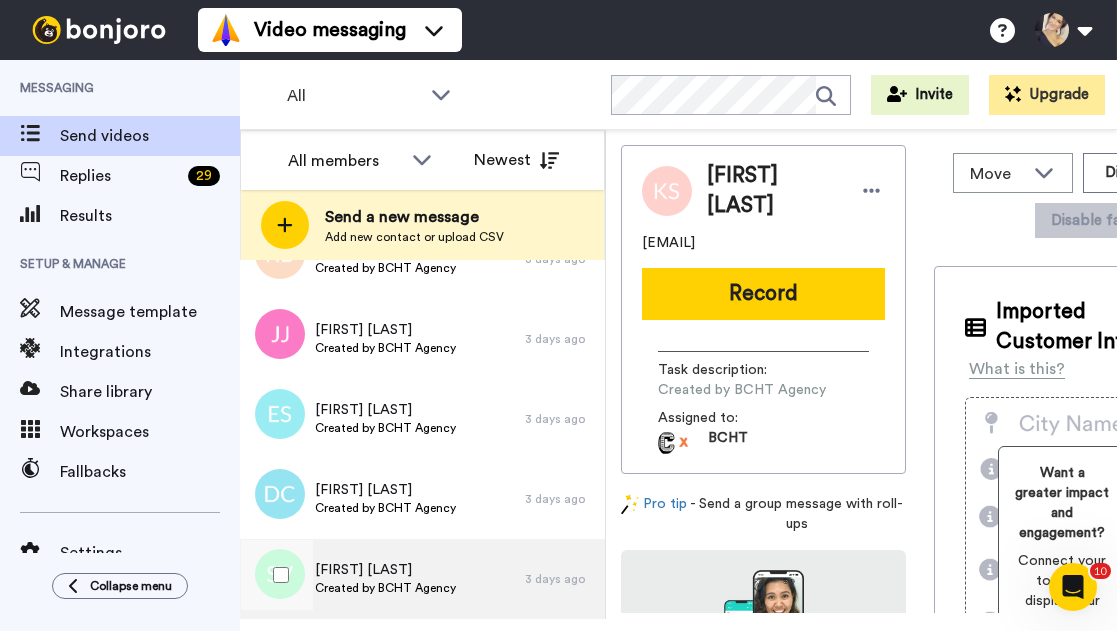 click on "Sharron Vogel" at bounding box center (385, 570) 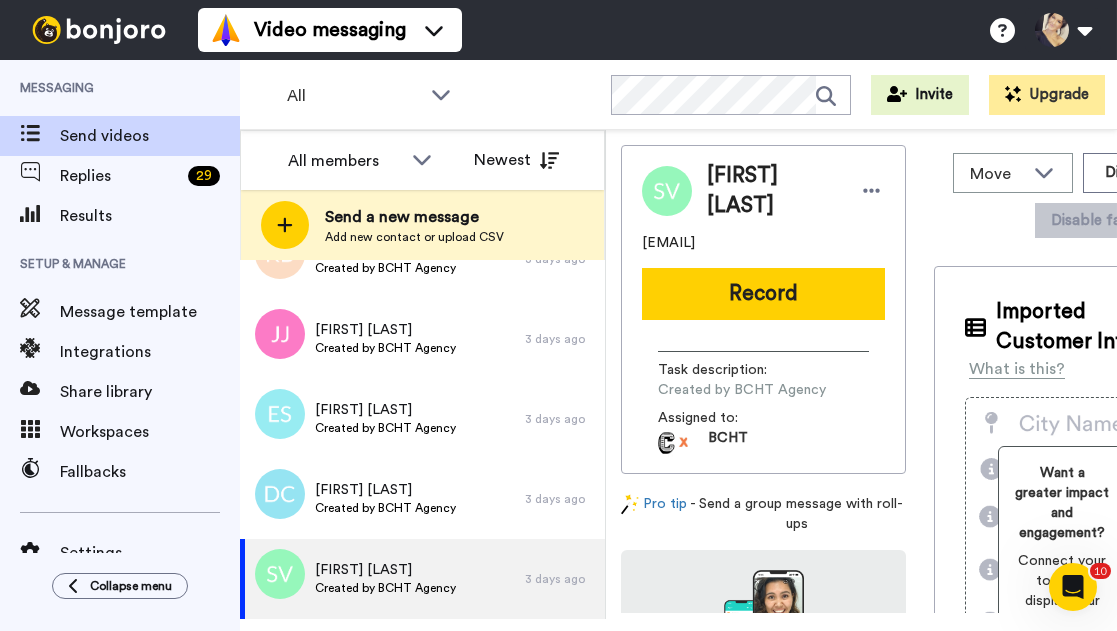 drag, startPoint x: 644, startPoint y: 243, endPoint x: 815, endPoint y: 243, distance: 171 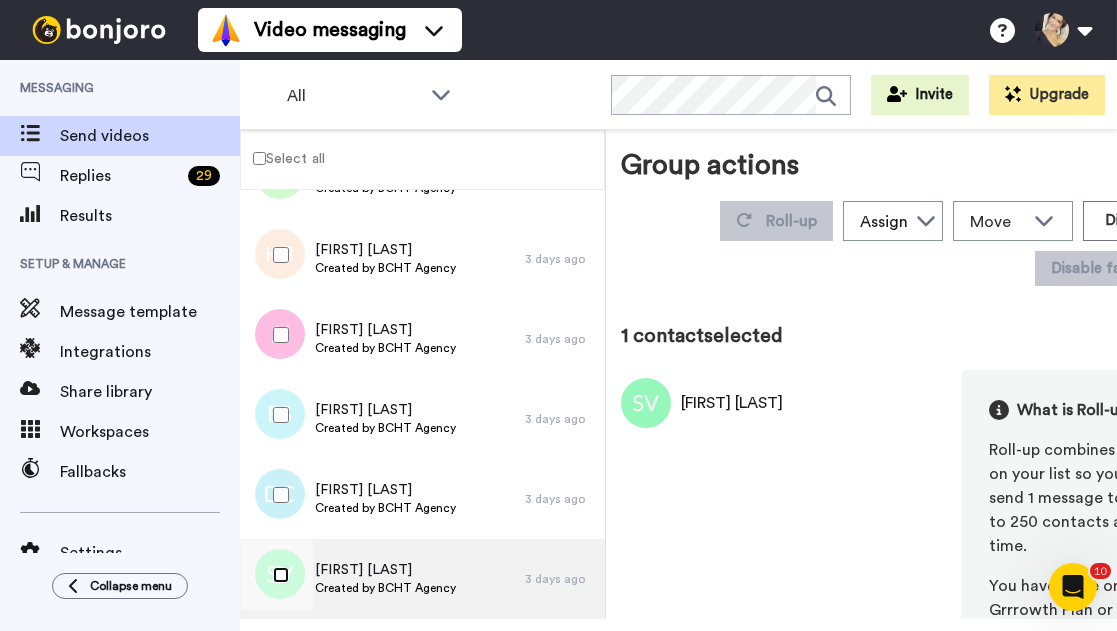scroll, scrollTop: 811, scrollLeft: 0, axis: vertical 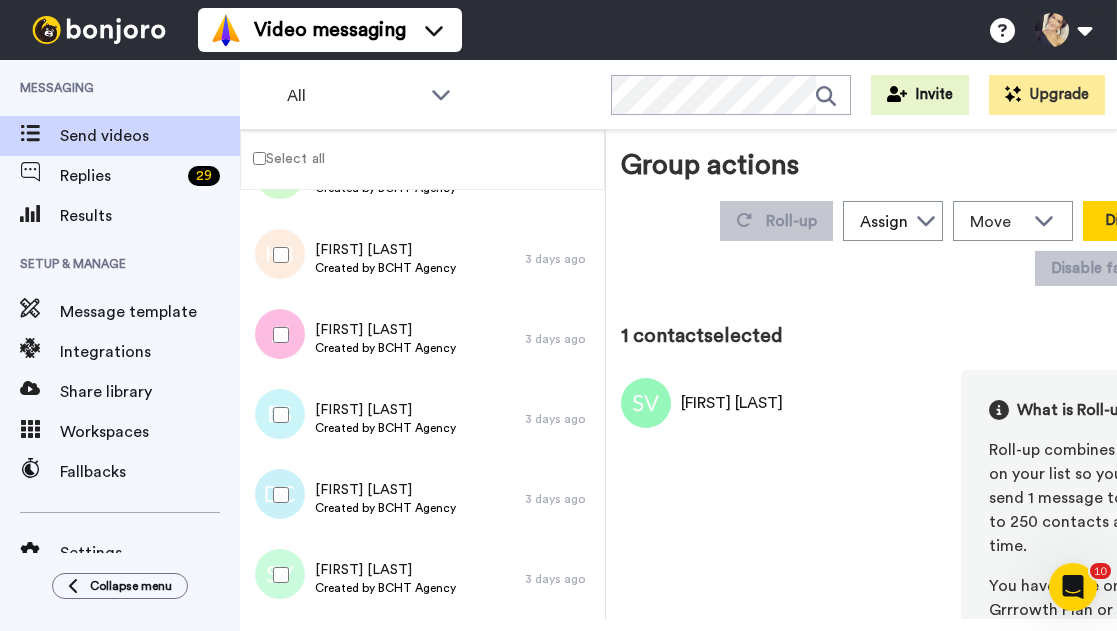 click on "Dismiss" at bounding box center (1131, 221) 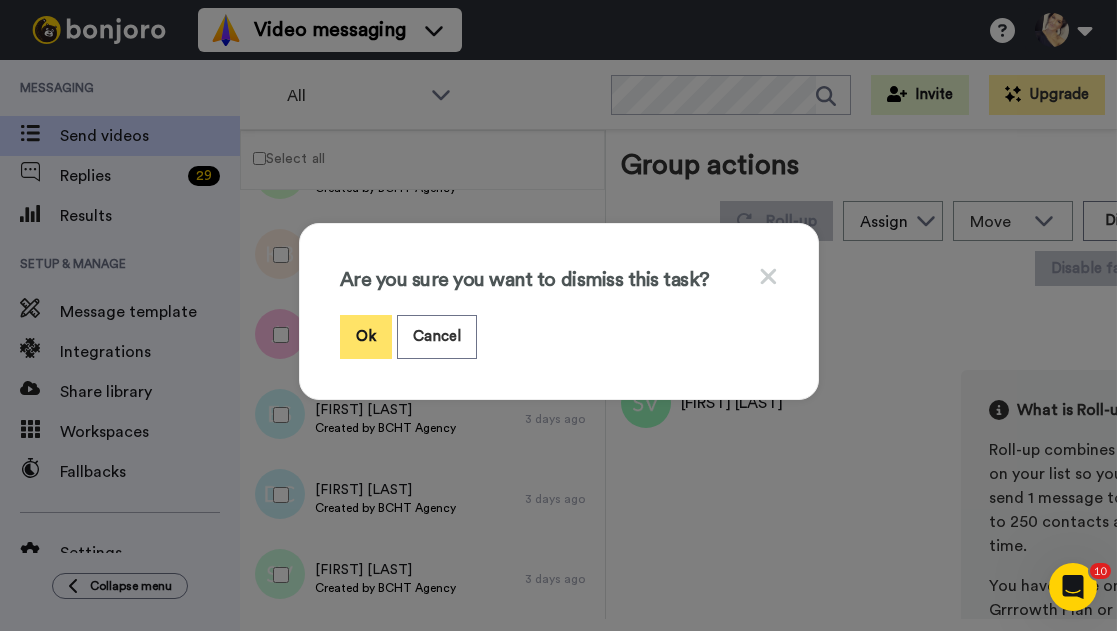 click on "Ok" at bounding box center (366, 336) 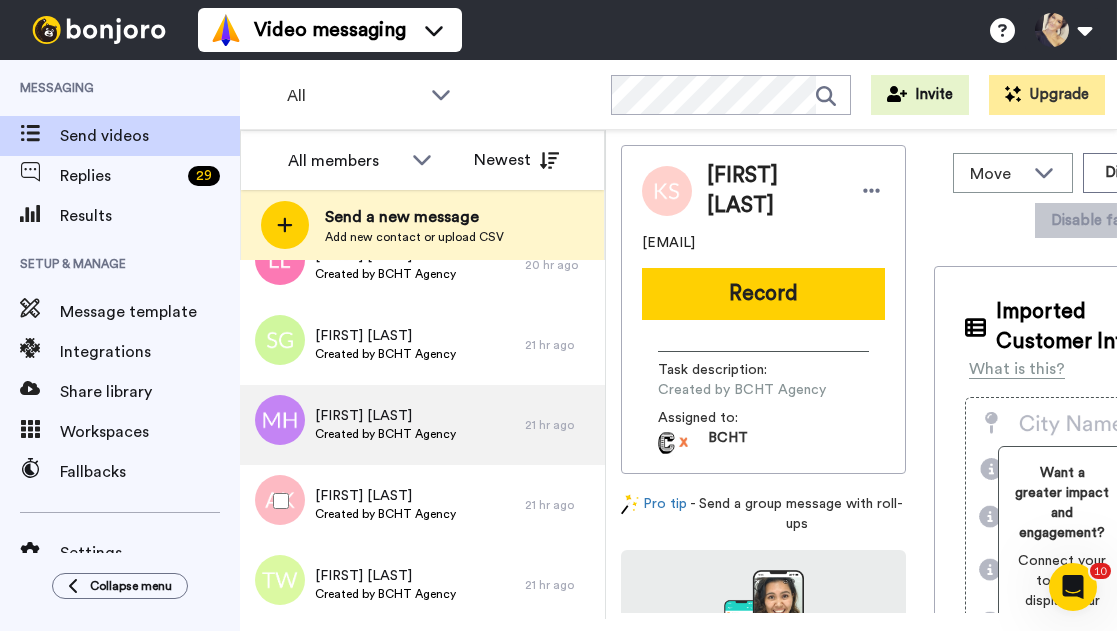 scroll, scrollTop: 0, scrollLeft: 0, axis: both 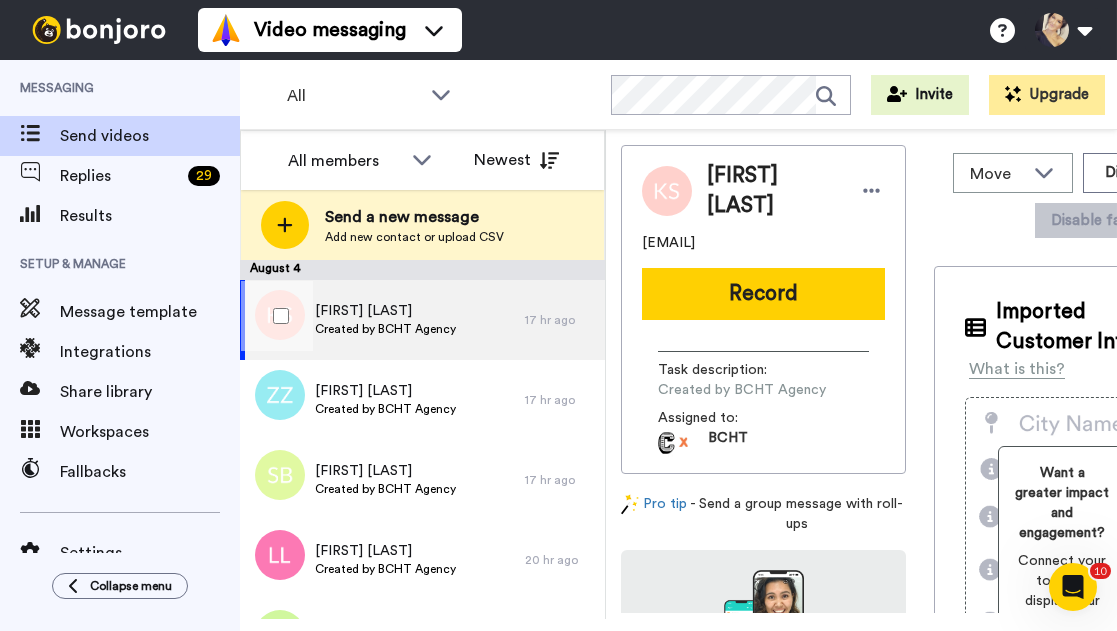 click on "Created by BCHT Agency" at bounding box center (385, 329) 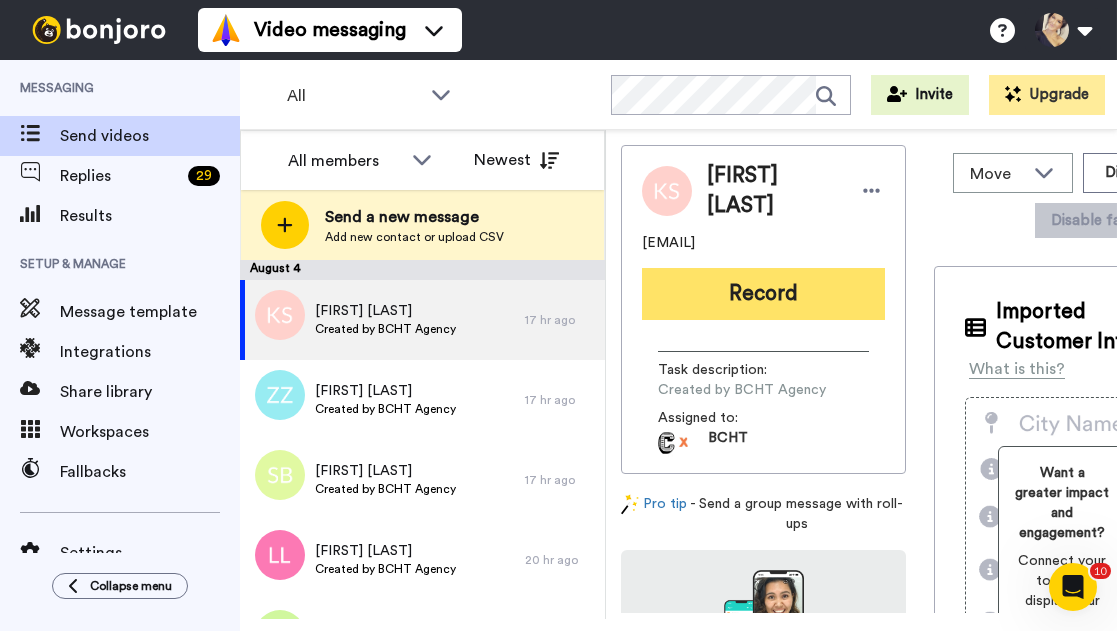 click on "Record" at bounding box center [763, 294] 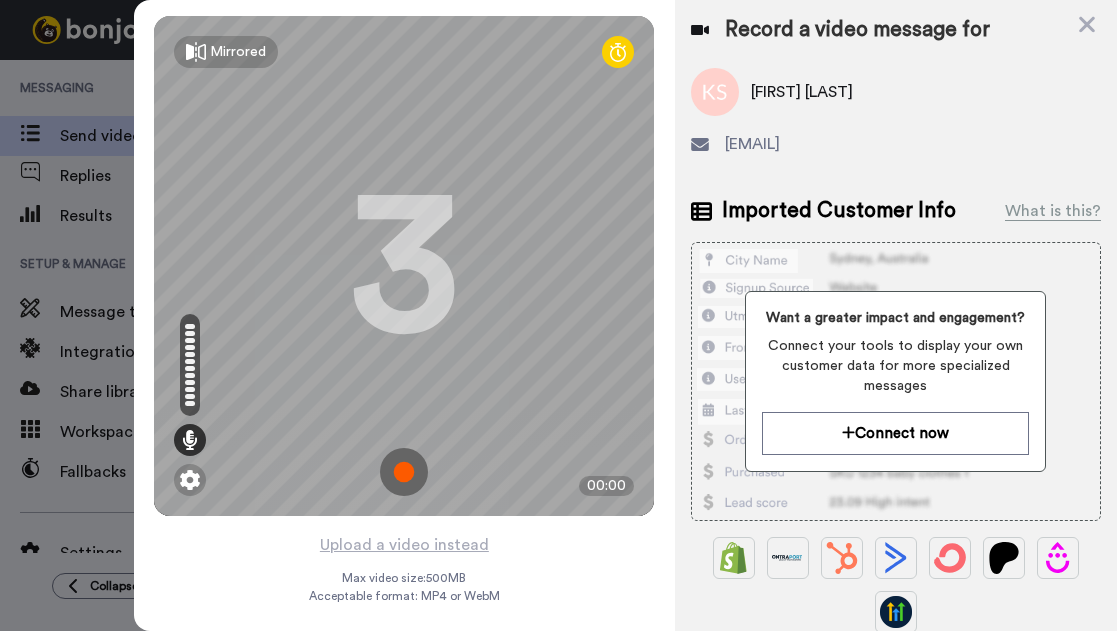 click at bounding box center [404, 472] 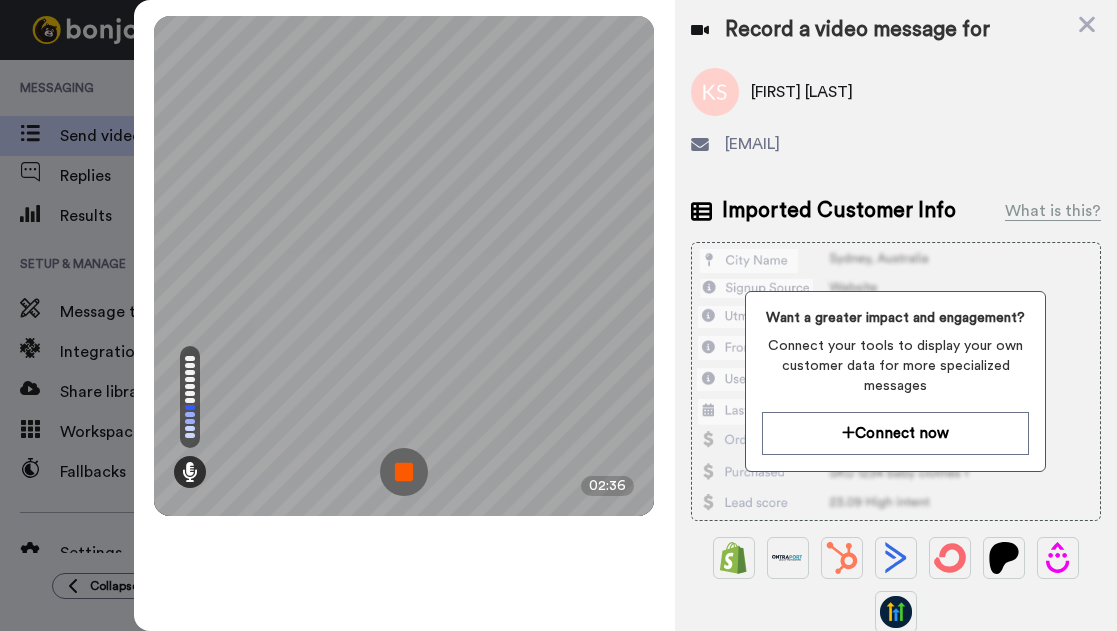 click at bounding box center (404, 472) 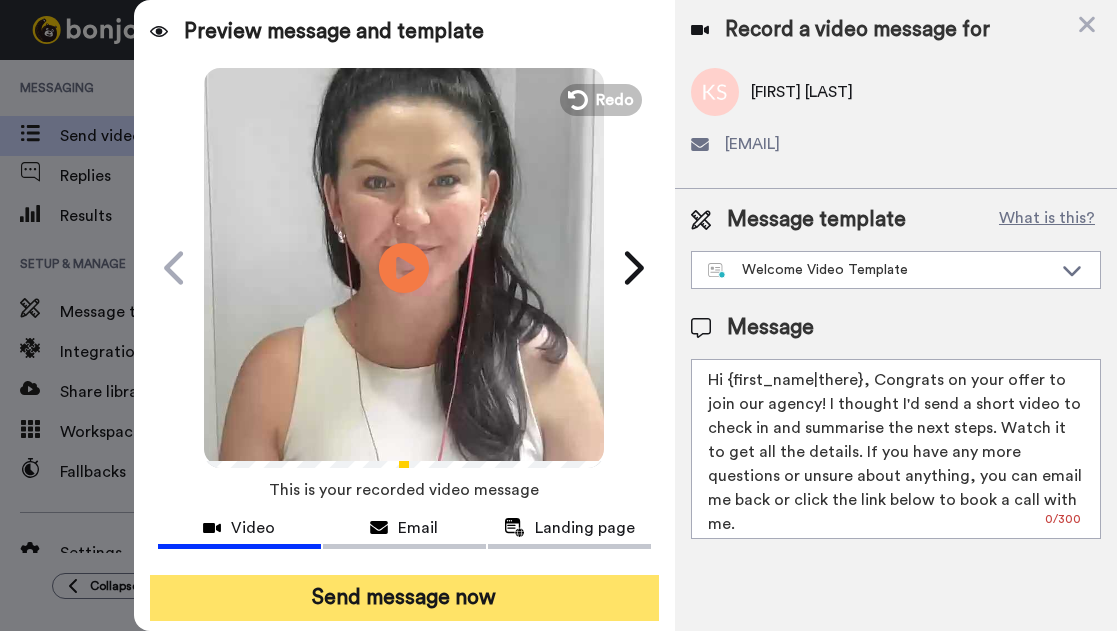 click on "Send message now" at bounding box center [404, 598] 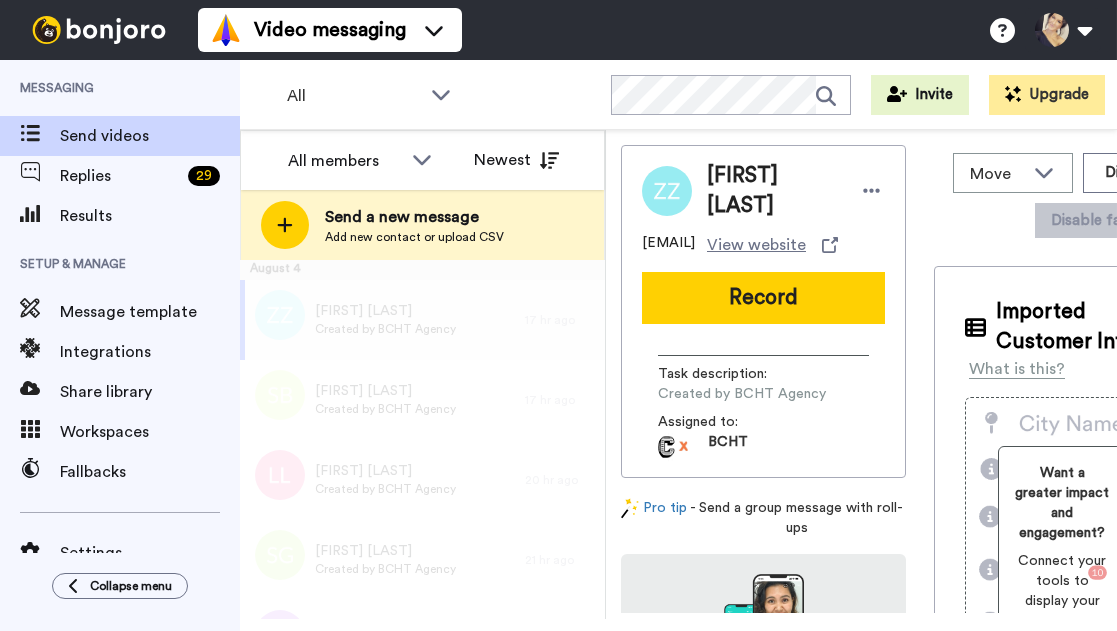 scroll, scrollTop: 0, scrollLeft: 0, axis: both 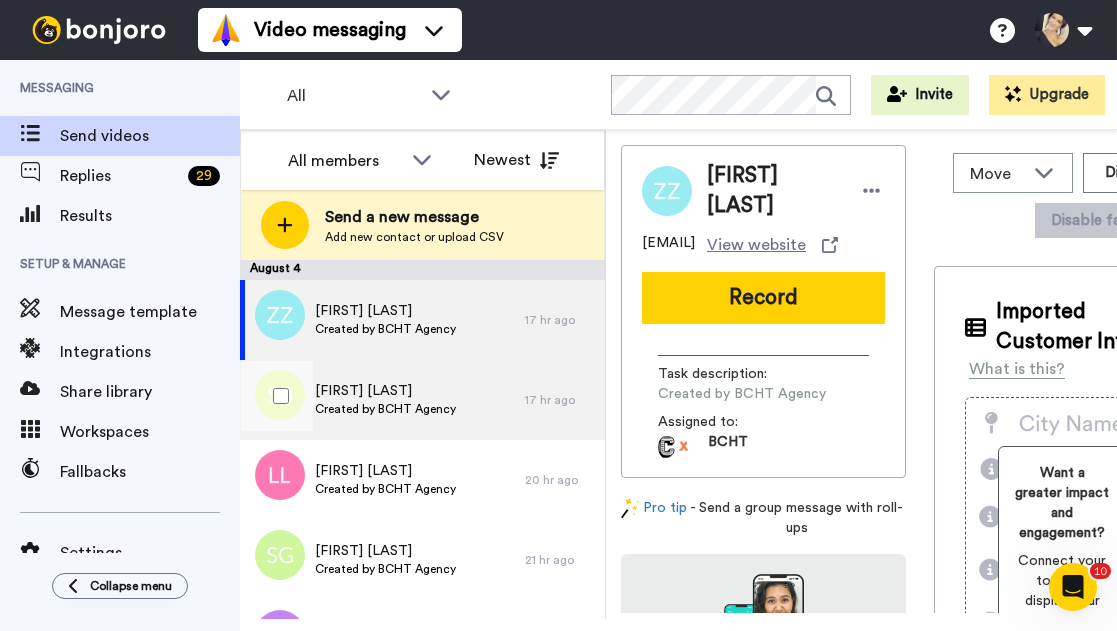 click on "Created by BCHT Agency" at bounding box center (385, 409) 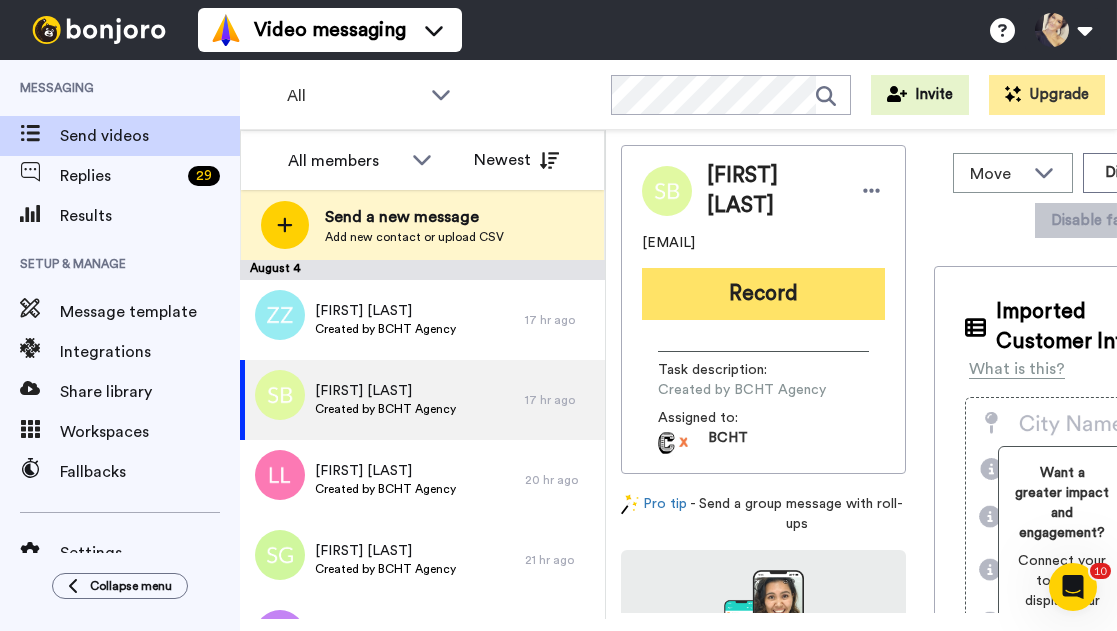 click on "Record" at bounding box center [763, 294] 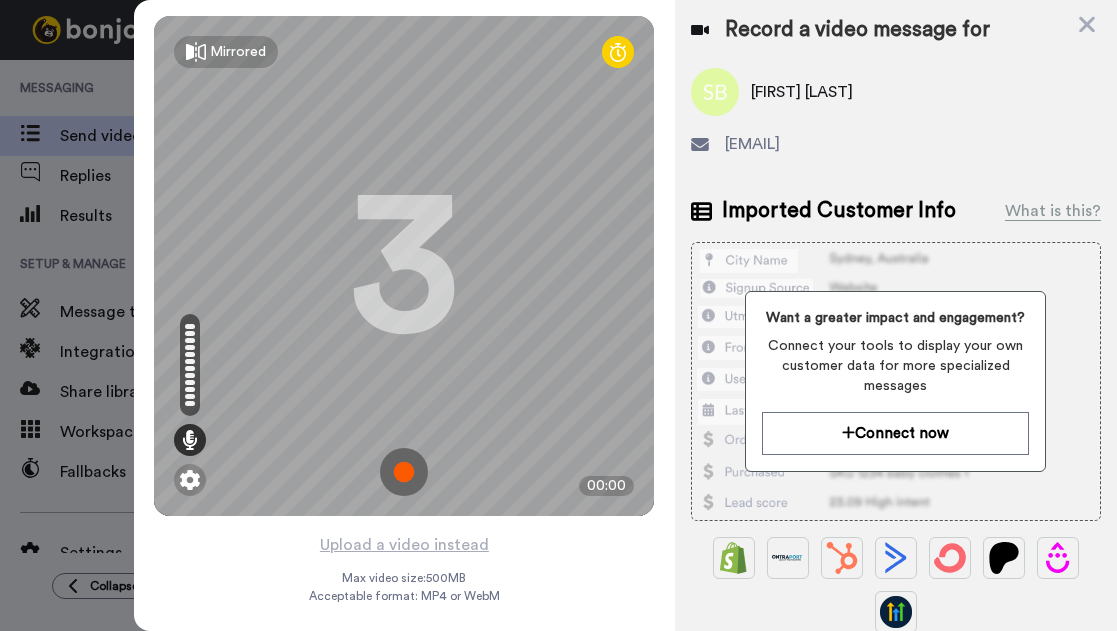 click at bounding box center (404, 472) 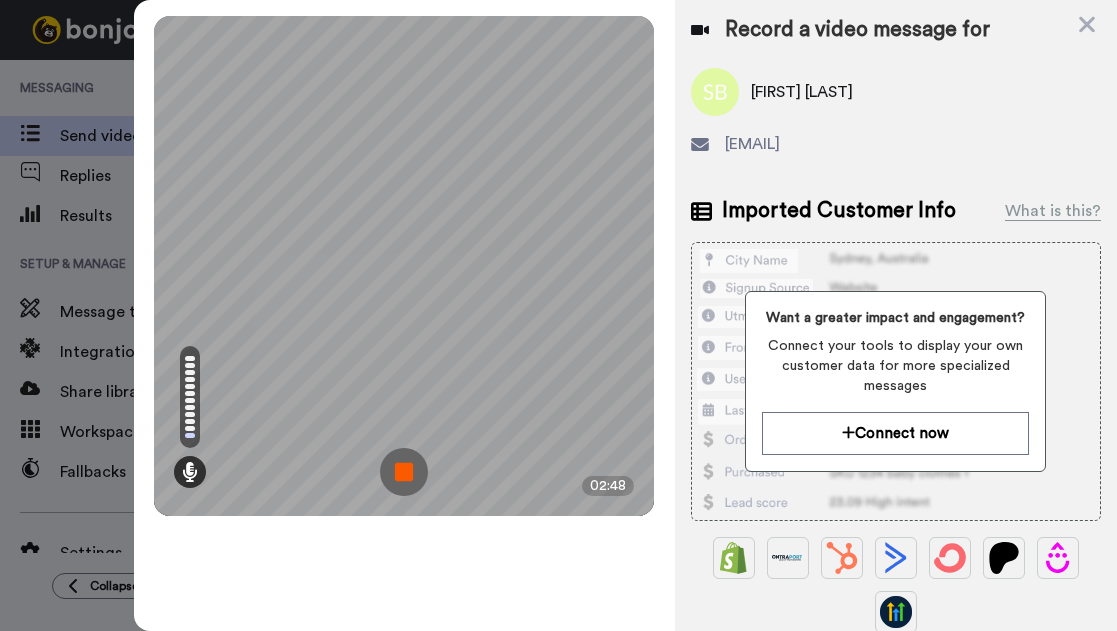 click at bounding box center [404, 472] 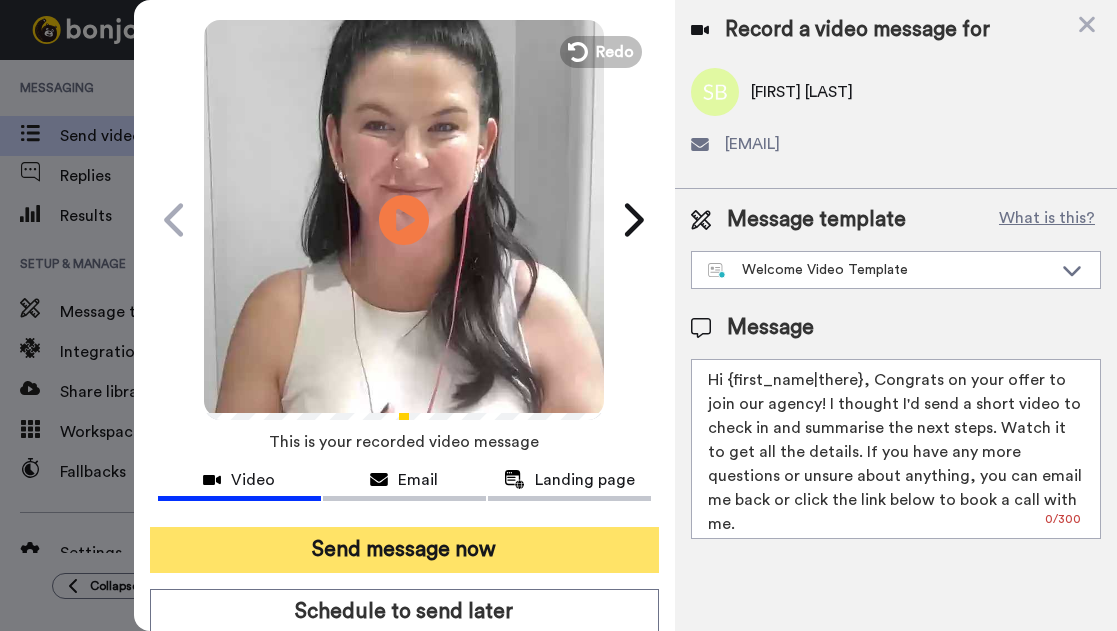 scroll, scrollTop: 125, scrollLeft: 0, axis: vertical 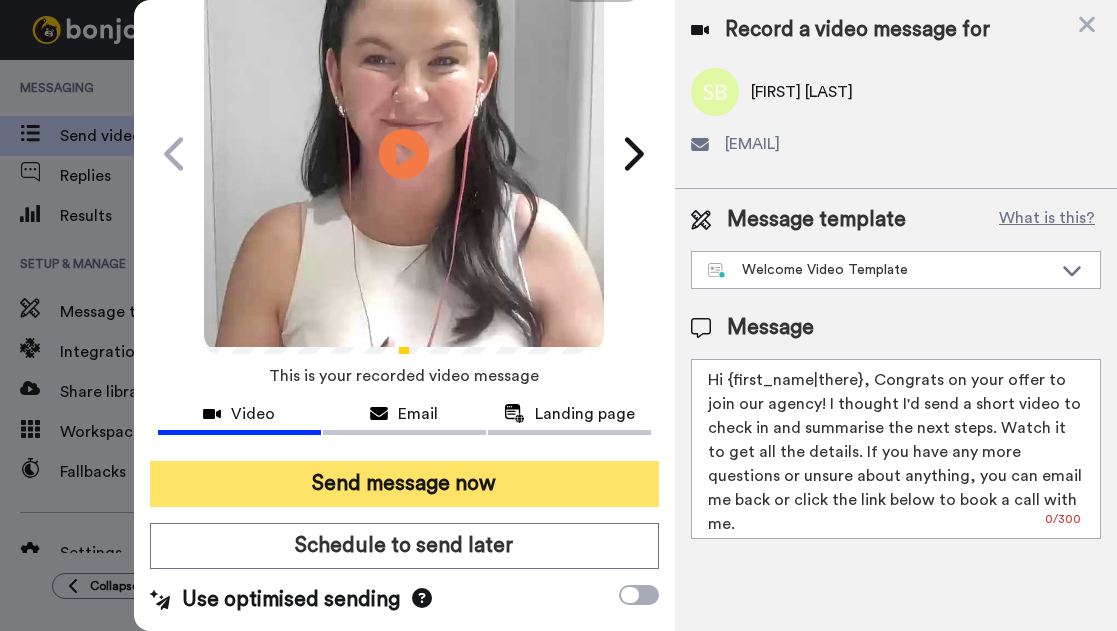 click on "Send message now" at bounding box center (404, 484) 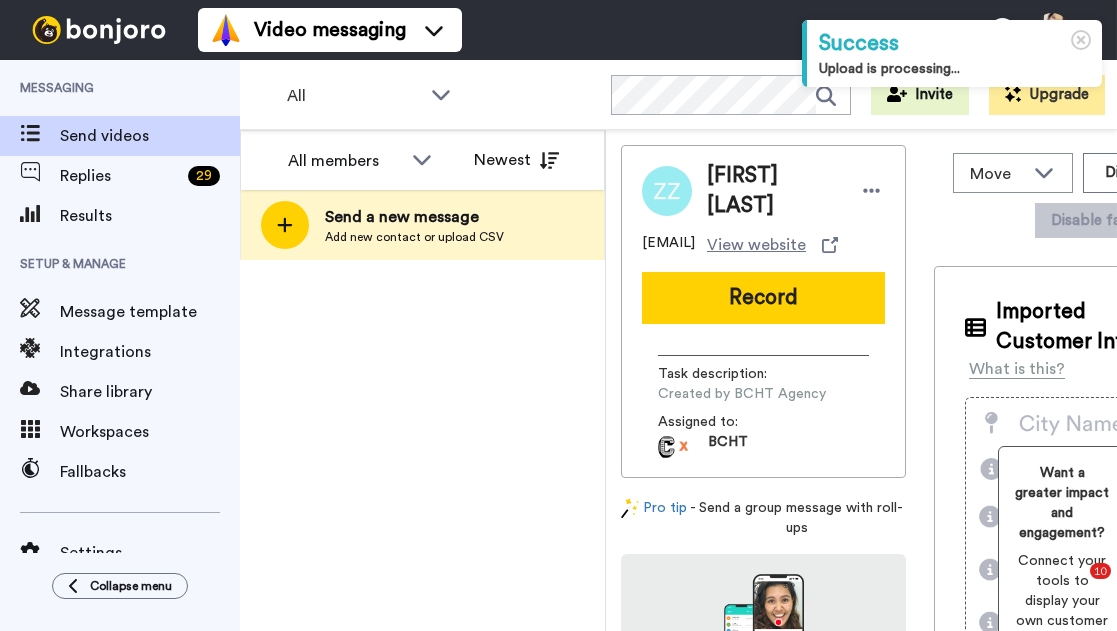 scroll, scrollTop: 0, scrollLeft: 0, axis: both 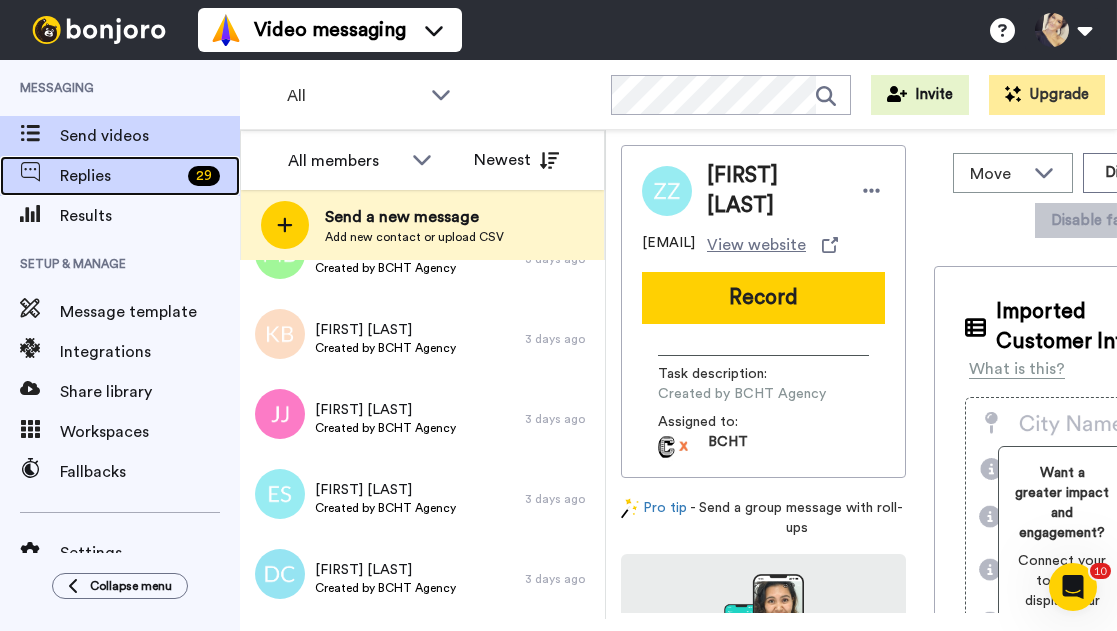 click on "Replies" at bounding box center [120, 176] 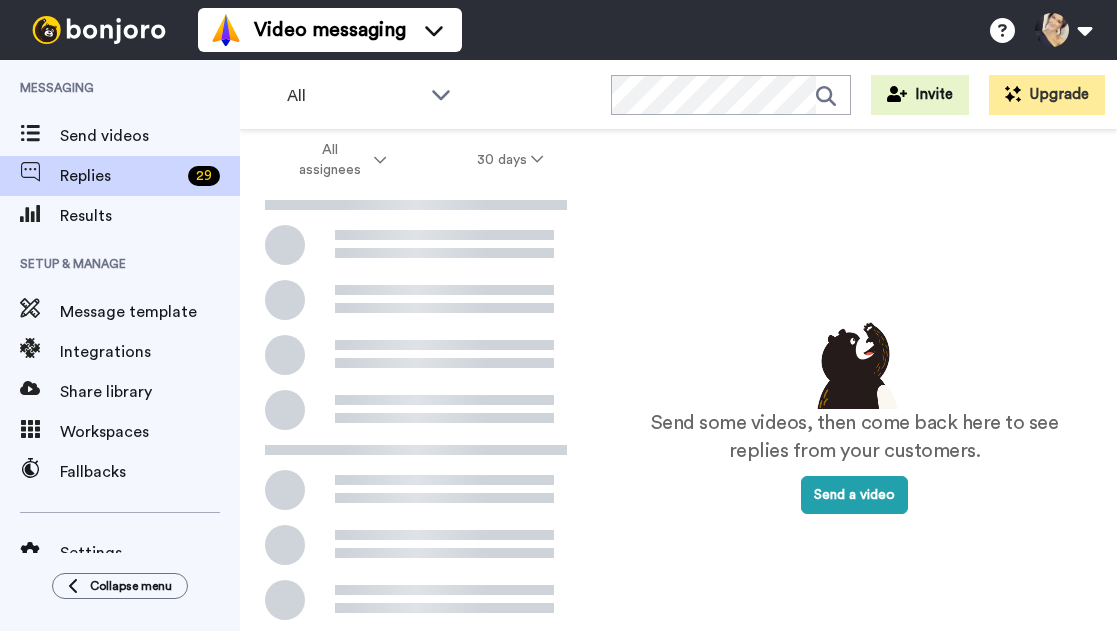 scroll, scrollTop: 0, scrollLeft: 0, axis: both 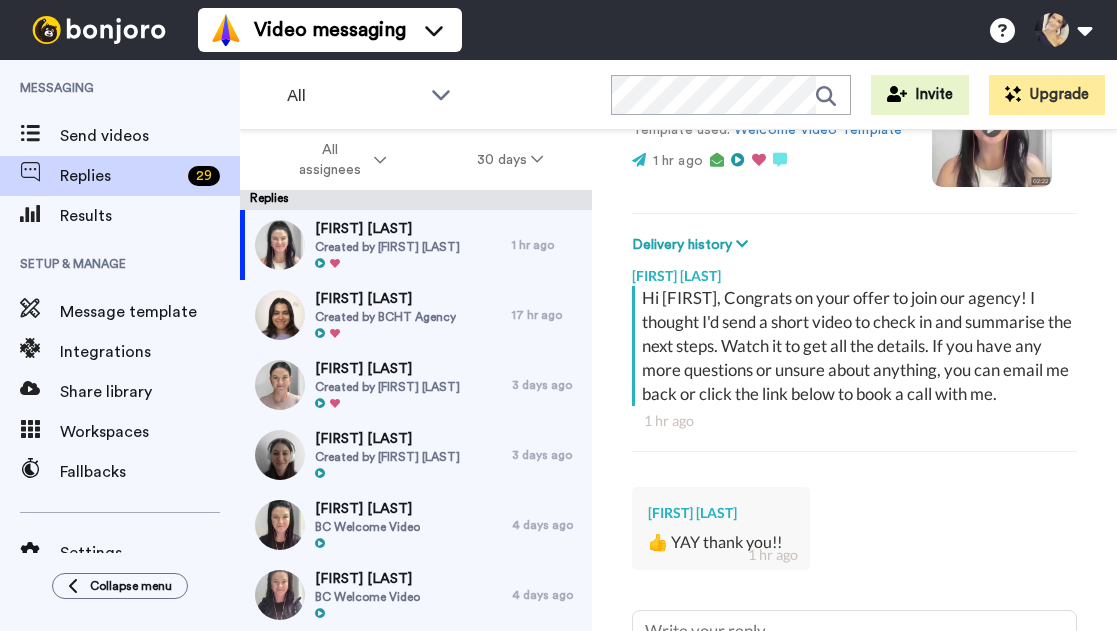 type on "x" 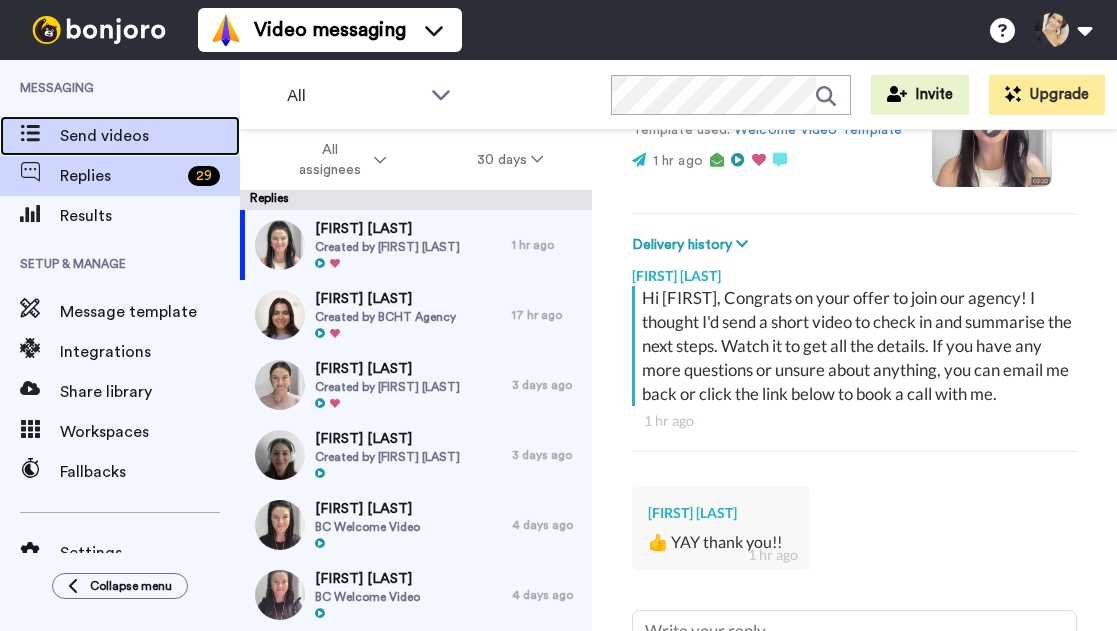 click on "Send videos" at bounding box center [120, 136] 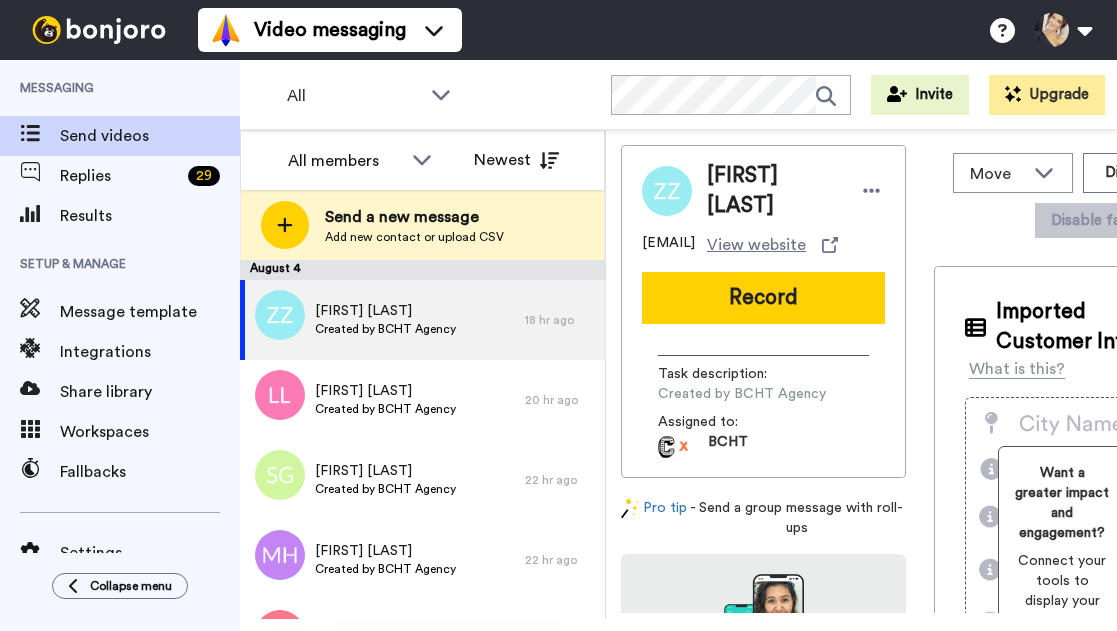 scroll, scrollTop: 0, scrollLeft: 0, axis: both 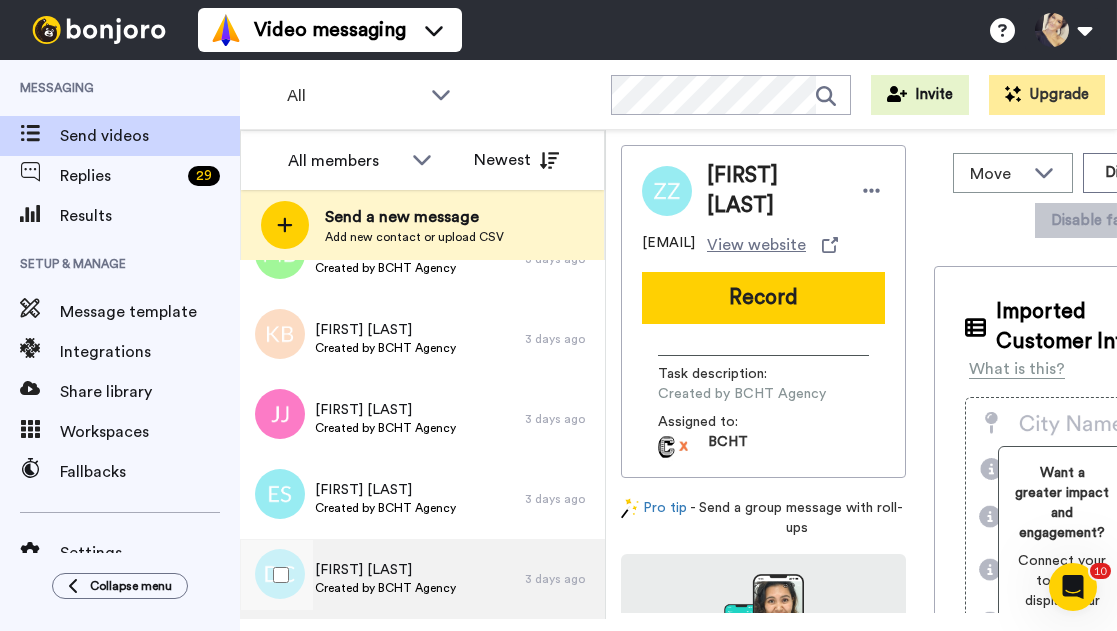 click on "[FIRST] [LAST]" at bounding box center (385, 570) 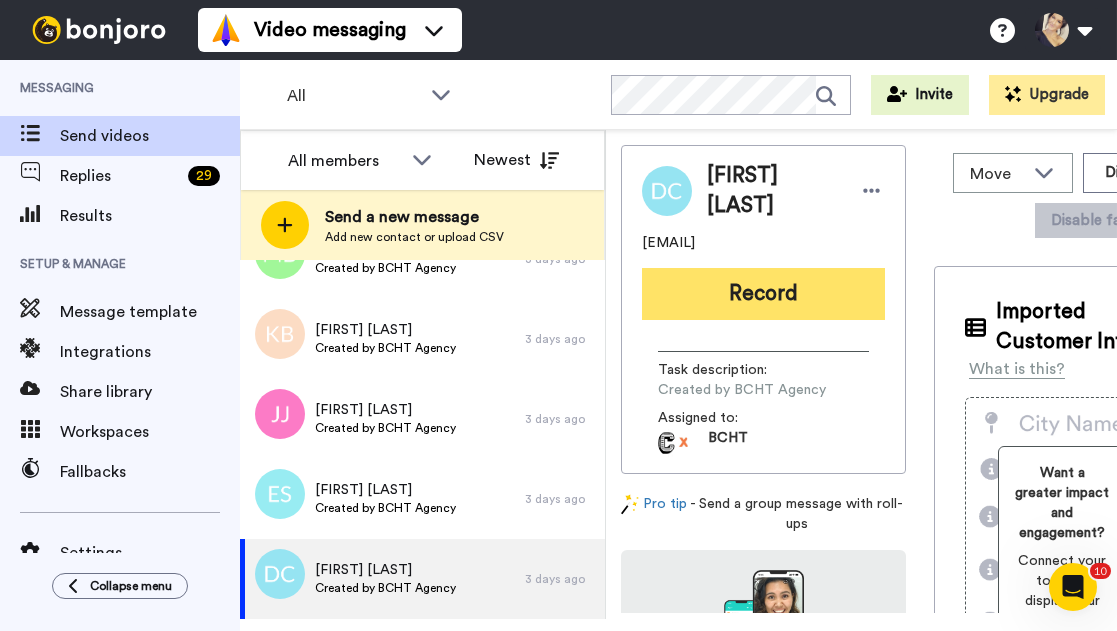 click on "Record" at bounding box center (763, 294) 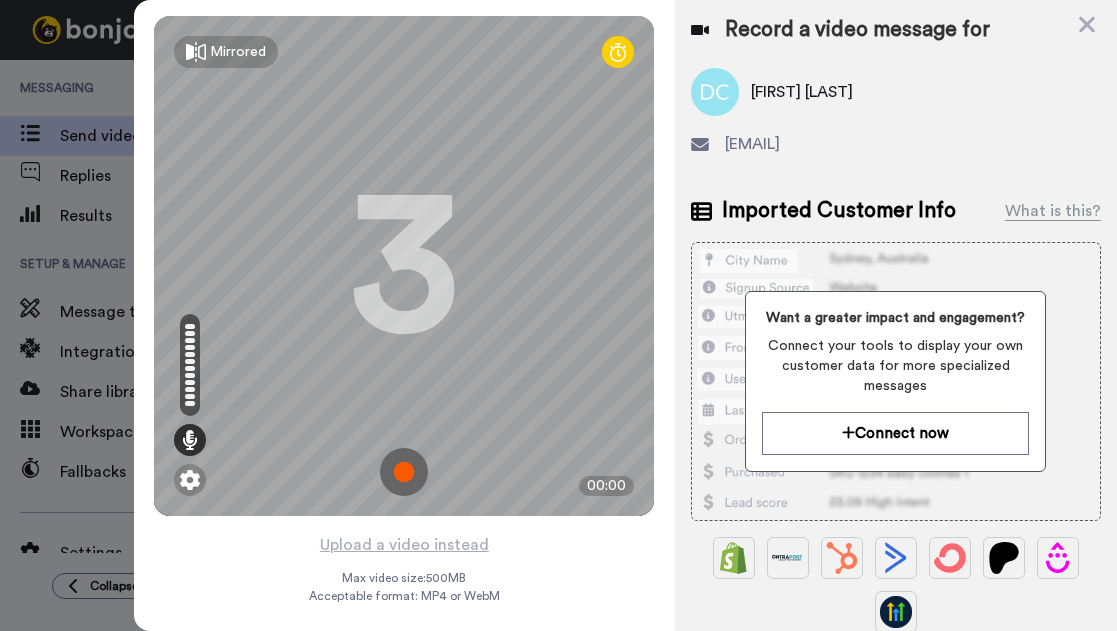 drag, startPoint x: 721, startPoint y: 144, endPoint x: 934, endPoint y: 143, distance: 213.00235 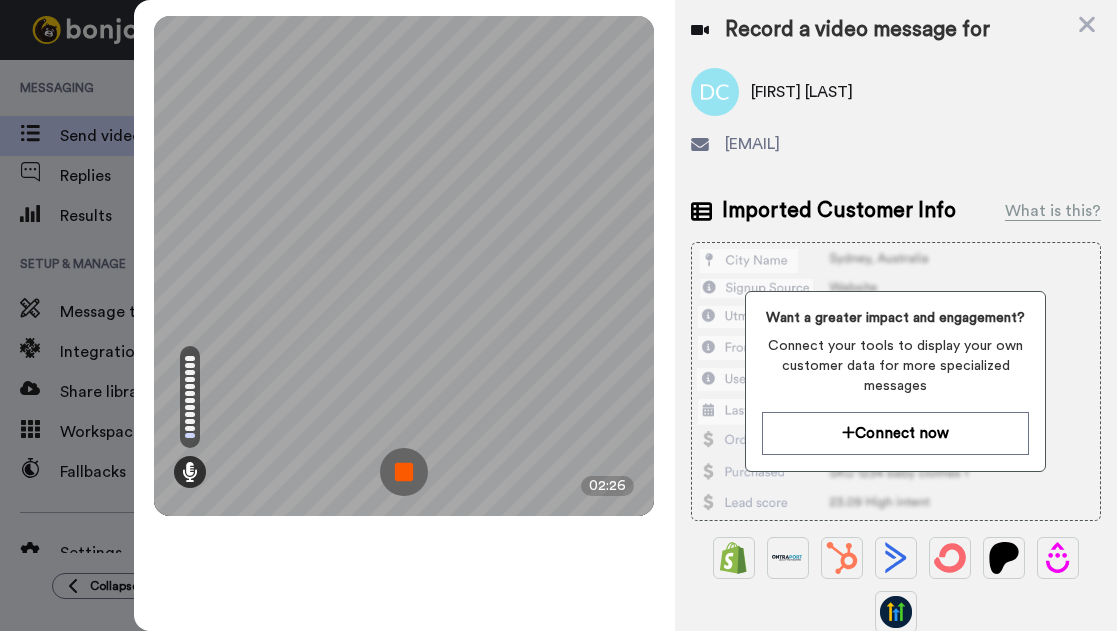 click at bounding box center [404, 472] 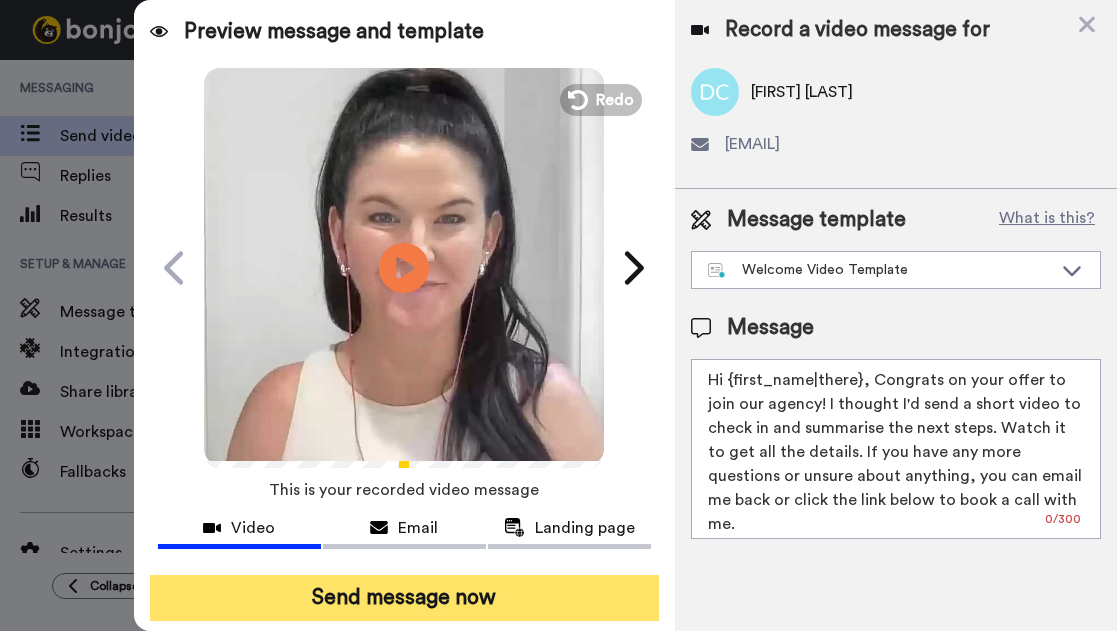 click on "Send message now" at bounding box center [404, 598] 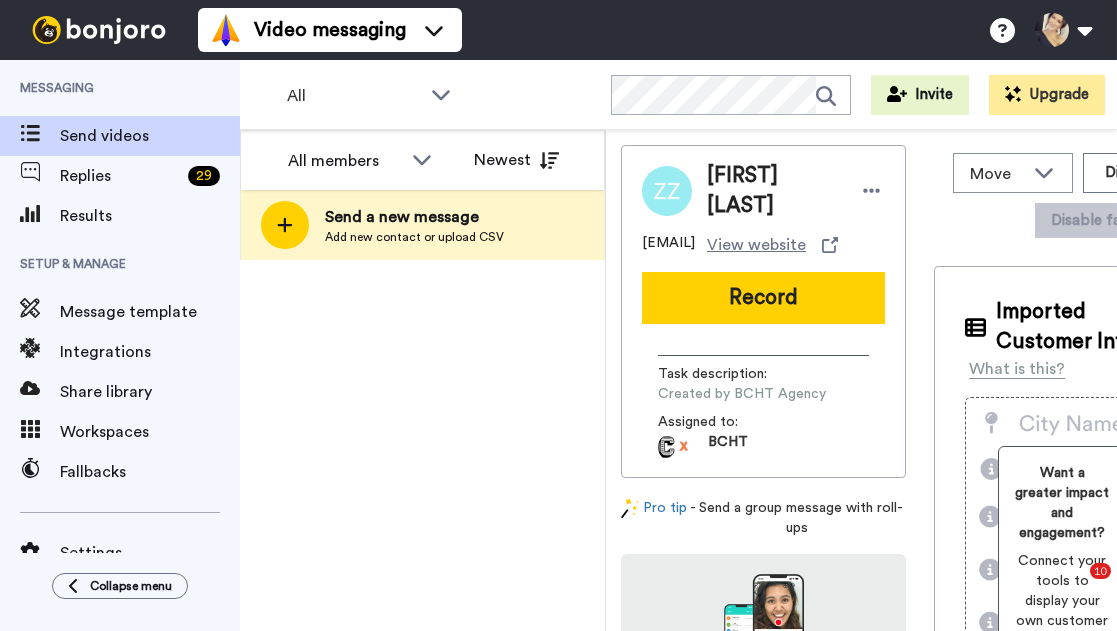 scroll, scrollTop: 0, scrollLeft: 0, axis: both 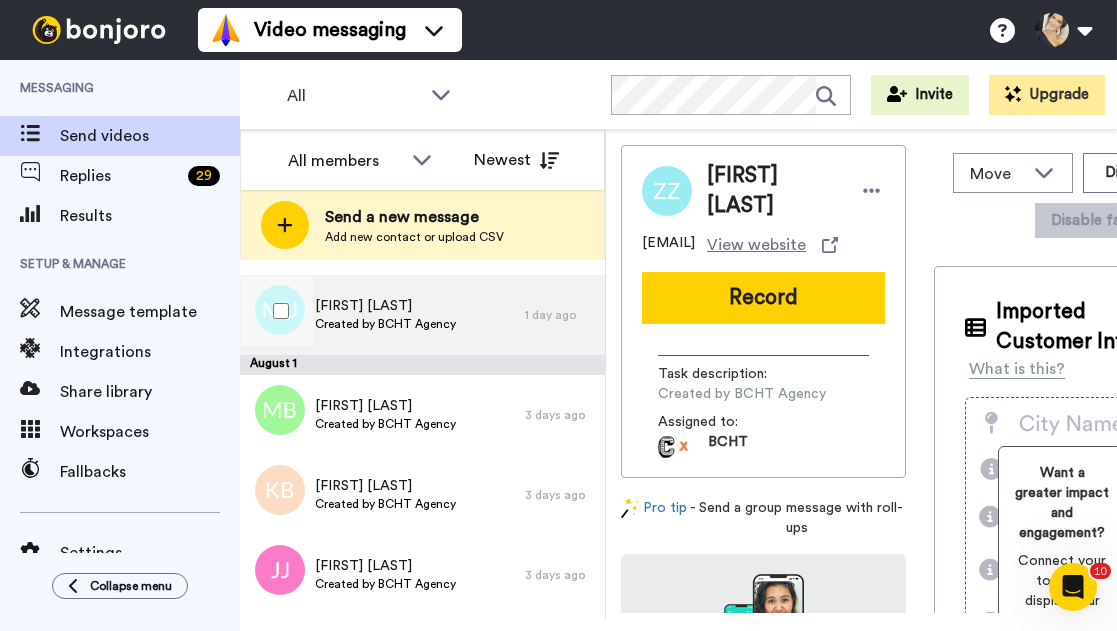 click on "Created by BCHT Agency" at bounding box center [385, 324] 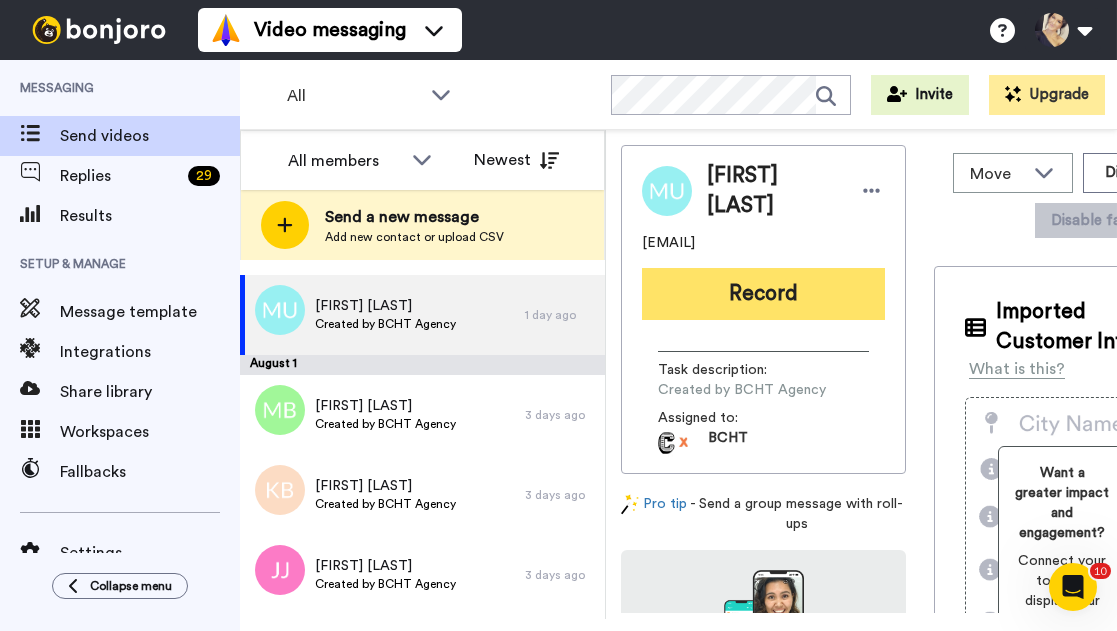 click on "Record" at bounding box center [763, 294] 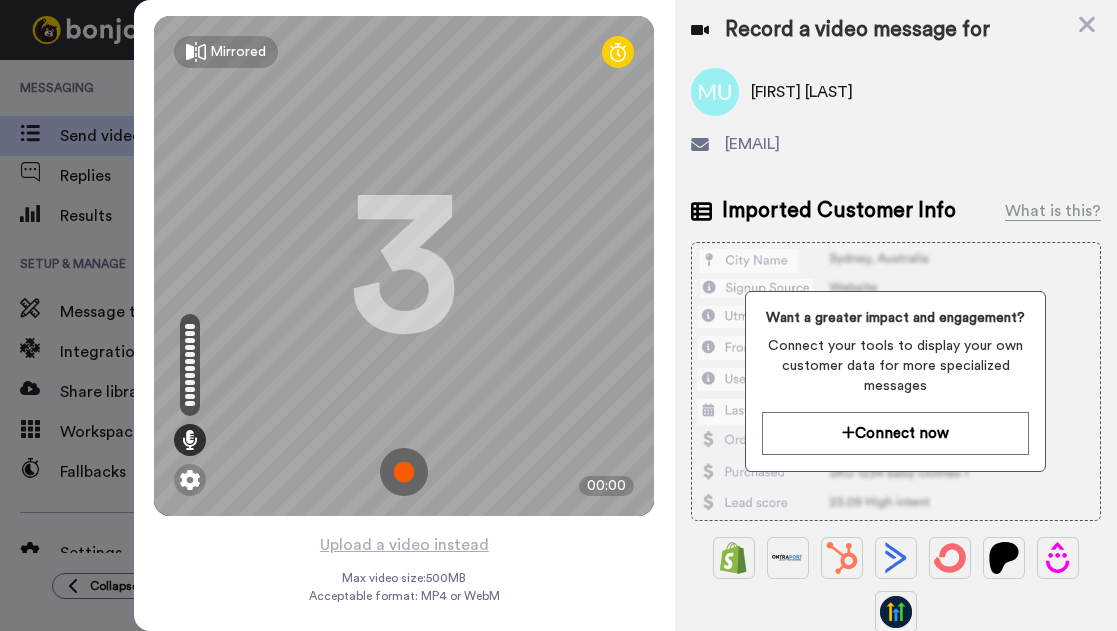 click at bounding box center [404, 472] 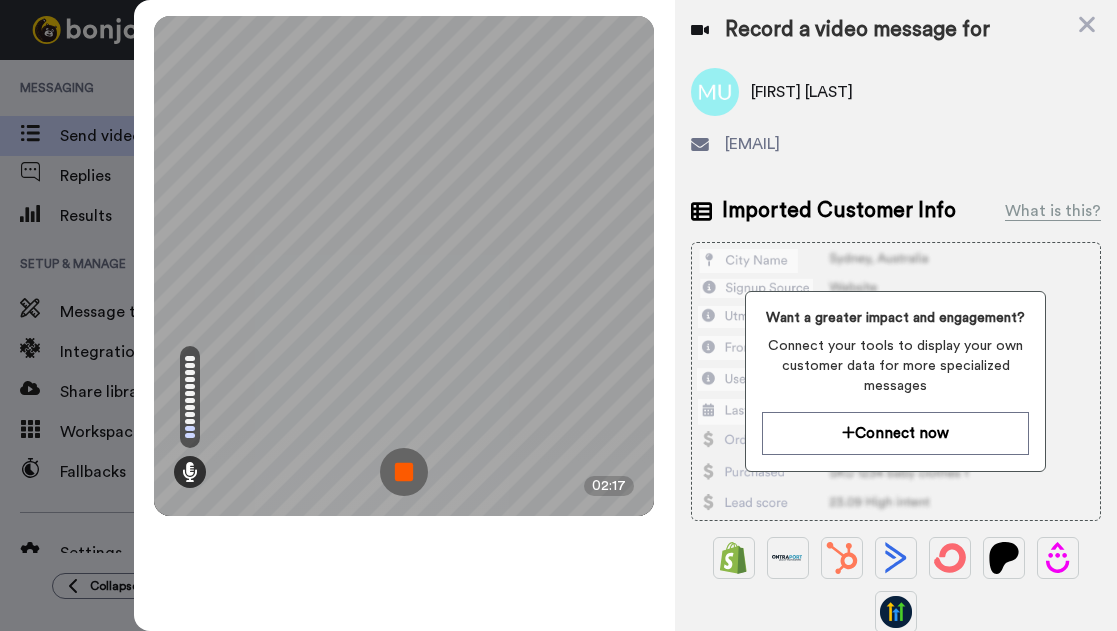 click at bounding box center (404, 472) 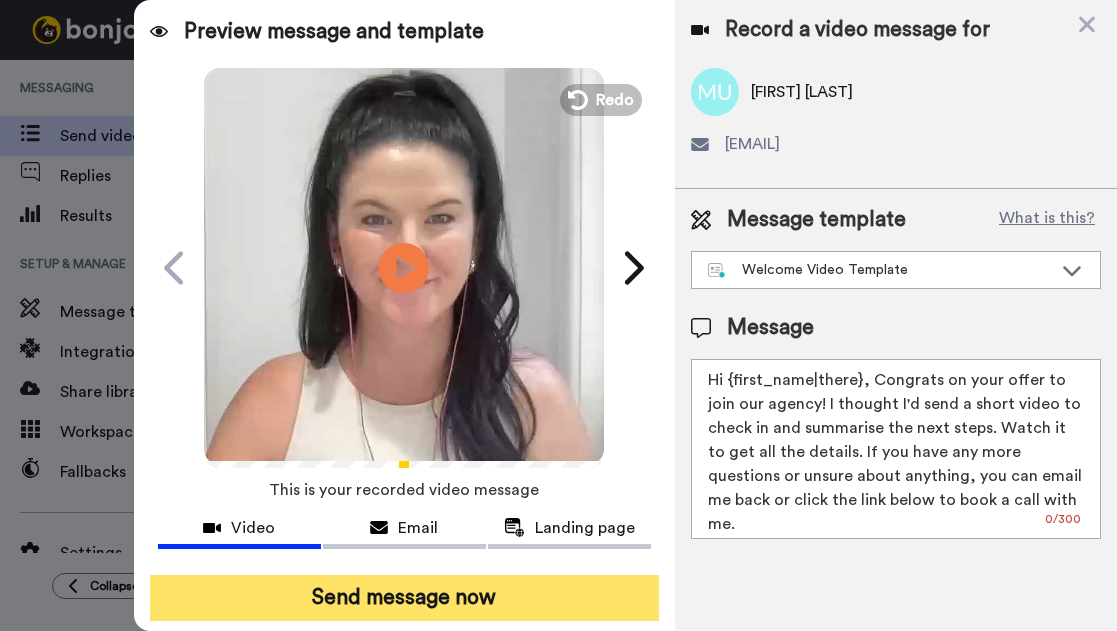 click on "Send message now" at bounding box center [404, 598] 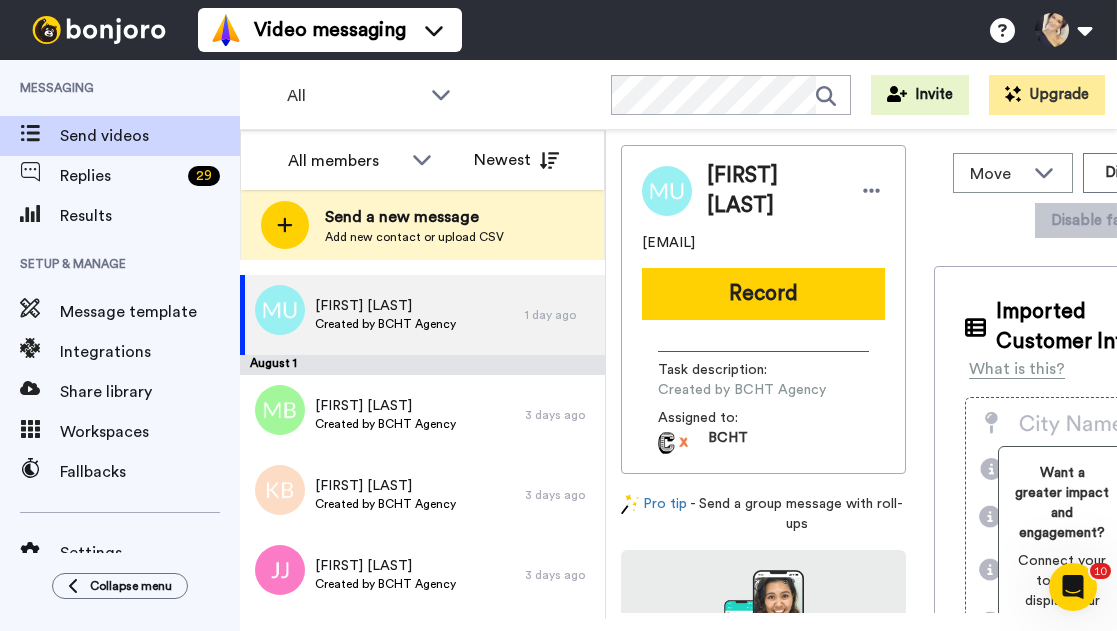 scroll, scrollTop: 0, scrollLeft: 0, axis: both 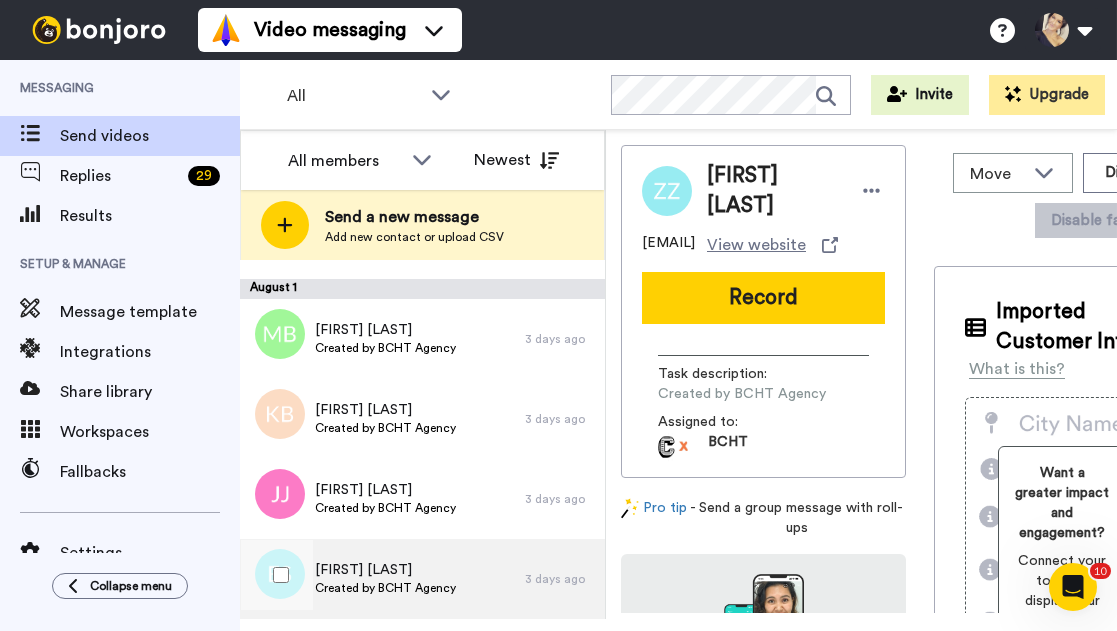 click on "Created by BCHT Agency" at bounding box center (385, 588) 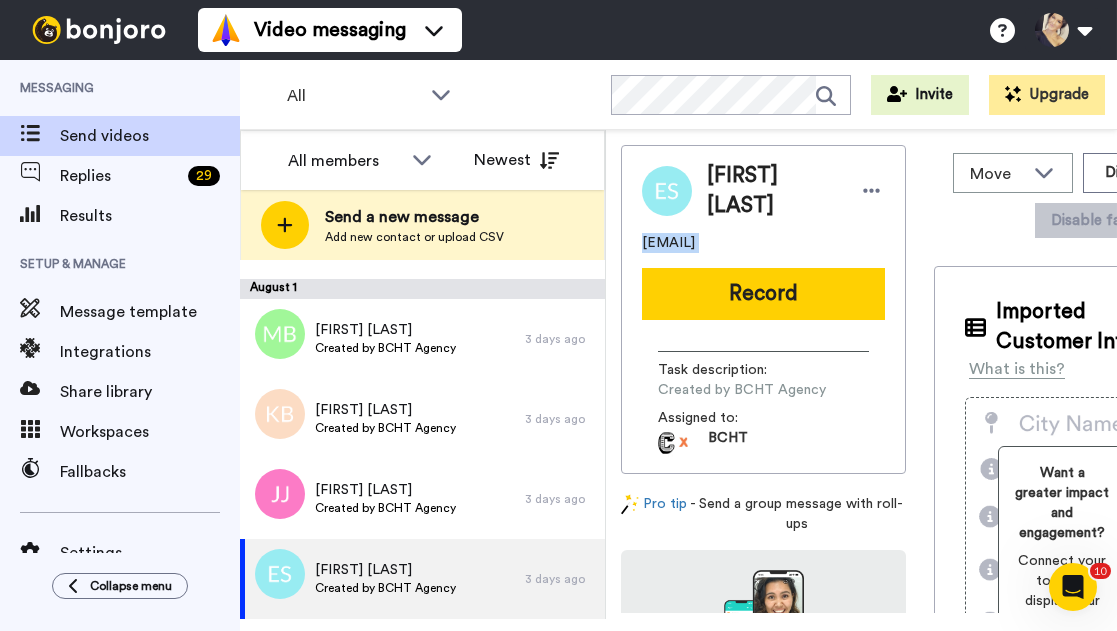 drag, startPoint x: 634, startPoint y: 247, endPoint x: 847, endPoint y: 253, distance: 213.08449 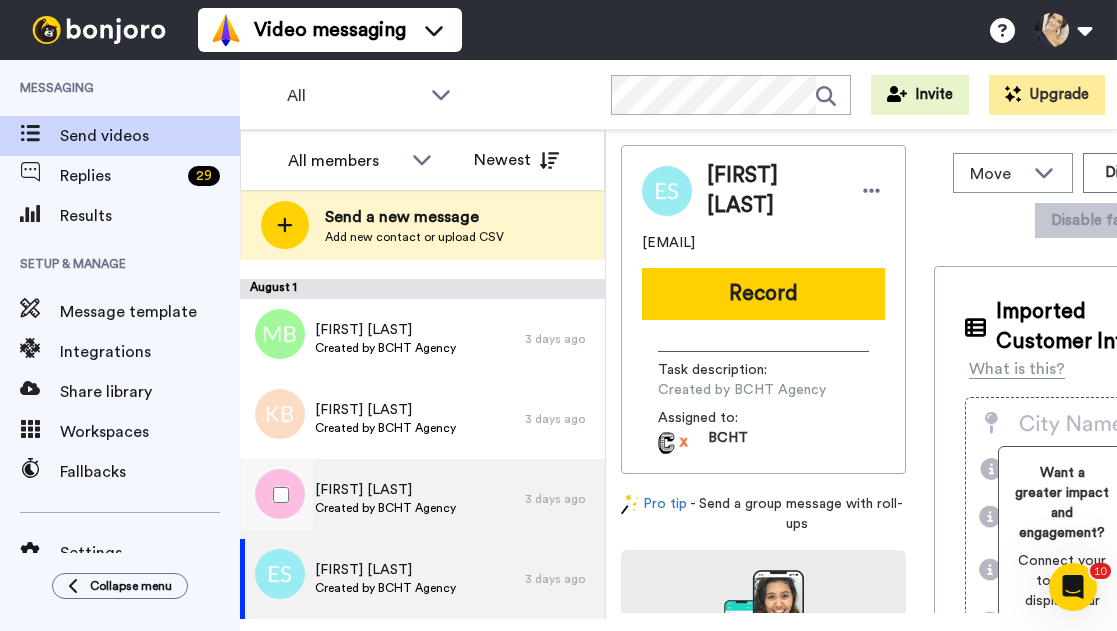 click on "[FIRST] [LAST]" at bounding box center [385, 490] 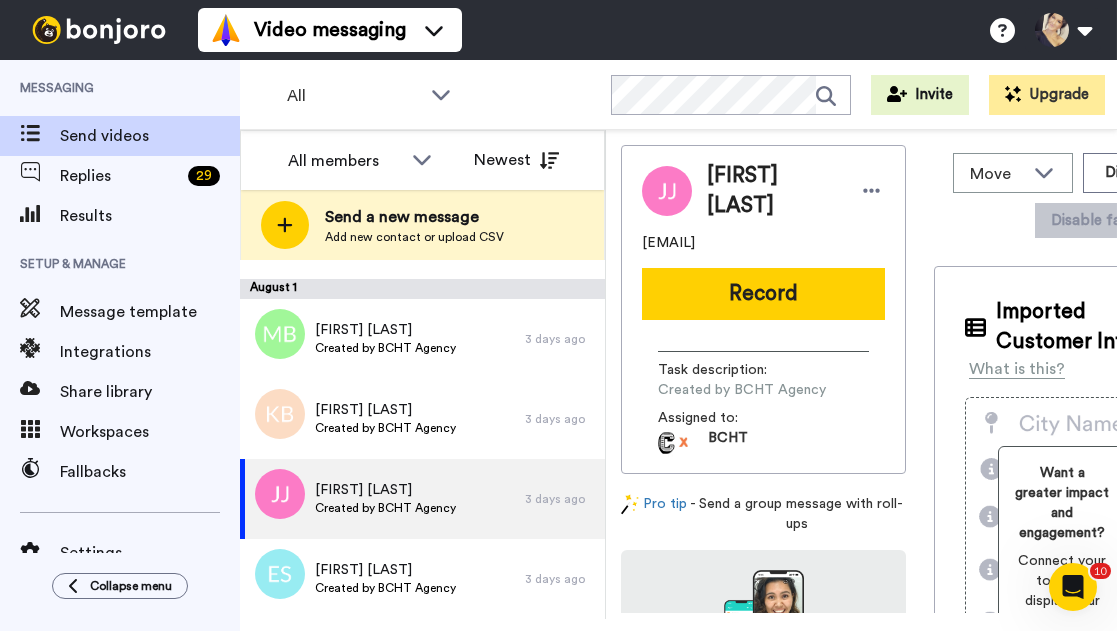 drag, startPoint x: 631, startPoint y: 248, endPoint x: 848, endPoint y: 245, distance: 217.02074 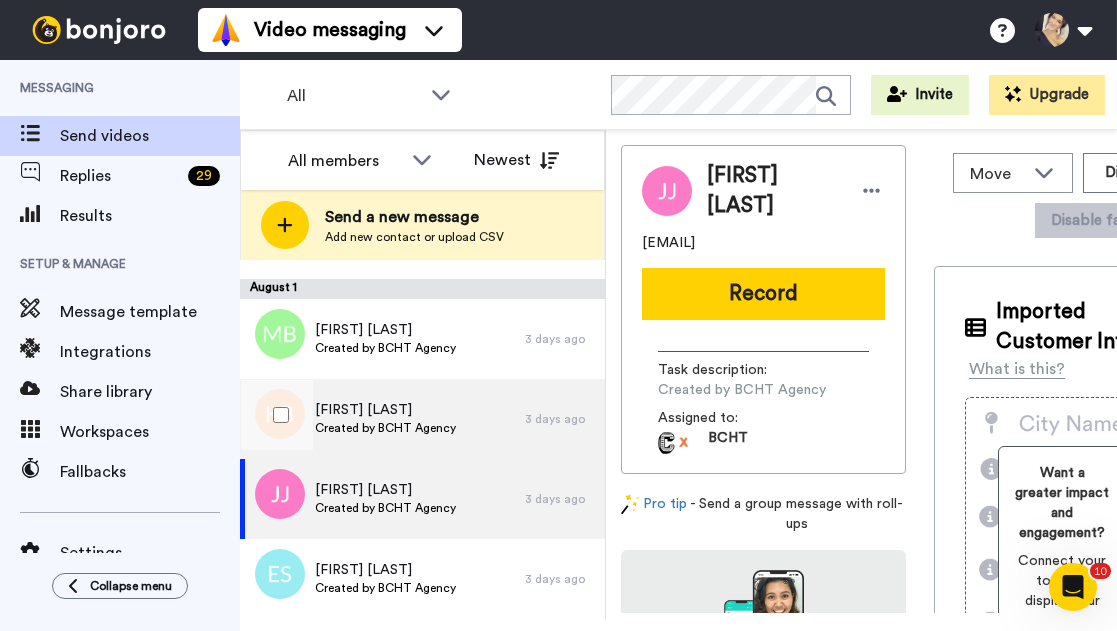 click on "[FIRST] [LAST]" at bounding box center (385, 410) 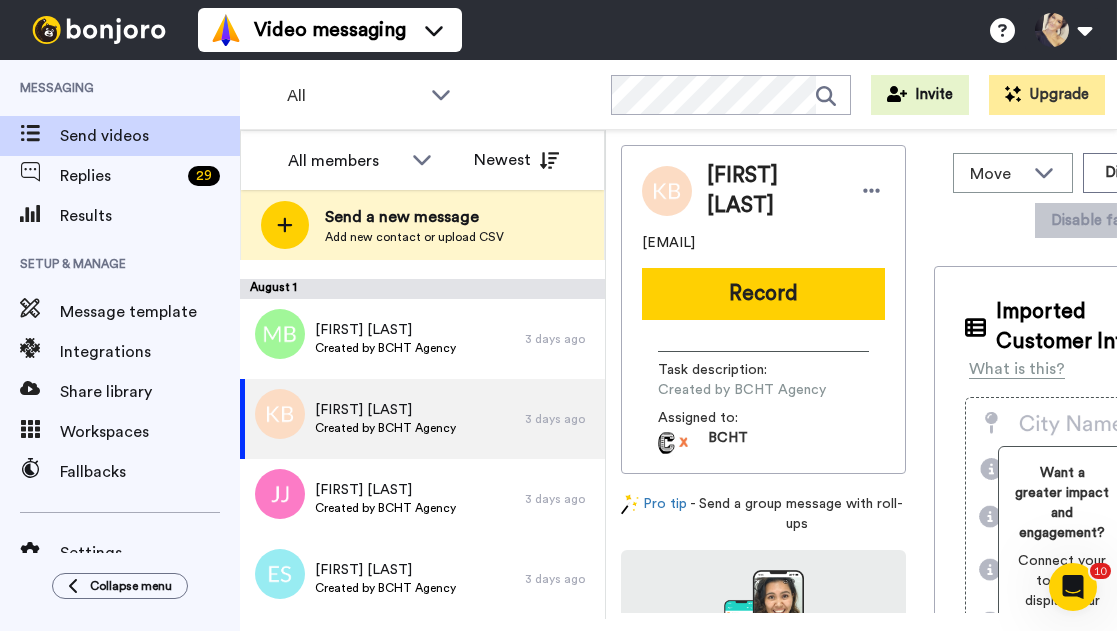 drag, startPoint x: 642, startPoint y: 235, endPoint x: 833, endPoint y: 238, distance: 191.02356 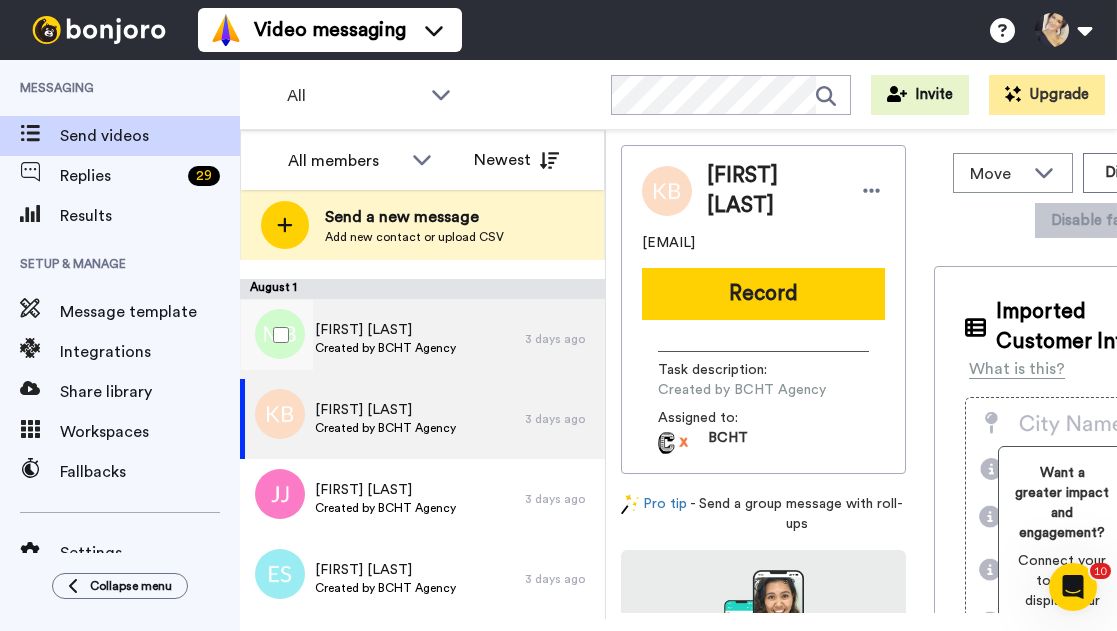 click on "[FIRST] [LAST]" at bounding box center [385, 330] 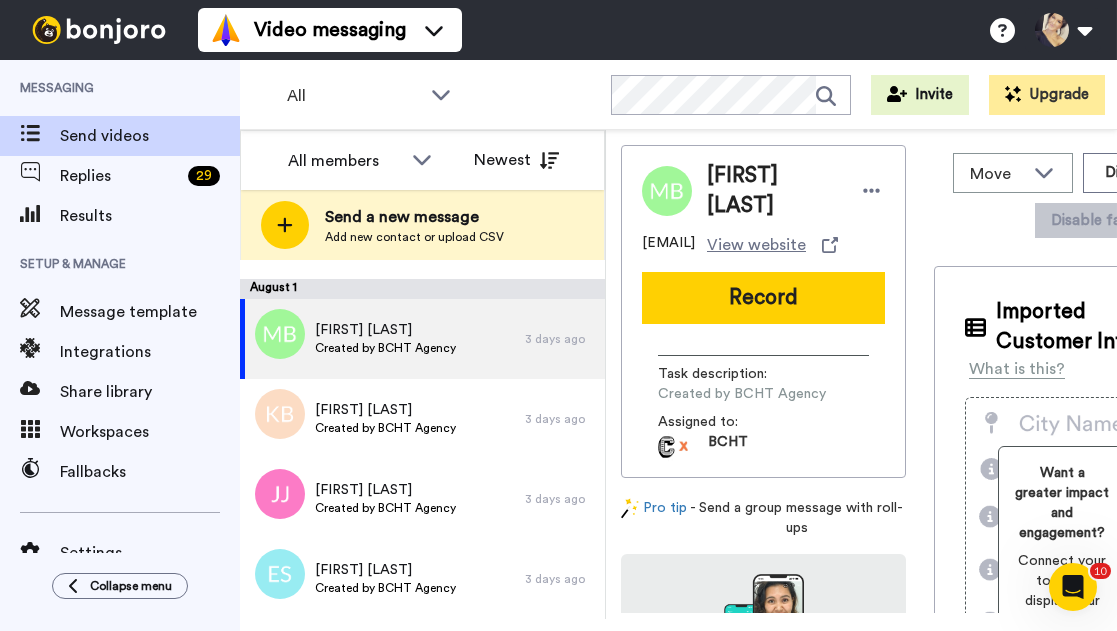 drag, startPoint x: 676, startPoint y: 242, endPoint x: 834, endPoint y: 244, distance: 158.01266 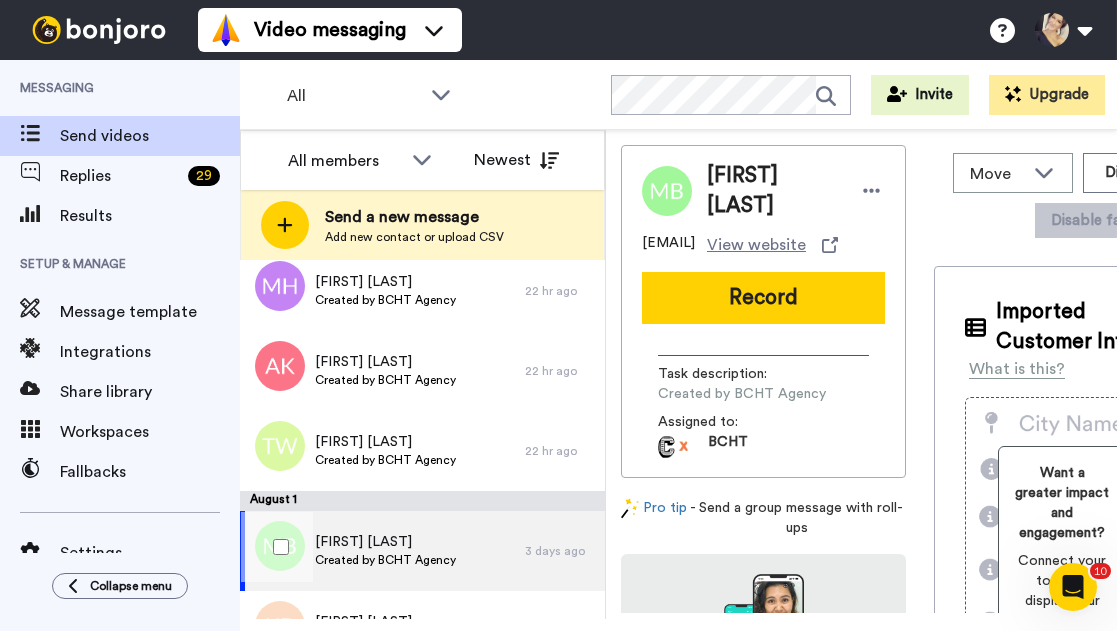 scroll, scrollTop: 181, scrollLeft: 0, axis: vertical 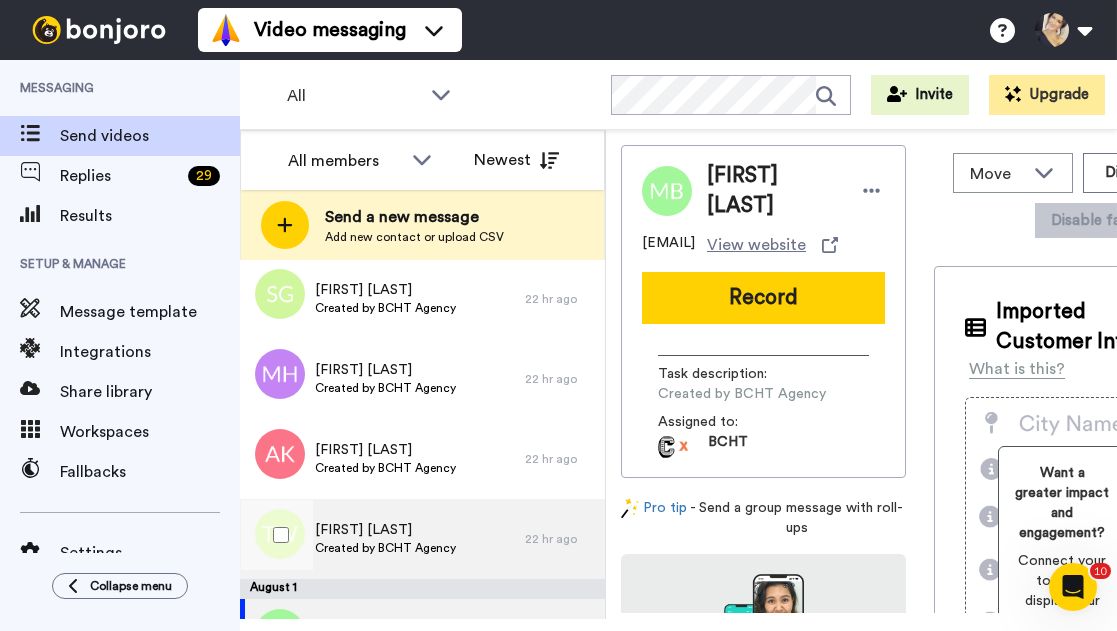 click on "[FIRST] [LAST]" at bounding box center (385, 530) 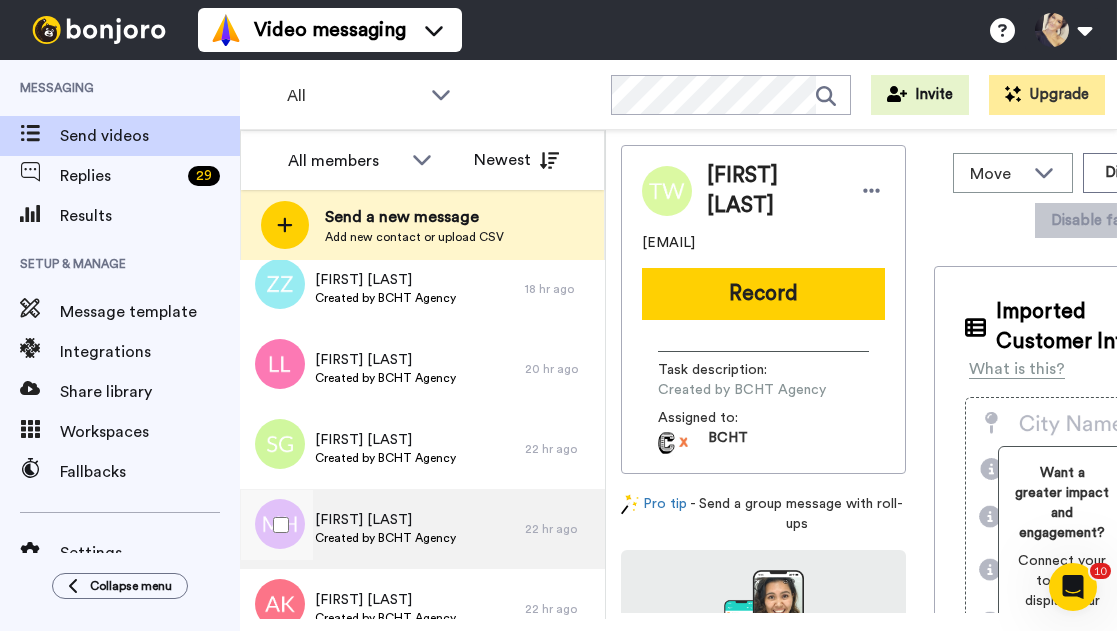 scroll, scrollTop: 0, scrollLeft: 0, axis: both 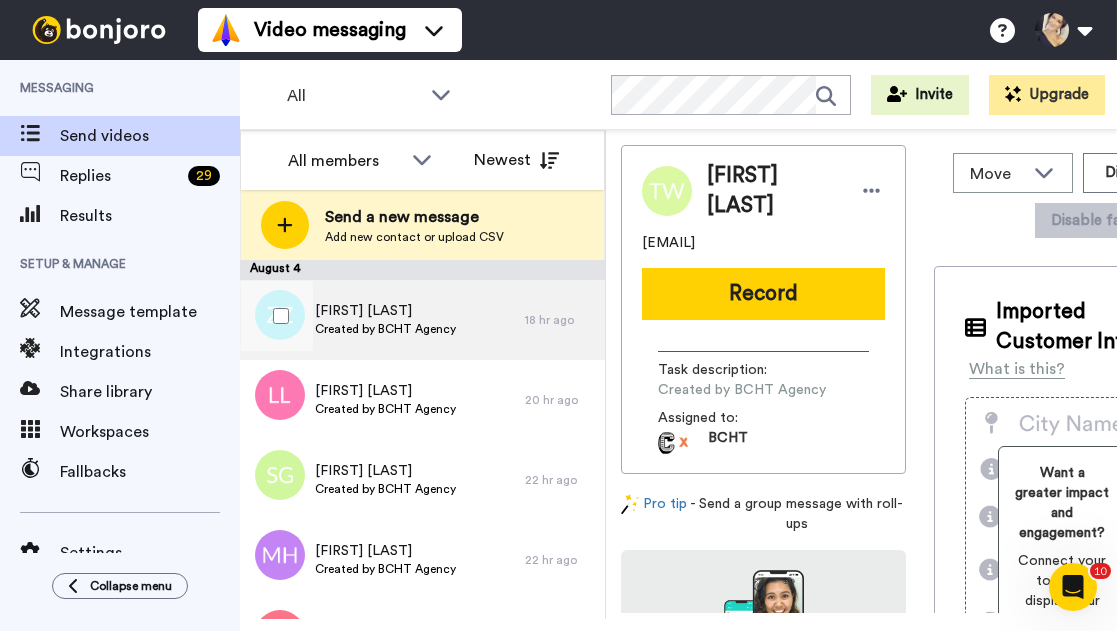 click on "Created by BCHT Agency" at bounding box center [385, 329] 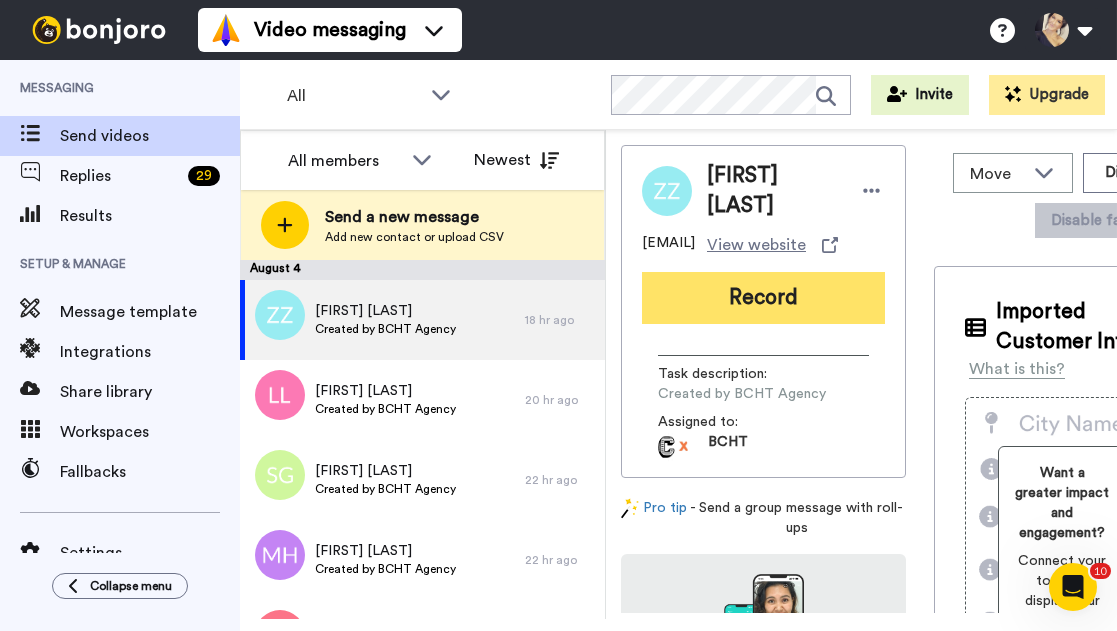 click on "Record" at bounding box center [763, 298] 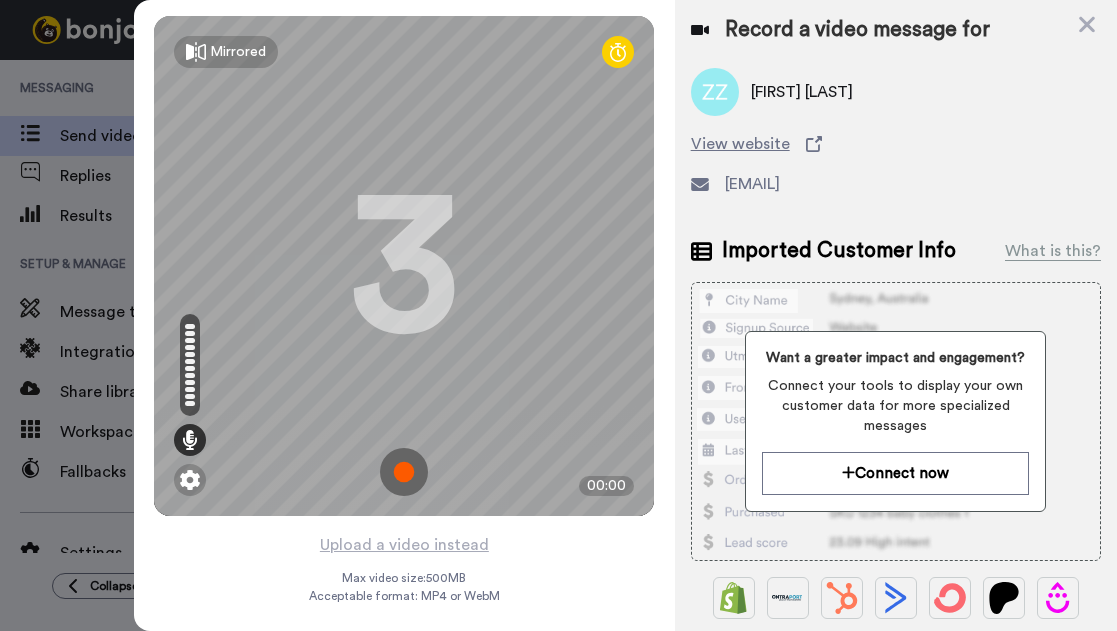 click at bounding box center [404, 472] 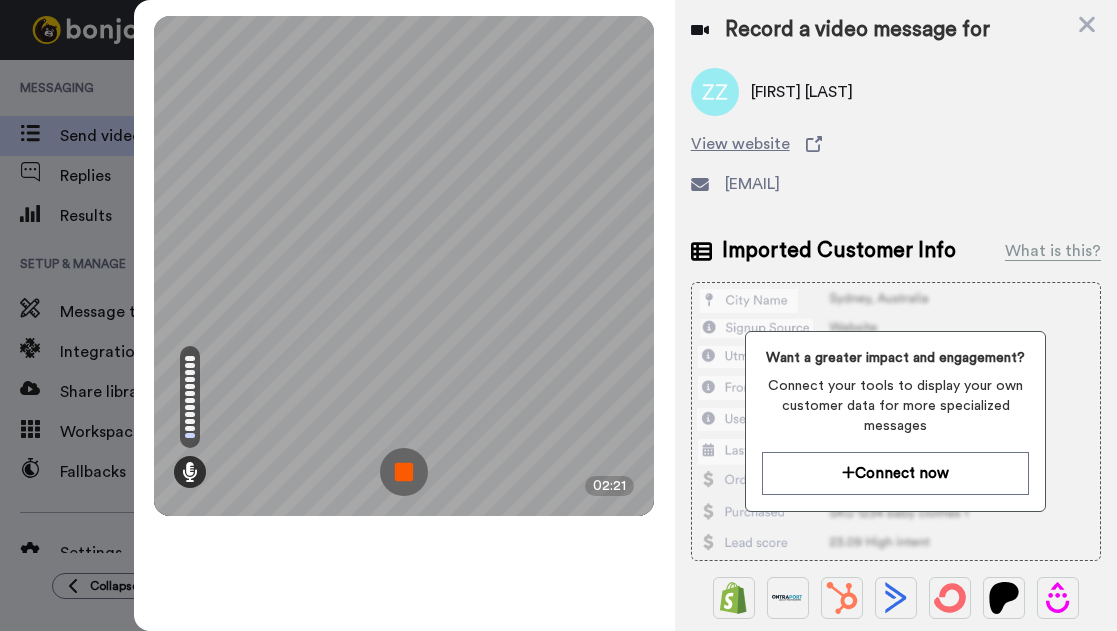 click at bounding box center (404, 472) 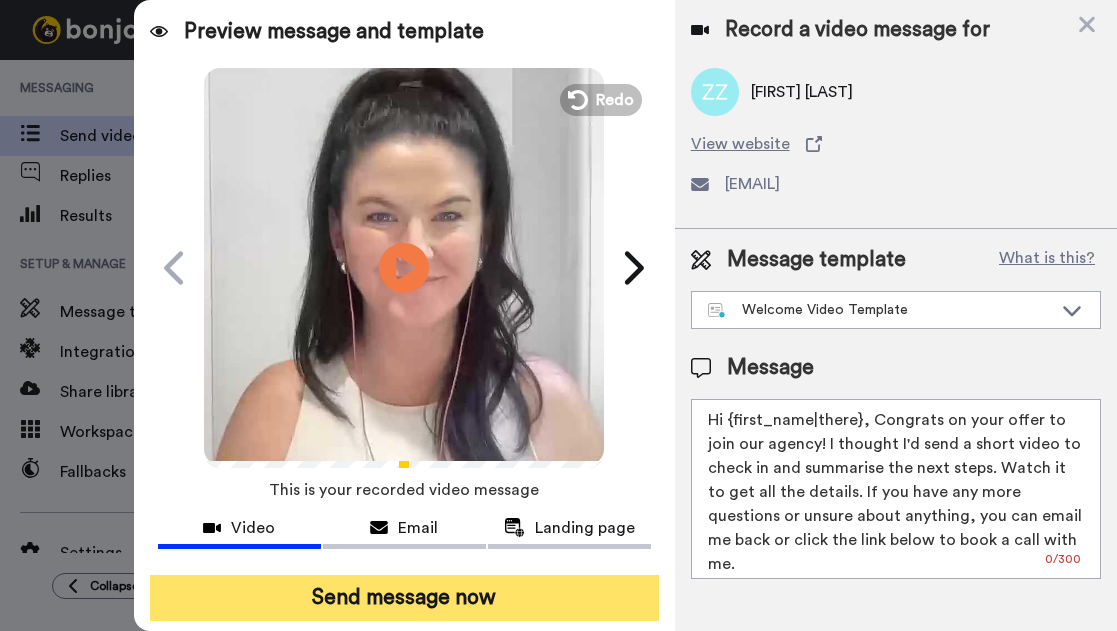 click on "Send message now" at bounding box center [404, 598] 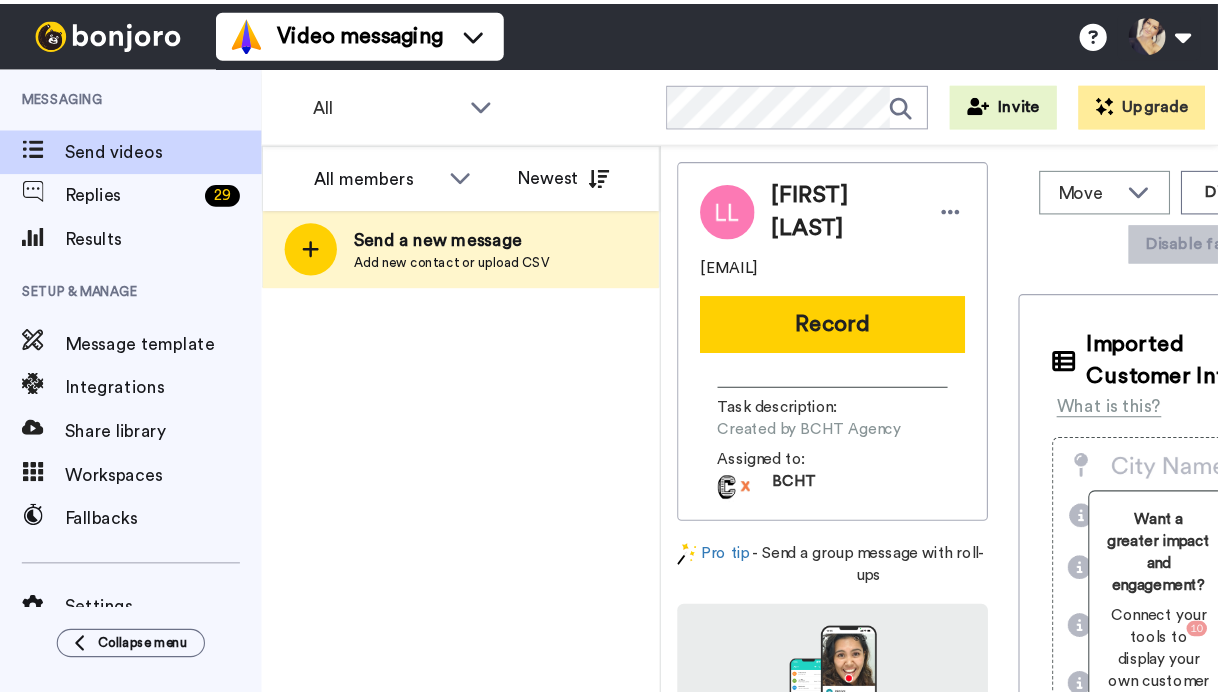 scroll, scrollTop: 0, scrollLeft: 0, axis: both 